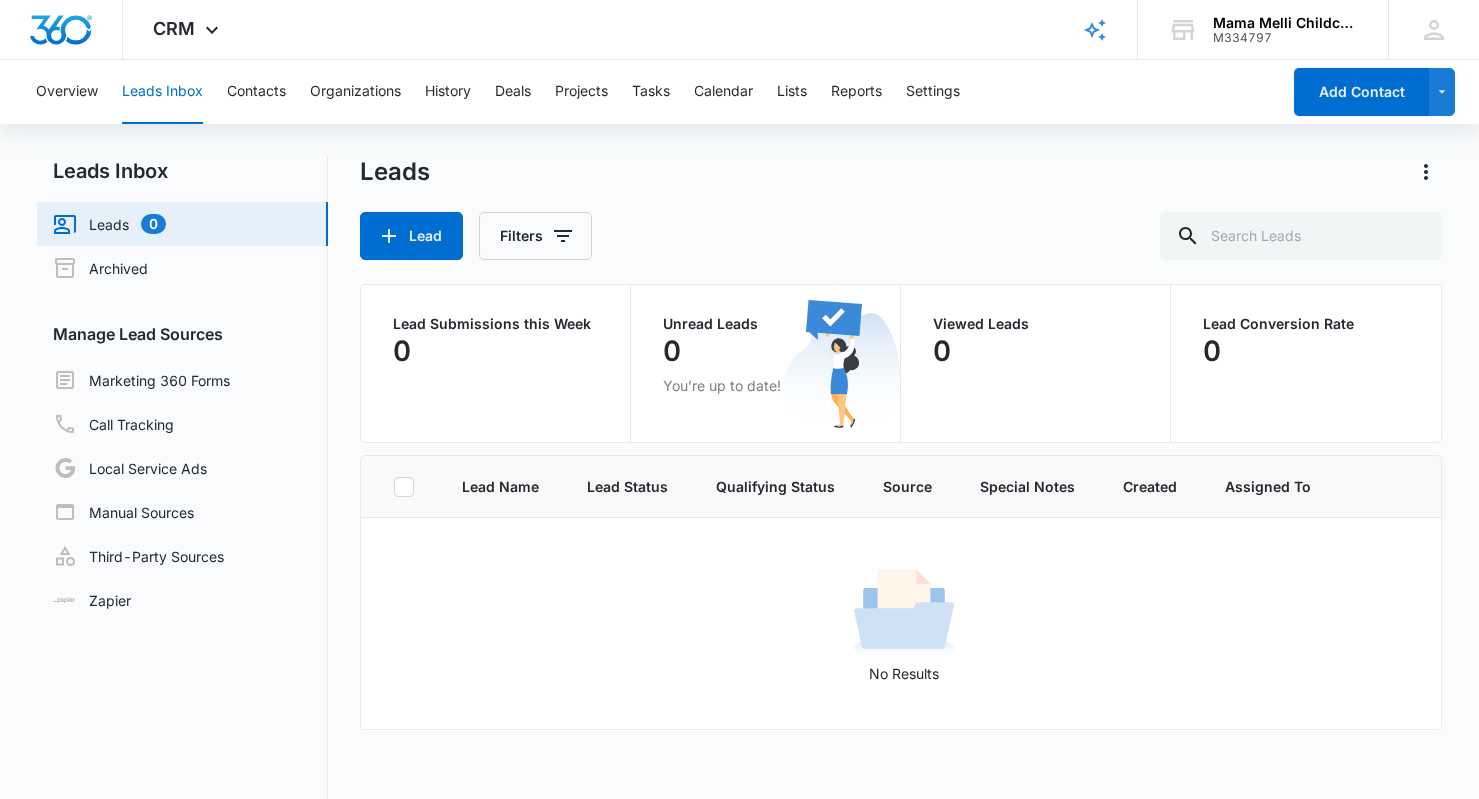scroll, scrollTop: 0, scrollLeft: 0, axis: both 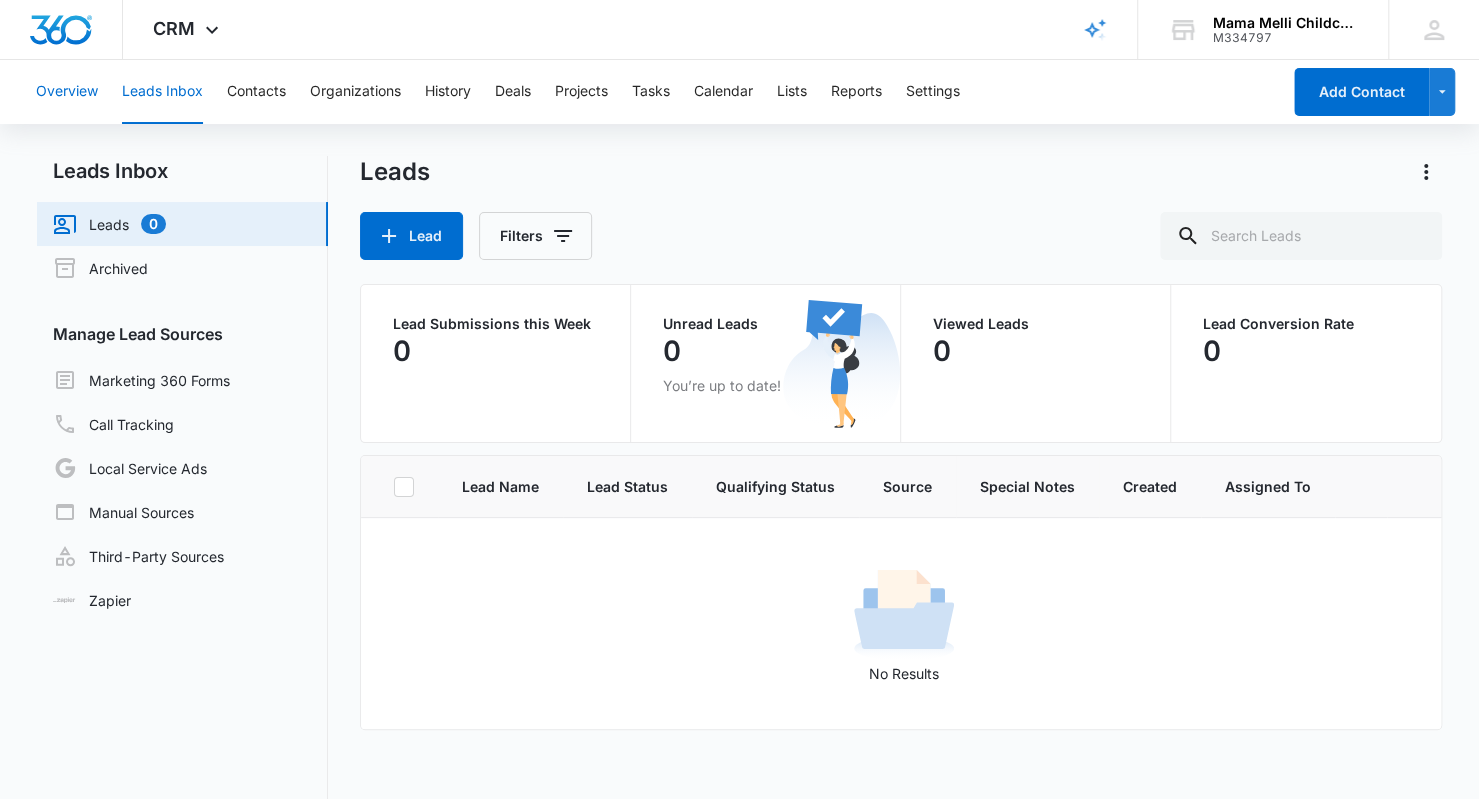 click on "Overview" at bounding box center (67, 92) 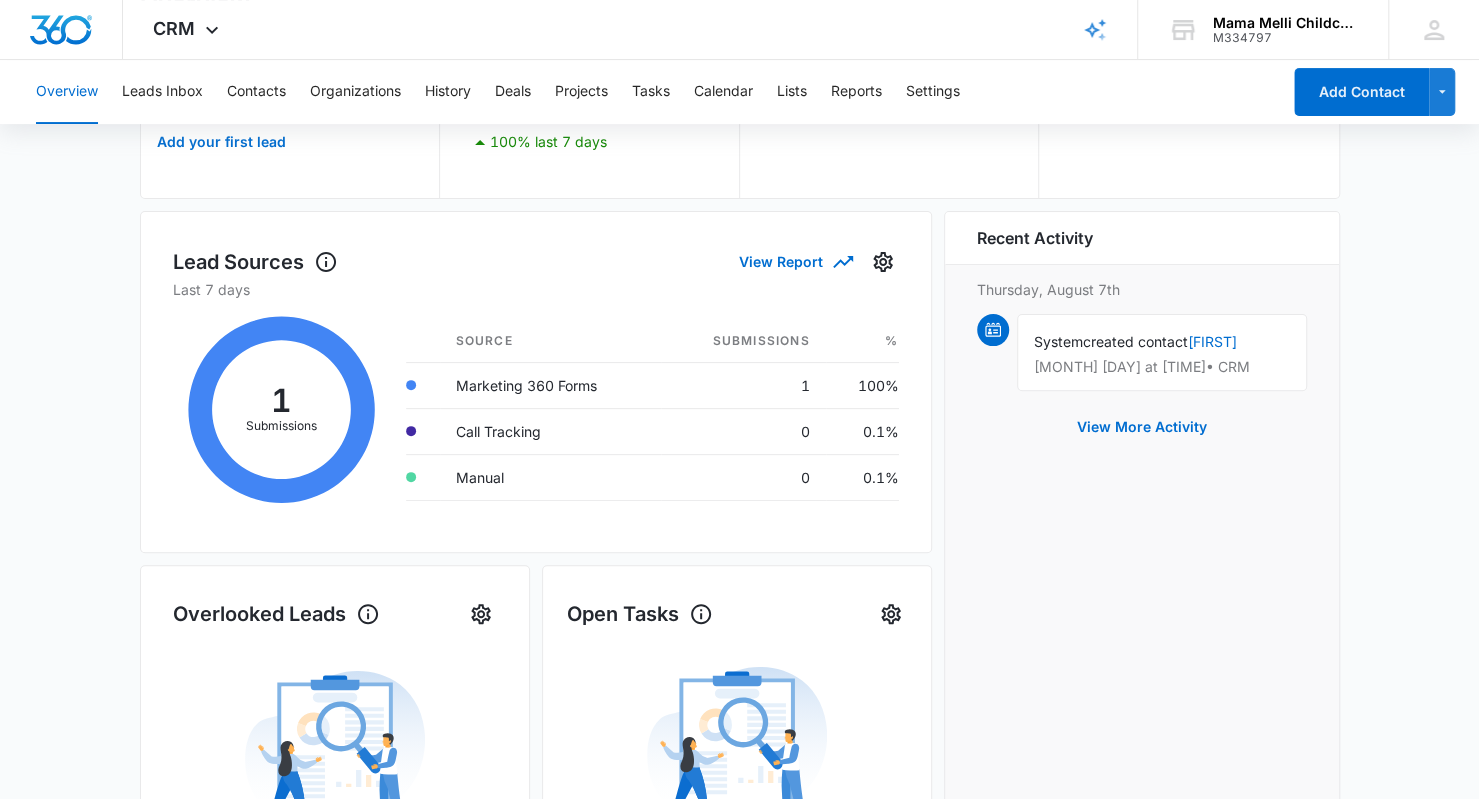 scroll, scrollTop: 0, scrollLeft: 0, axis: both 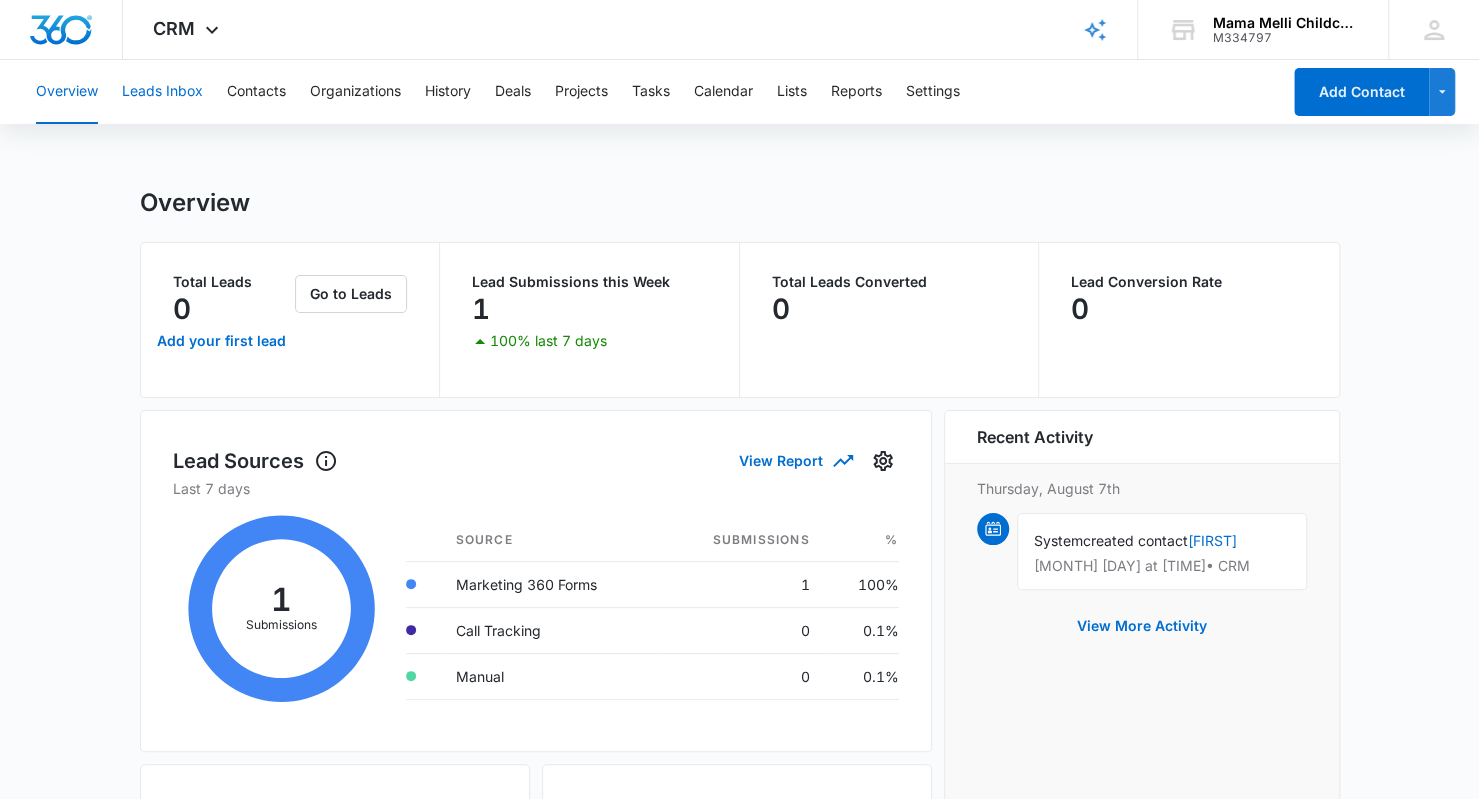 click on "Leads Inbox" at bounding box center (162, 92) 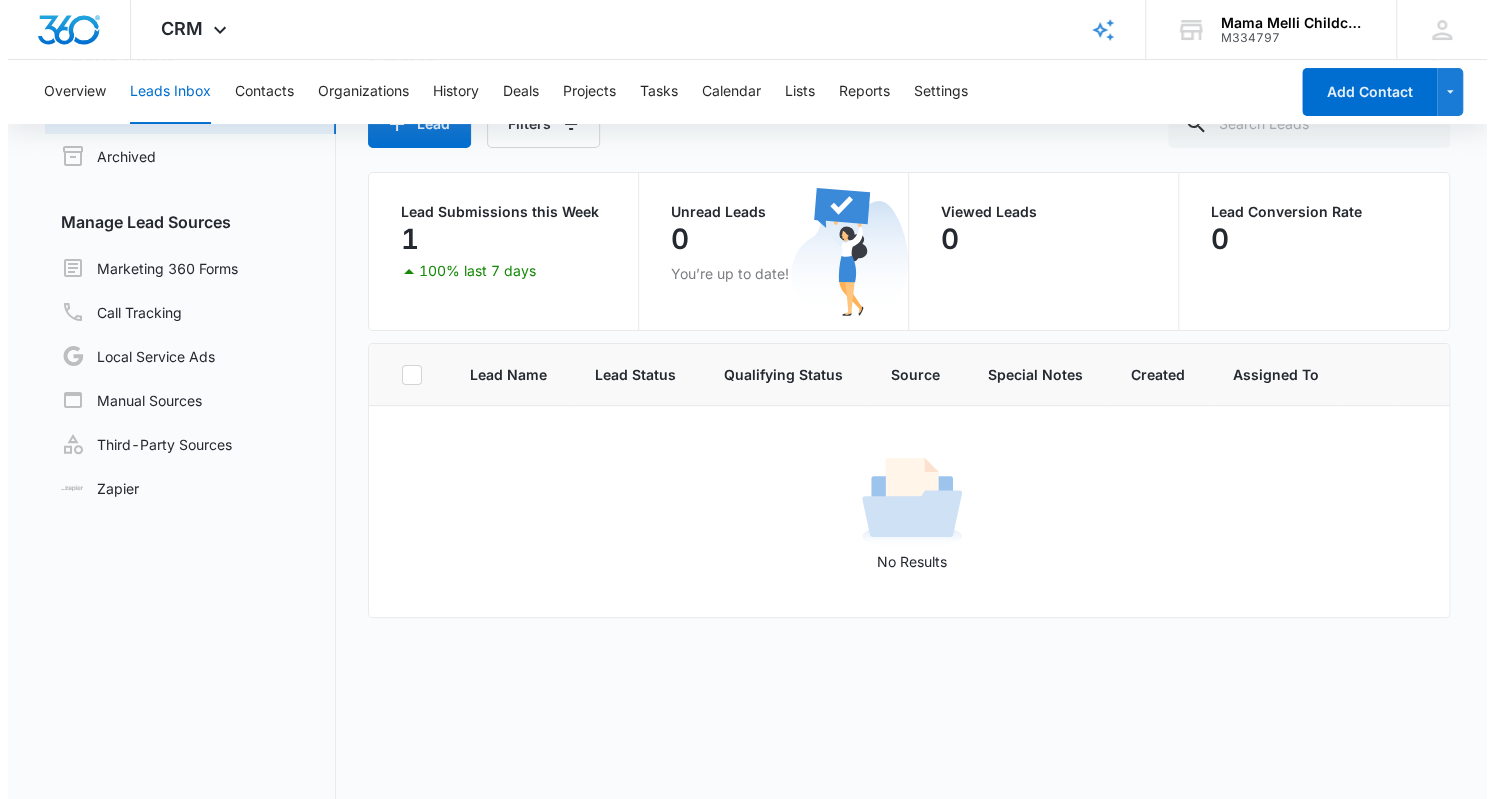 scroll, scrollTop: 0, scrollLeft: 0, axis: both 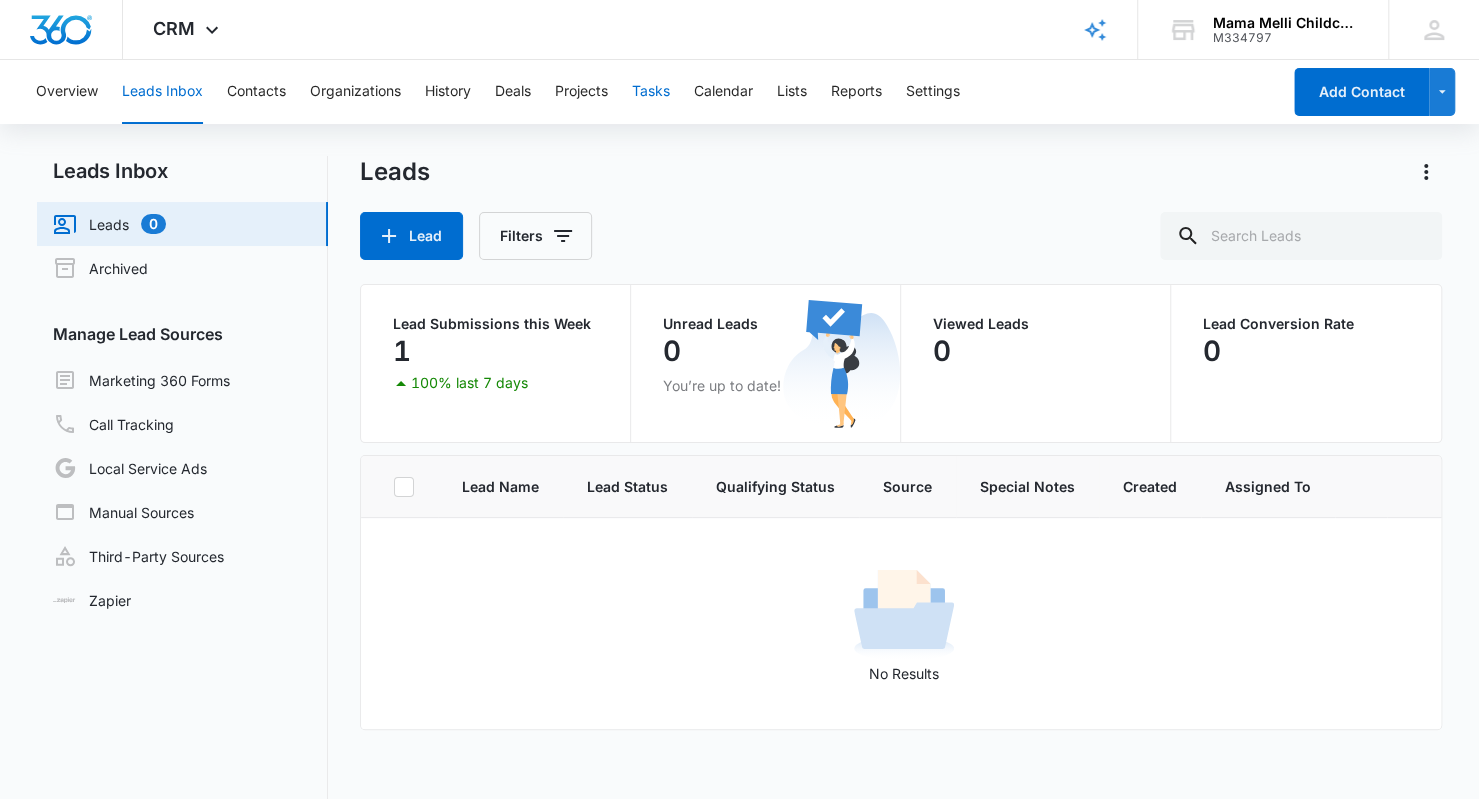 click on "Tasks" at bounding box center [651, 92] 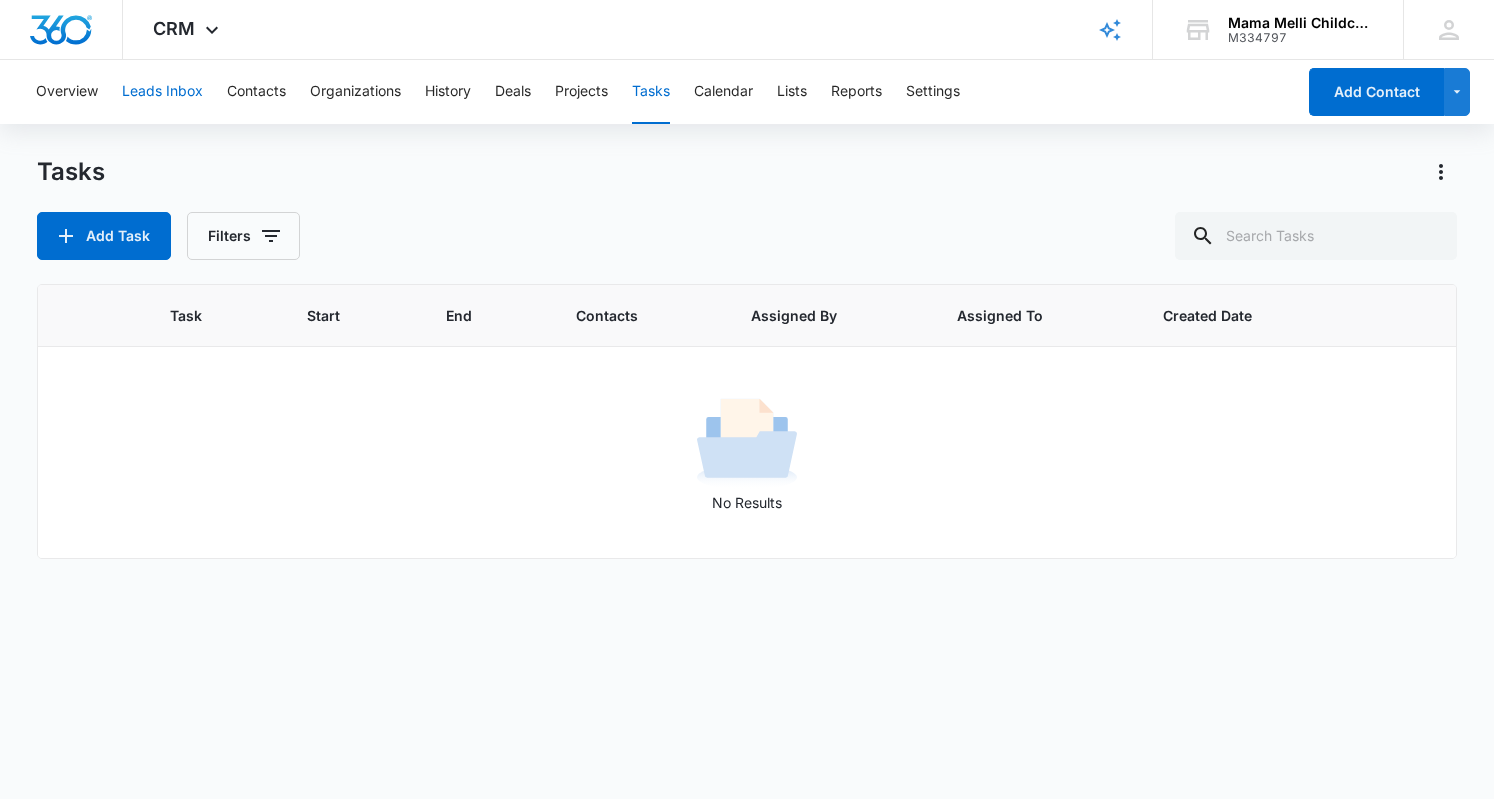 click on "Leads Inbox" at bounding box center [162, 92] 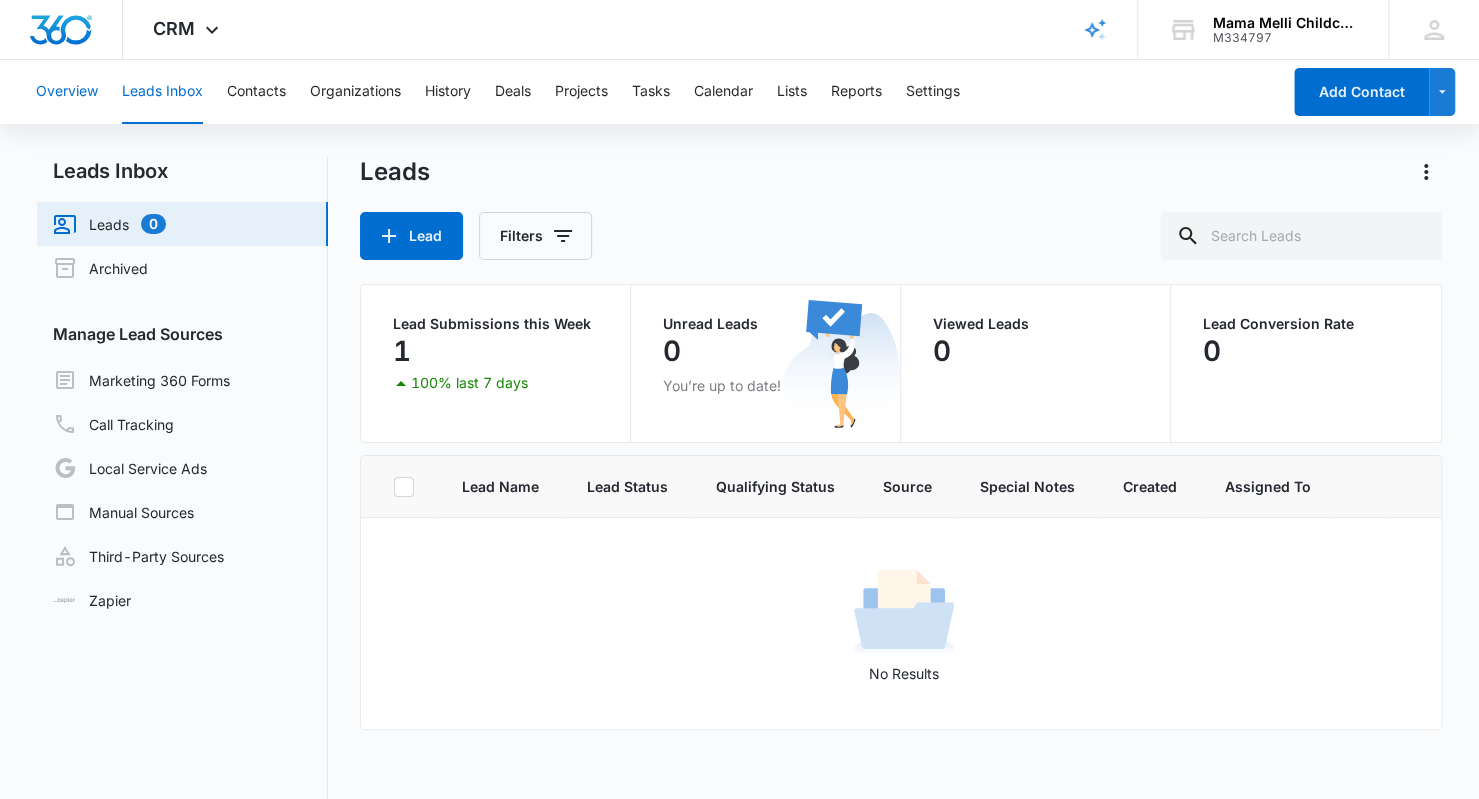 click on "Overview" at bounding box center [67, 92] 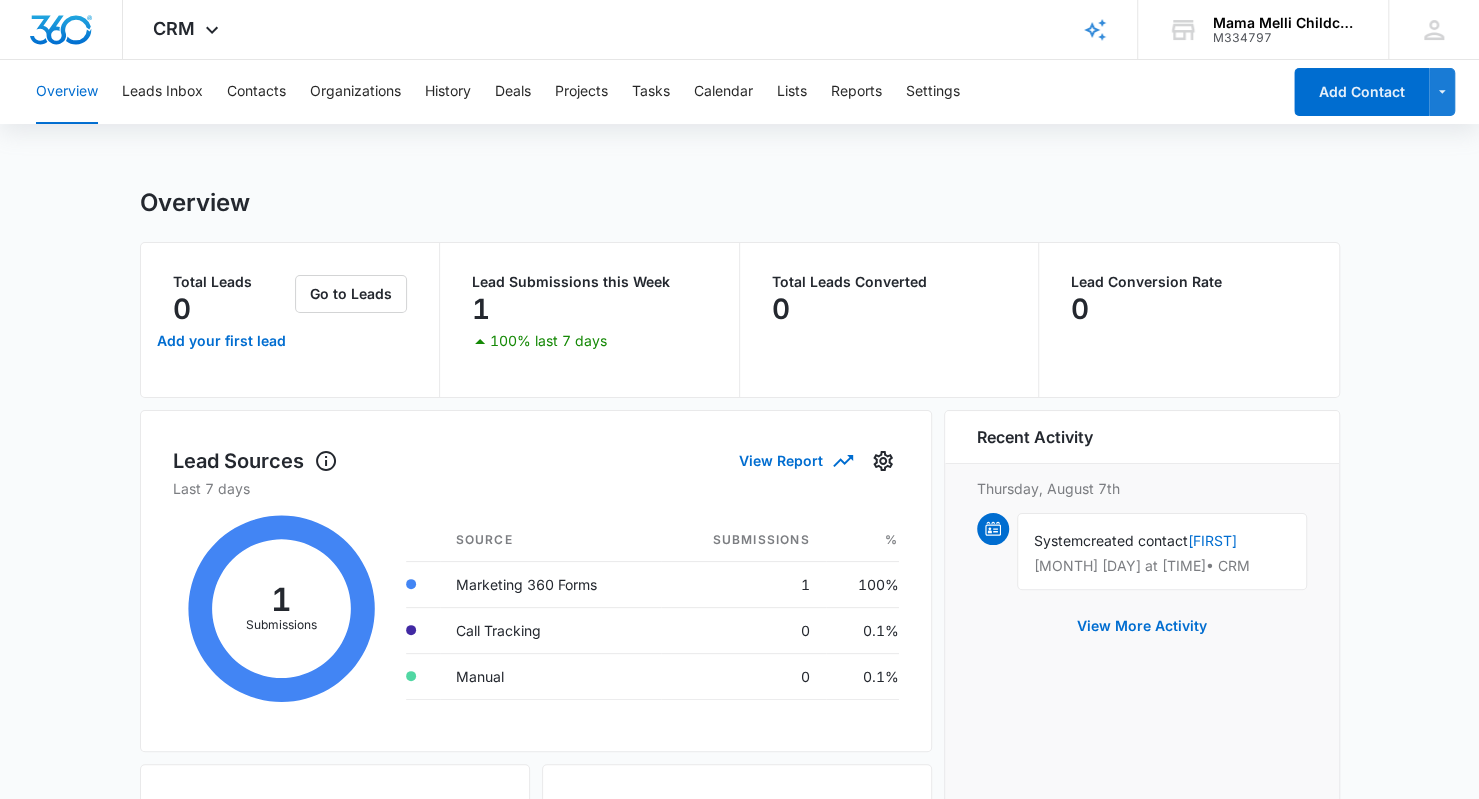 click 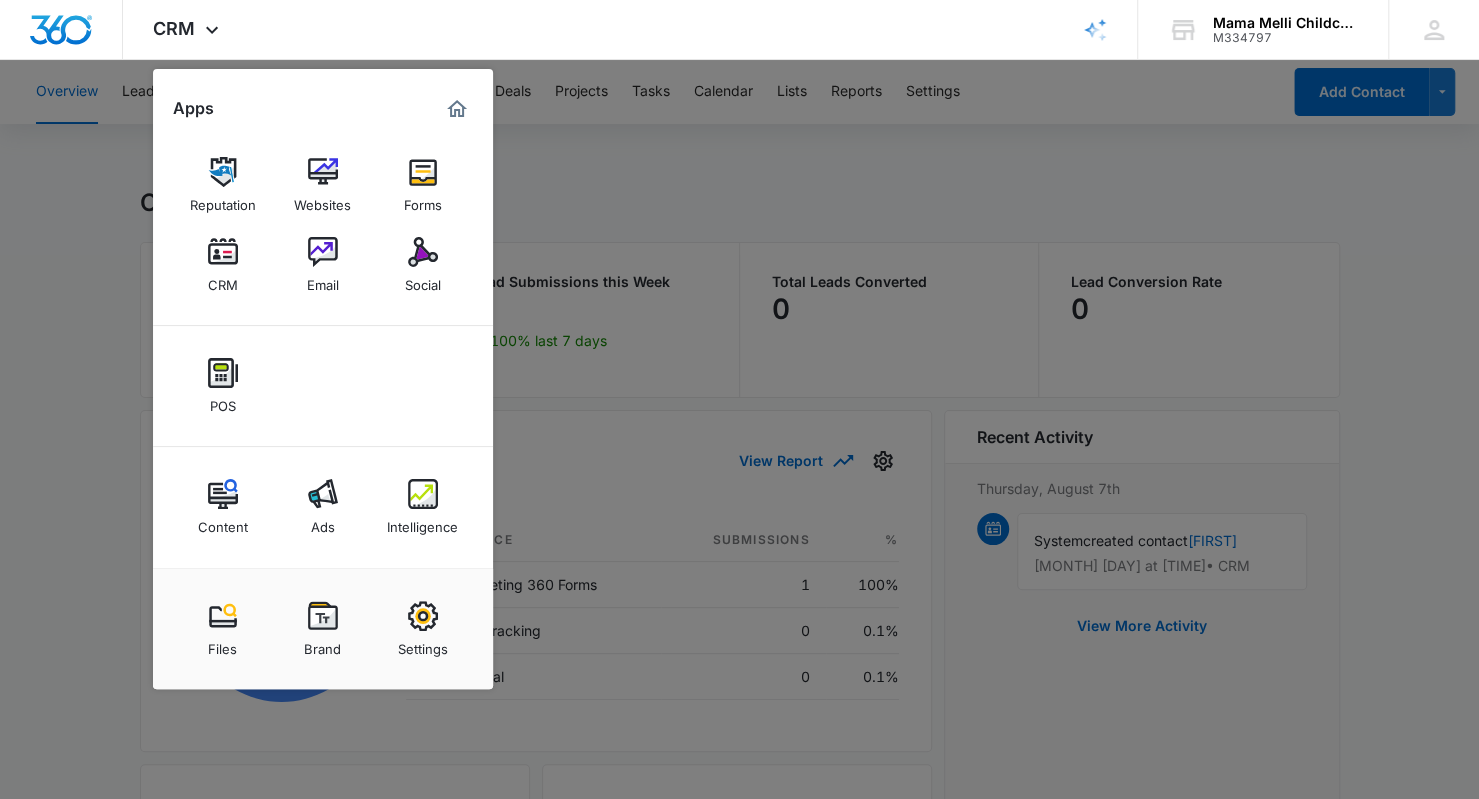 click at bounding box center (423, 172) 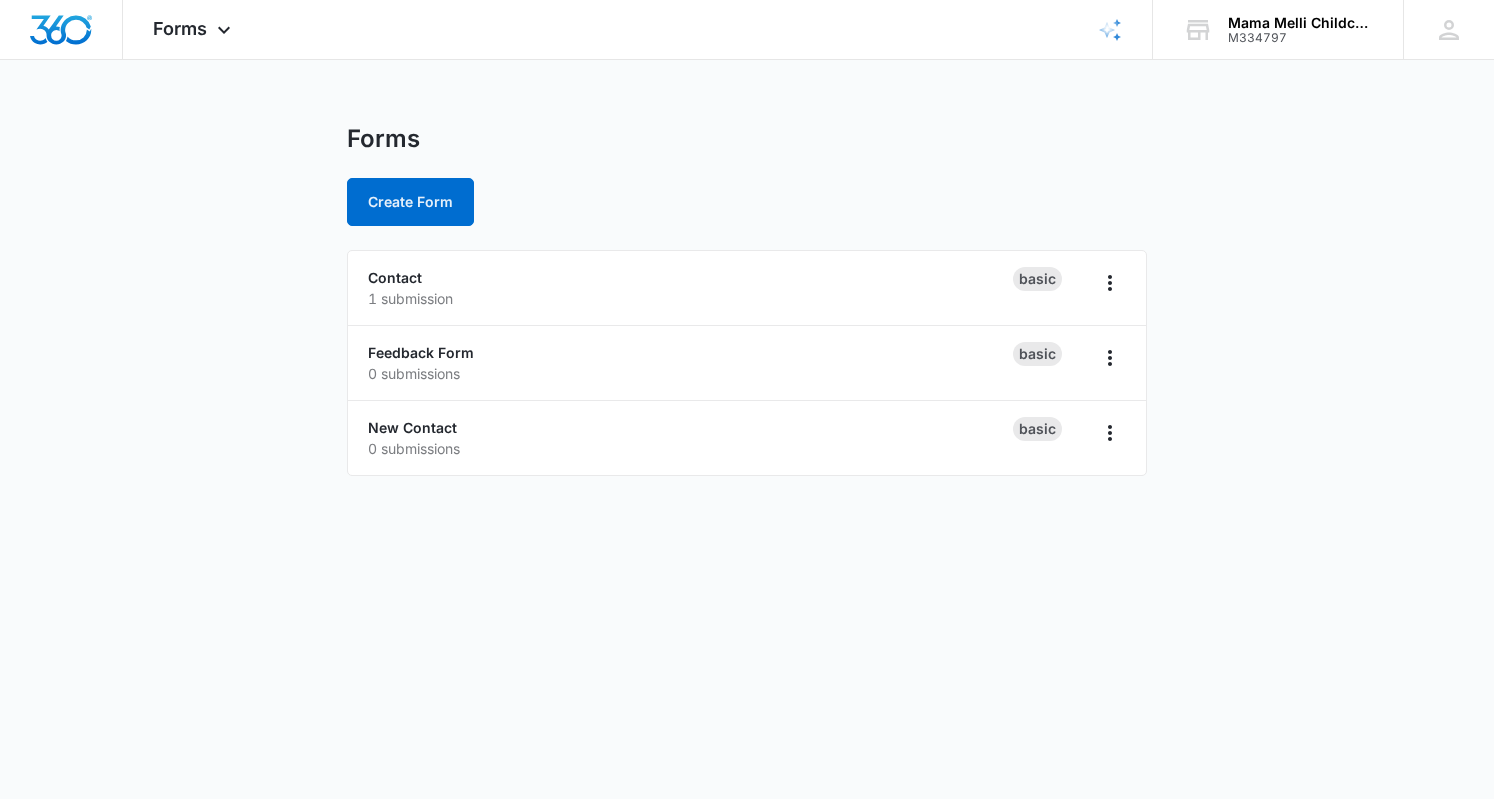 click on "Contact 1 submission" at bounding box center (690, 288) 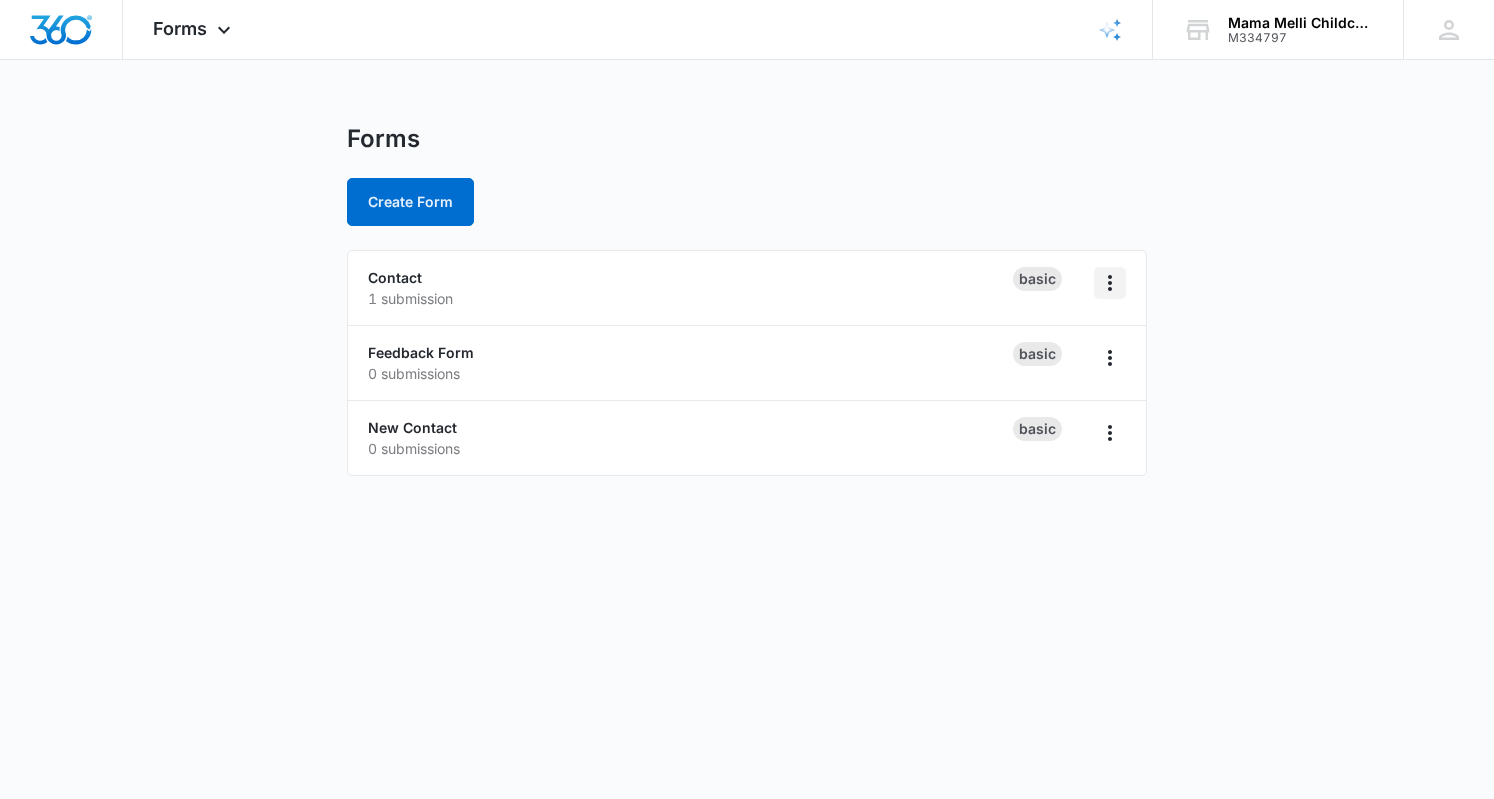 click at bounding box center [1110, 283] 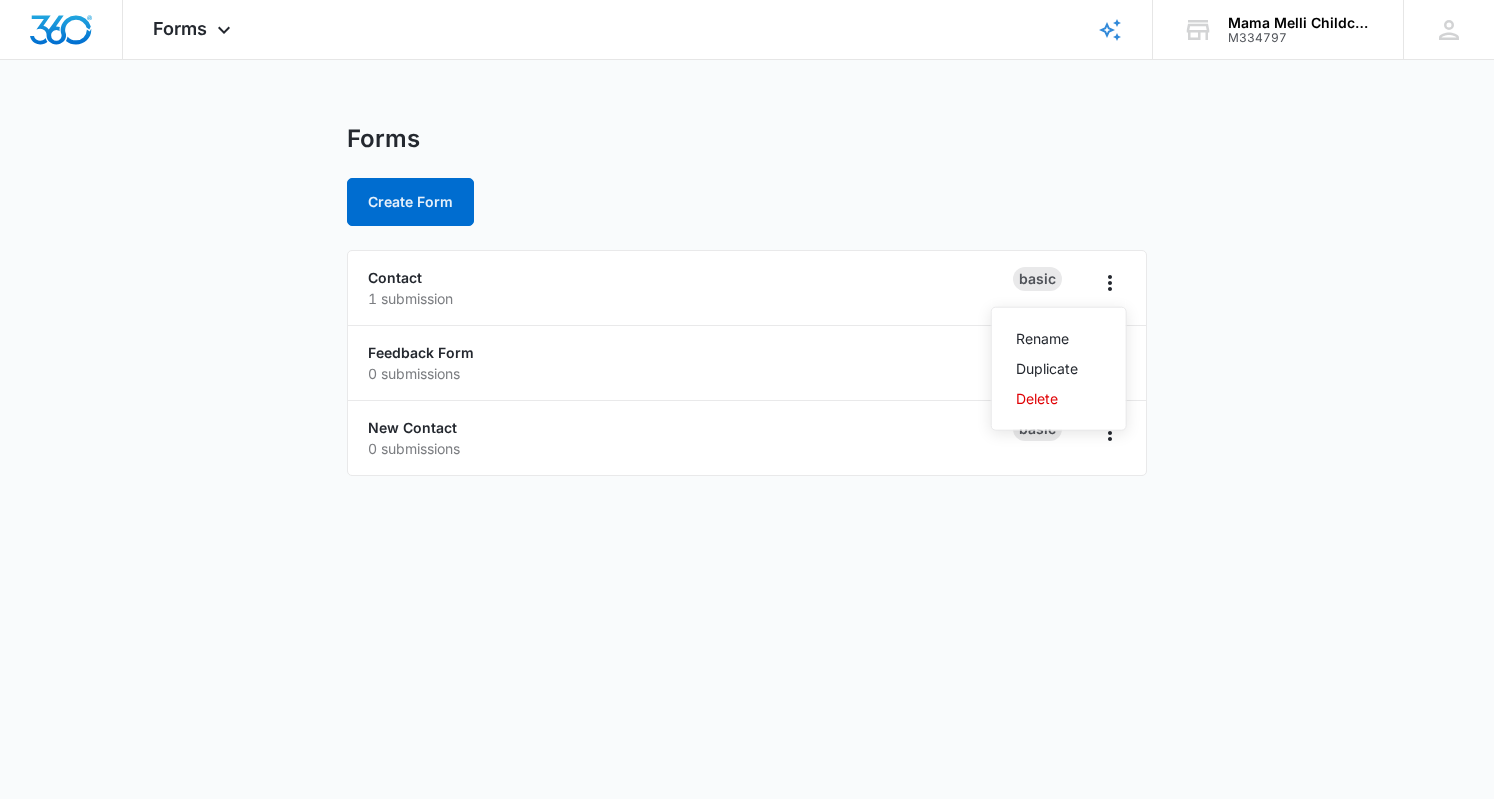 click on "0 submissions" at bounding box center (690, 448) 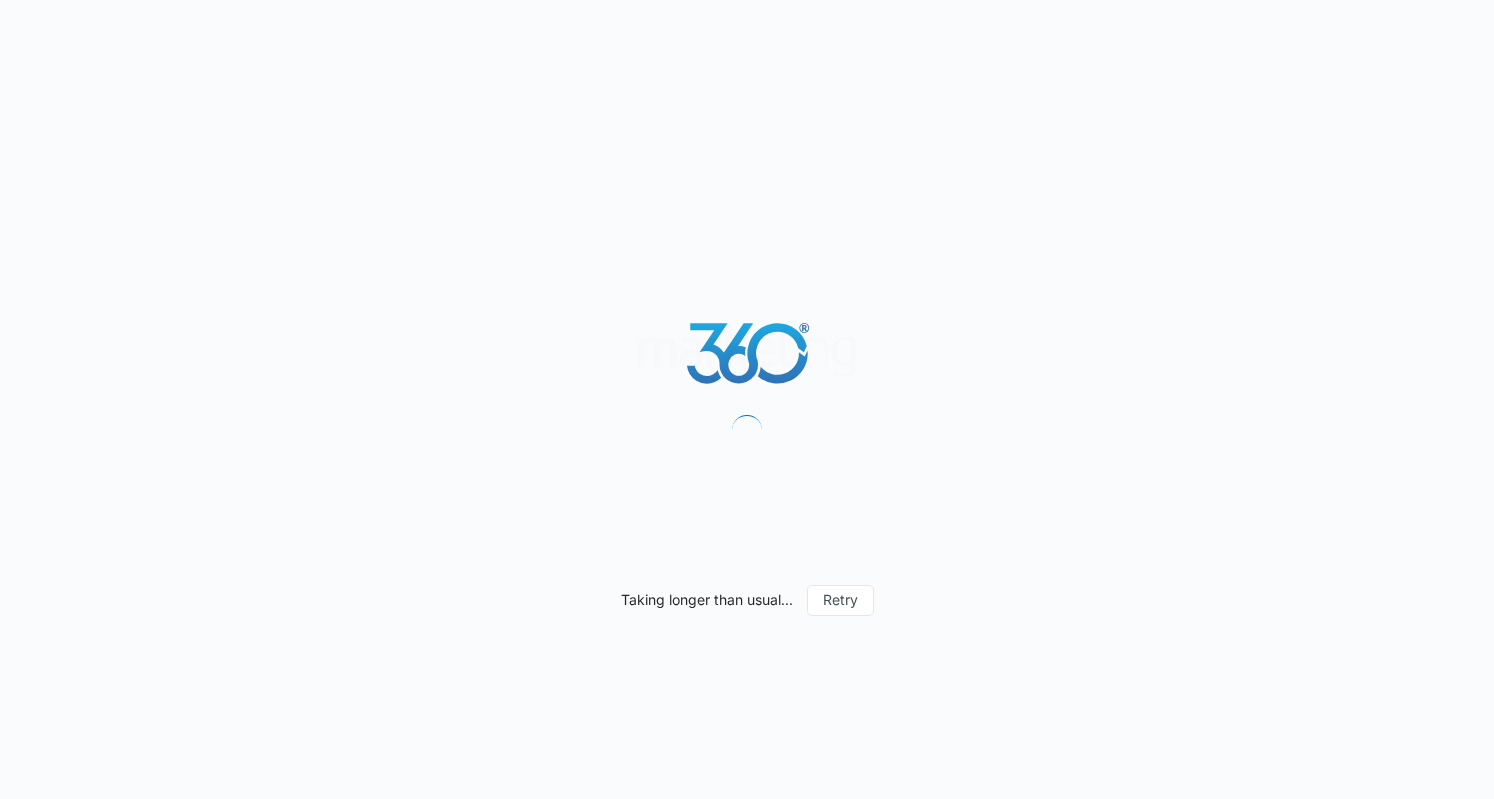 scroll, scrollTop: 0, scrollLeft: 0, axis: both 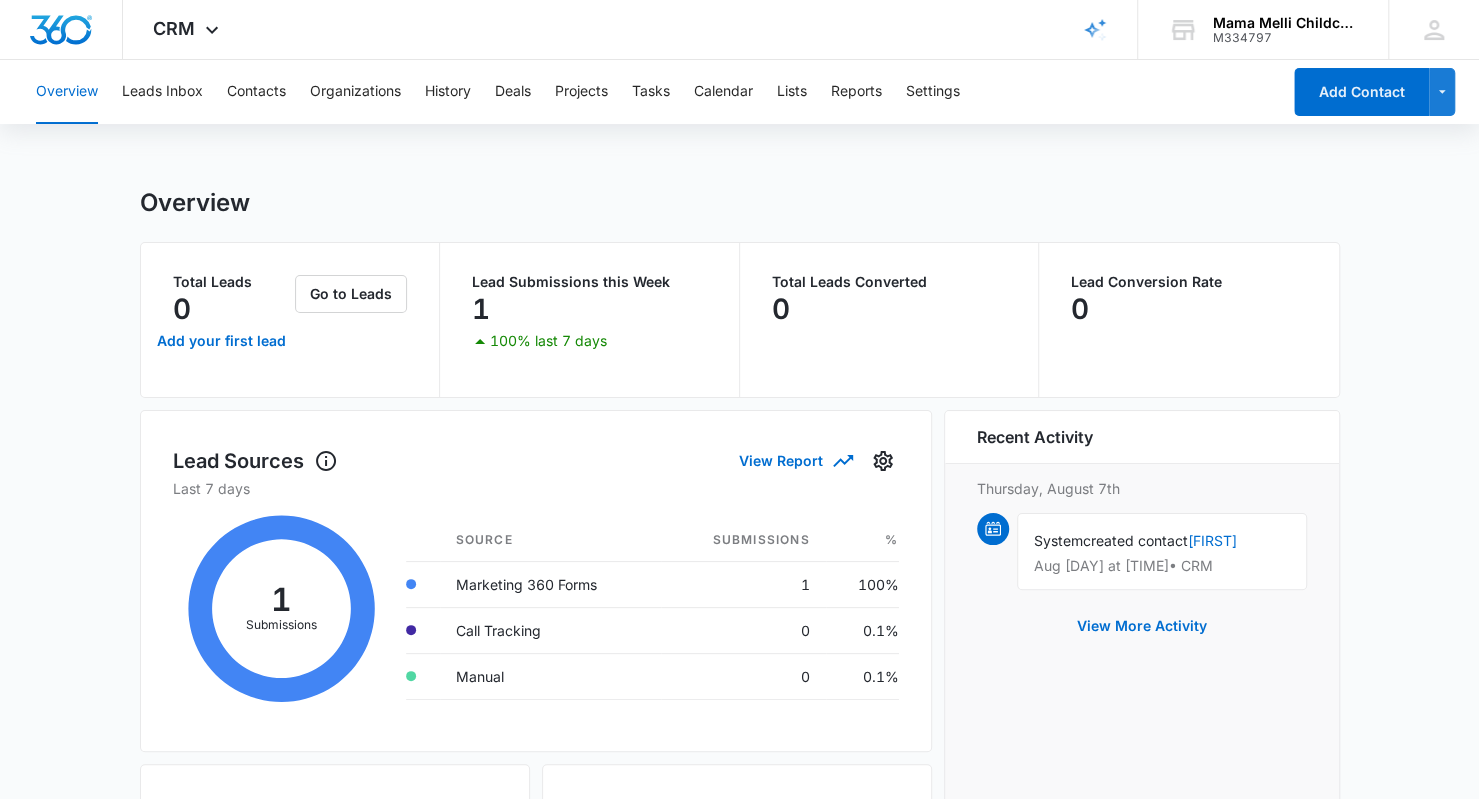 click on "Marketing 360 Forms" at bounding box center [550, 584] 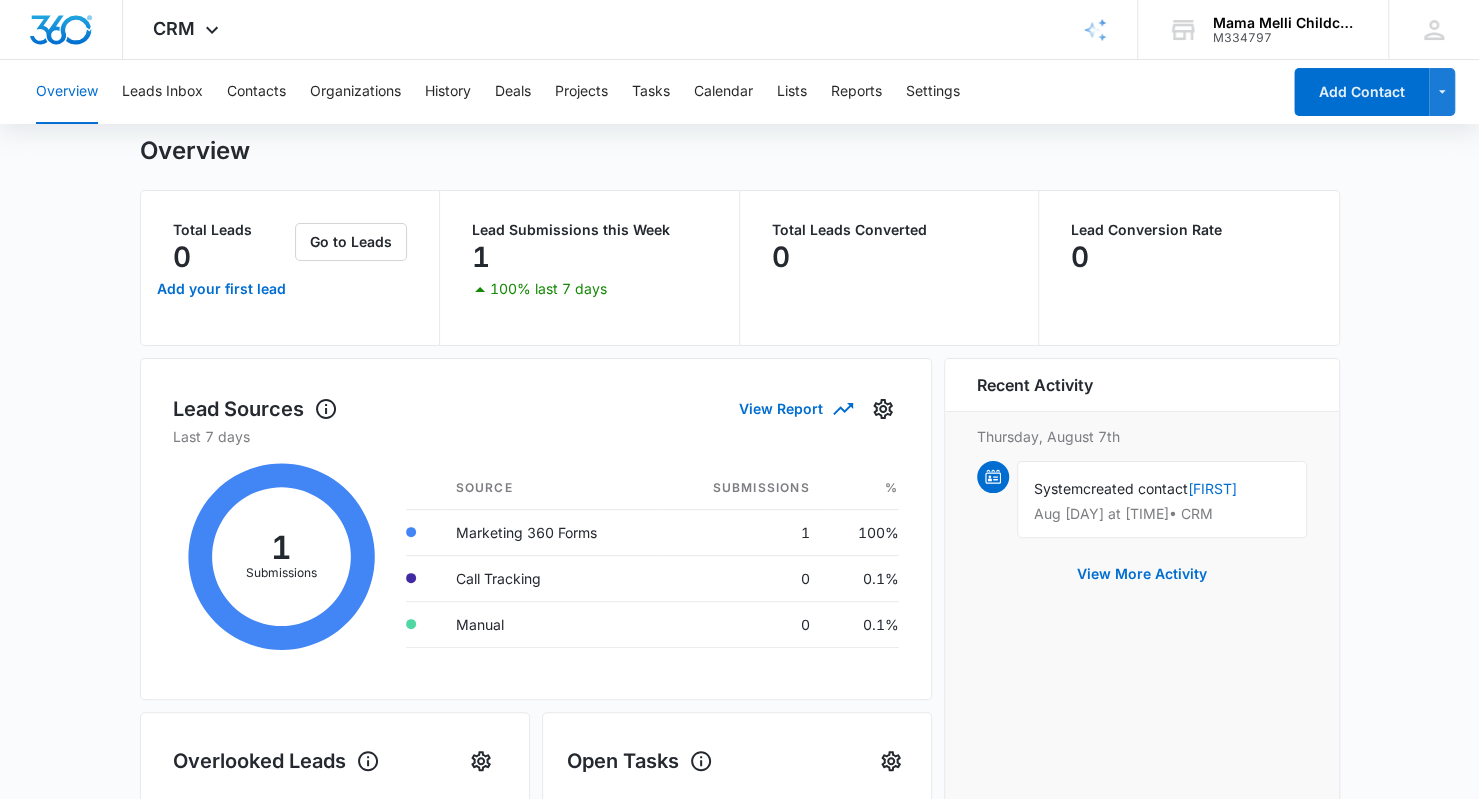 scroll, scrollTop: 53, scrollLeft: 0, axis: vertical 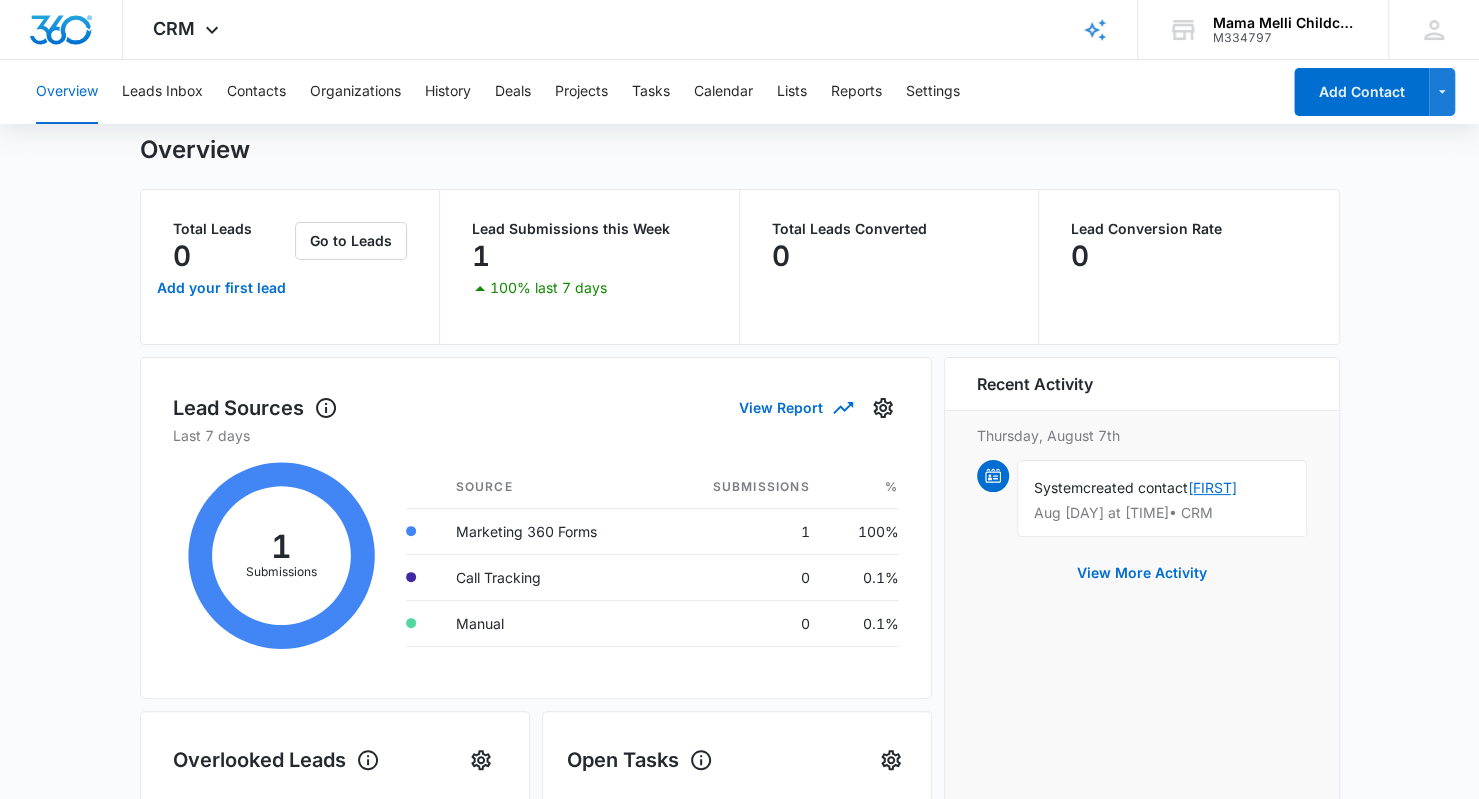 click on "[FIRST]" at bounding box center [1212, 487] 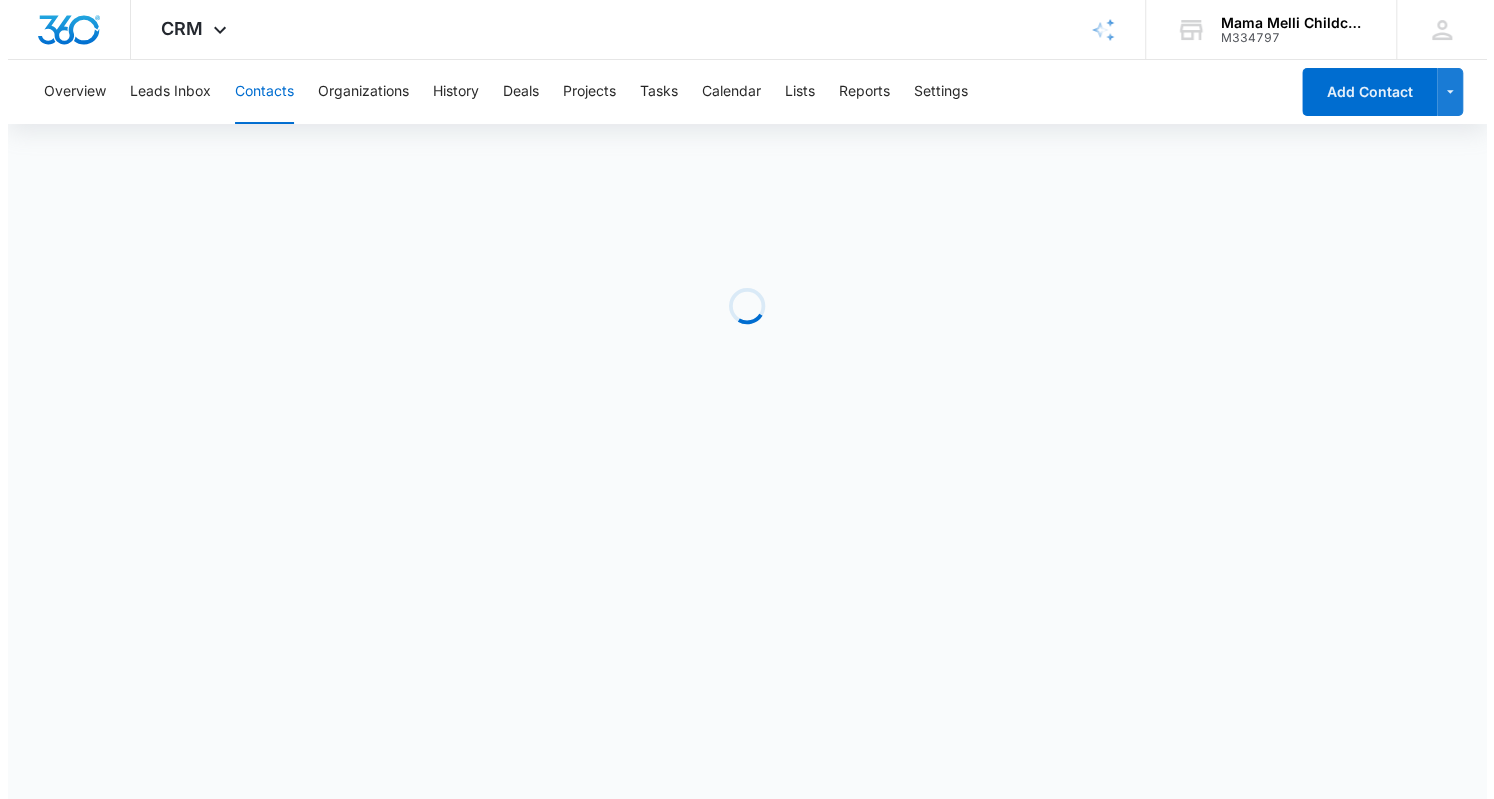 scroll, scrollTop: 0, scrollLeft: 0, axis: both 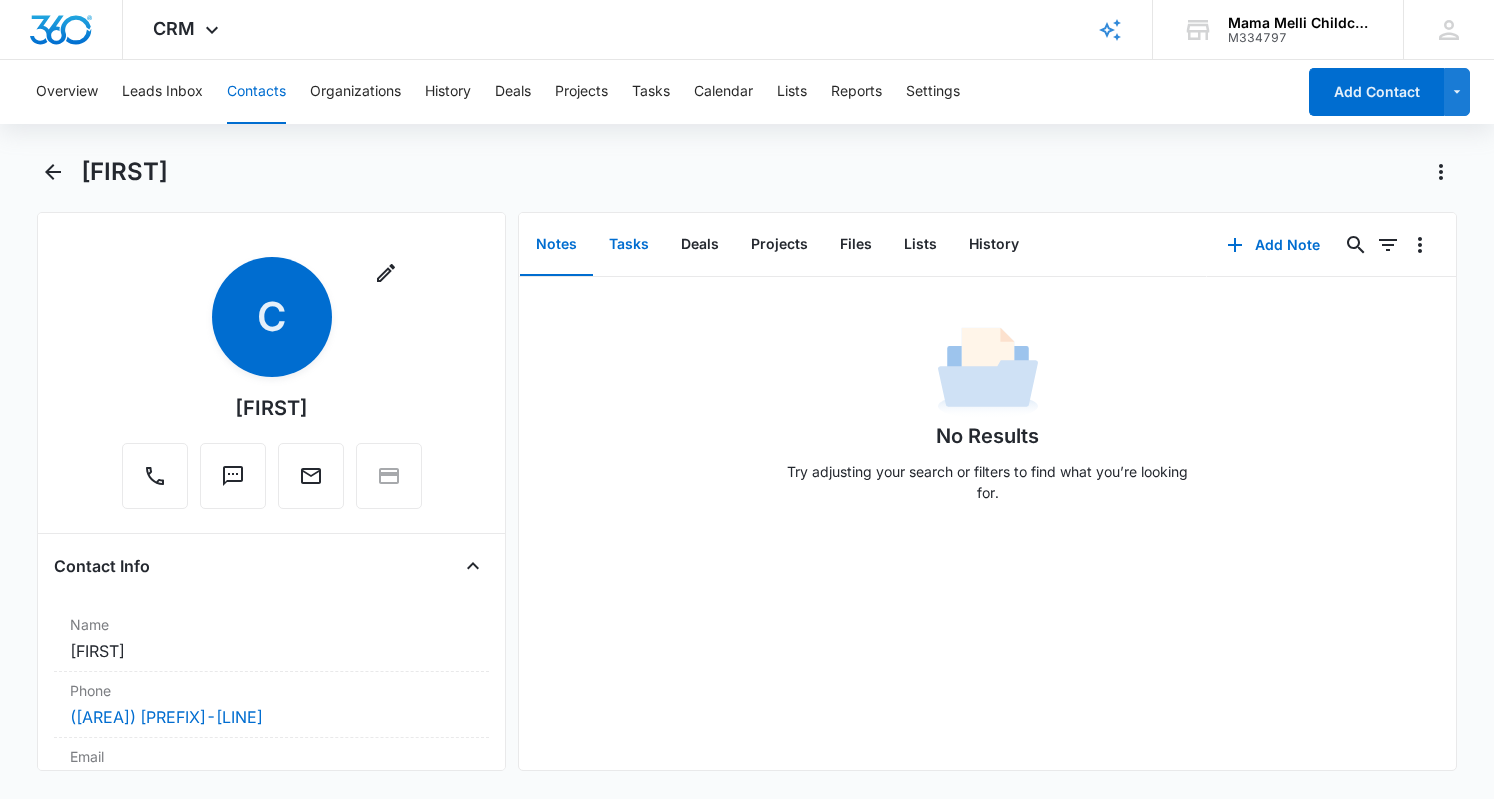 click on "Tasks" at bounding box center (629, 245) 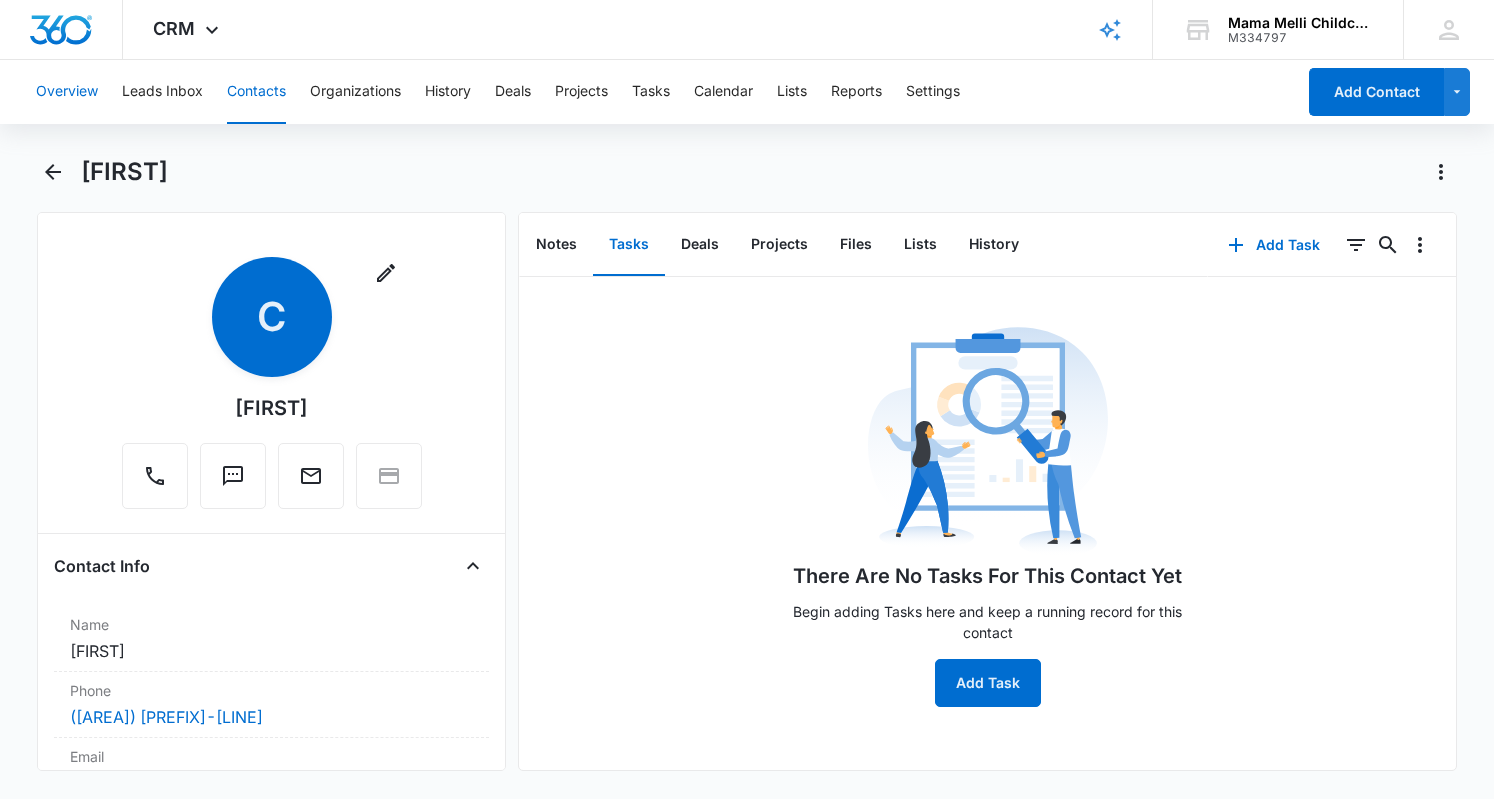click on "Overview" at bounding box center [67, 92] 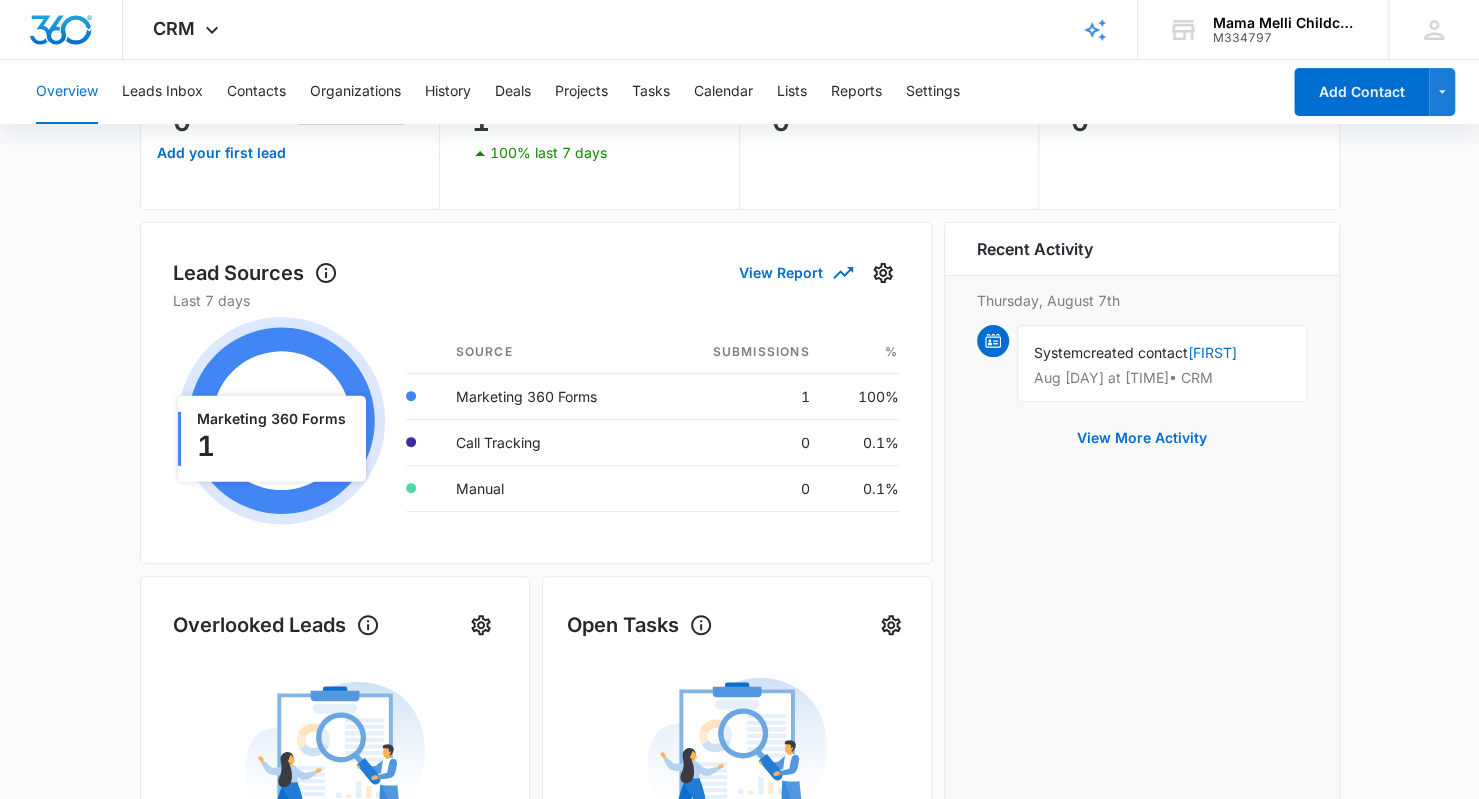 scroll, scrollTop: 186, scrollLeft: 0, axis: vertical 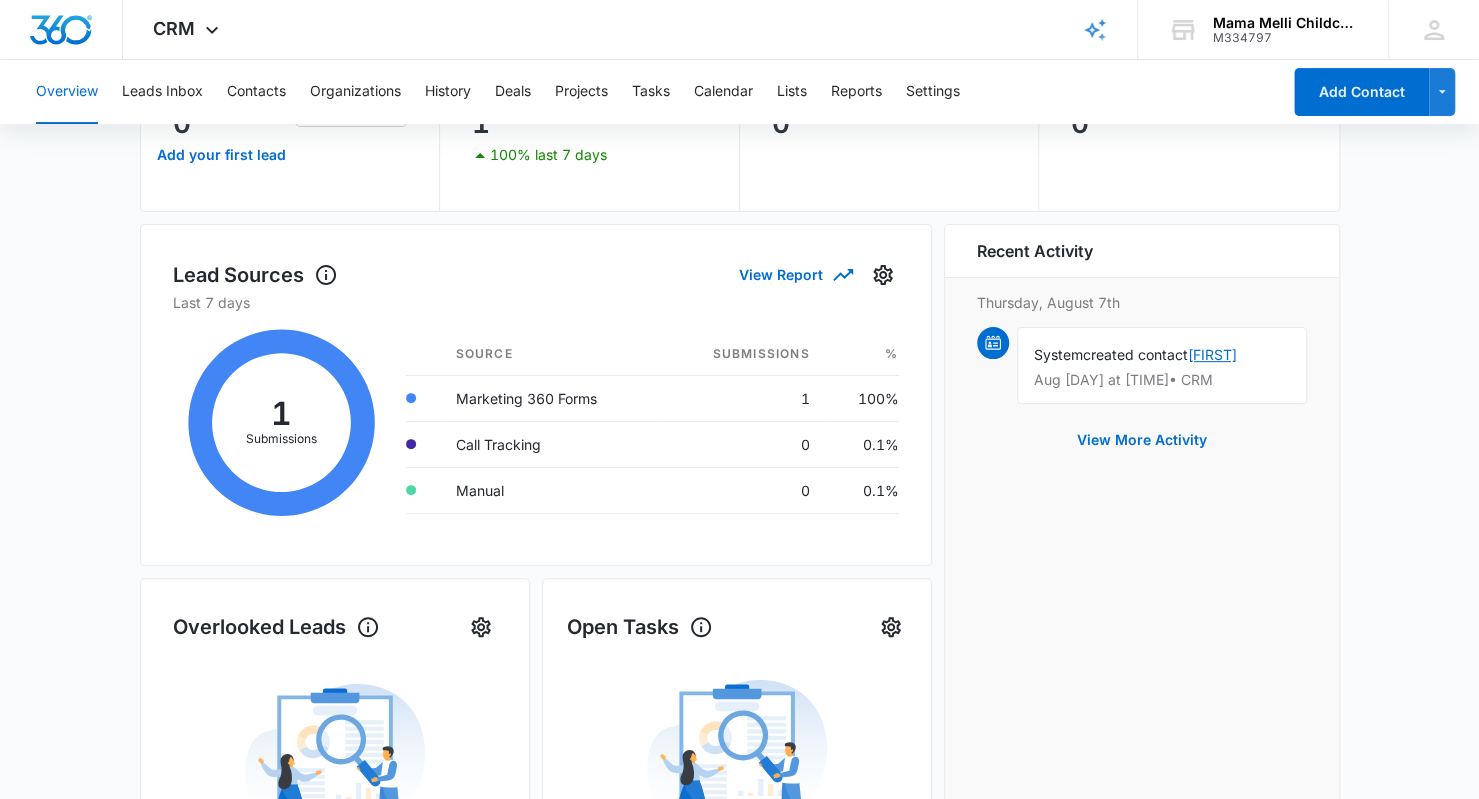 click on "[FIRST]" at bounding box center (1212, 354) 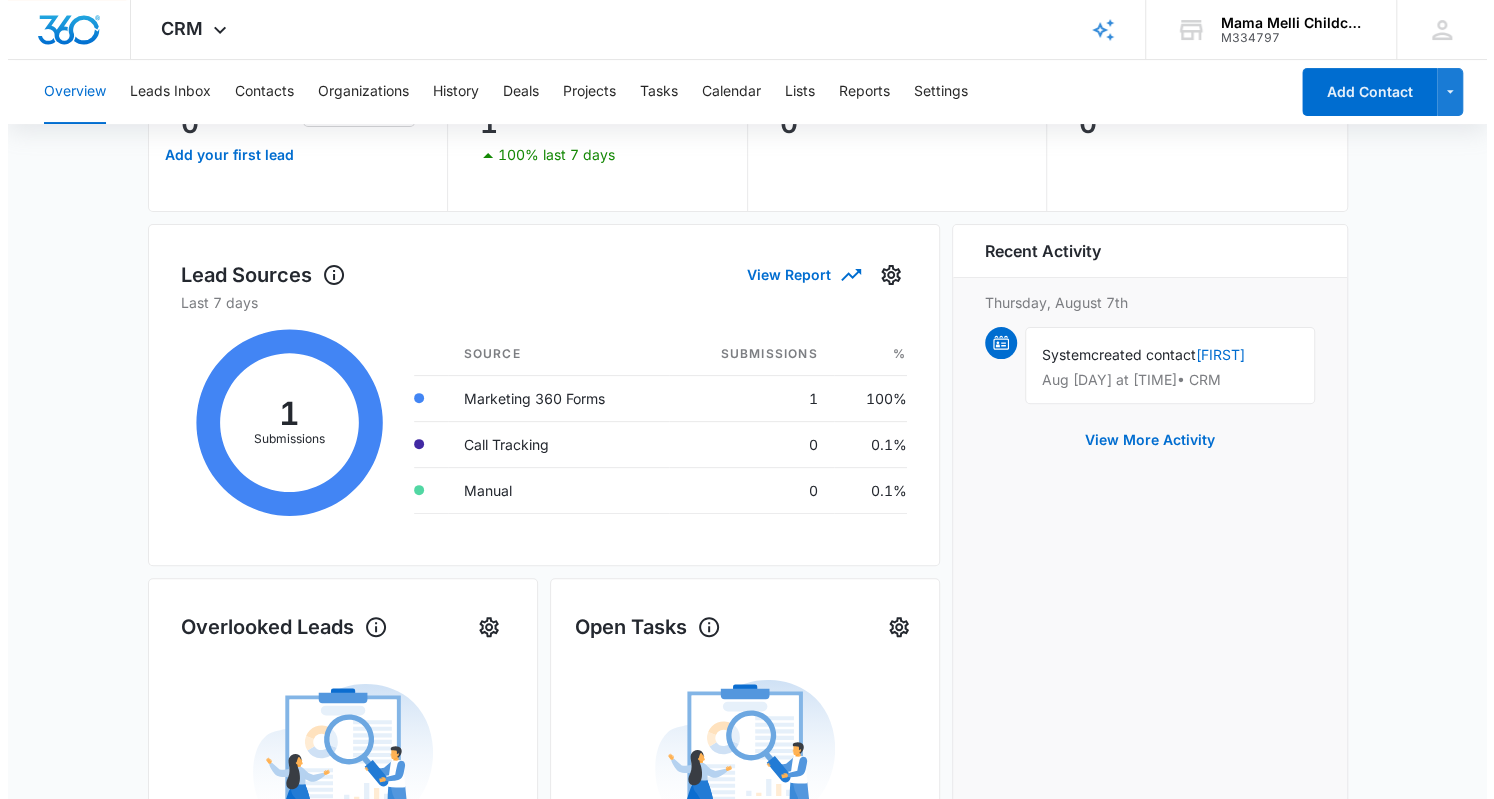 scroll, scrollTop: 0, scrollLeft: 0, axis: both 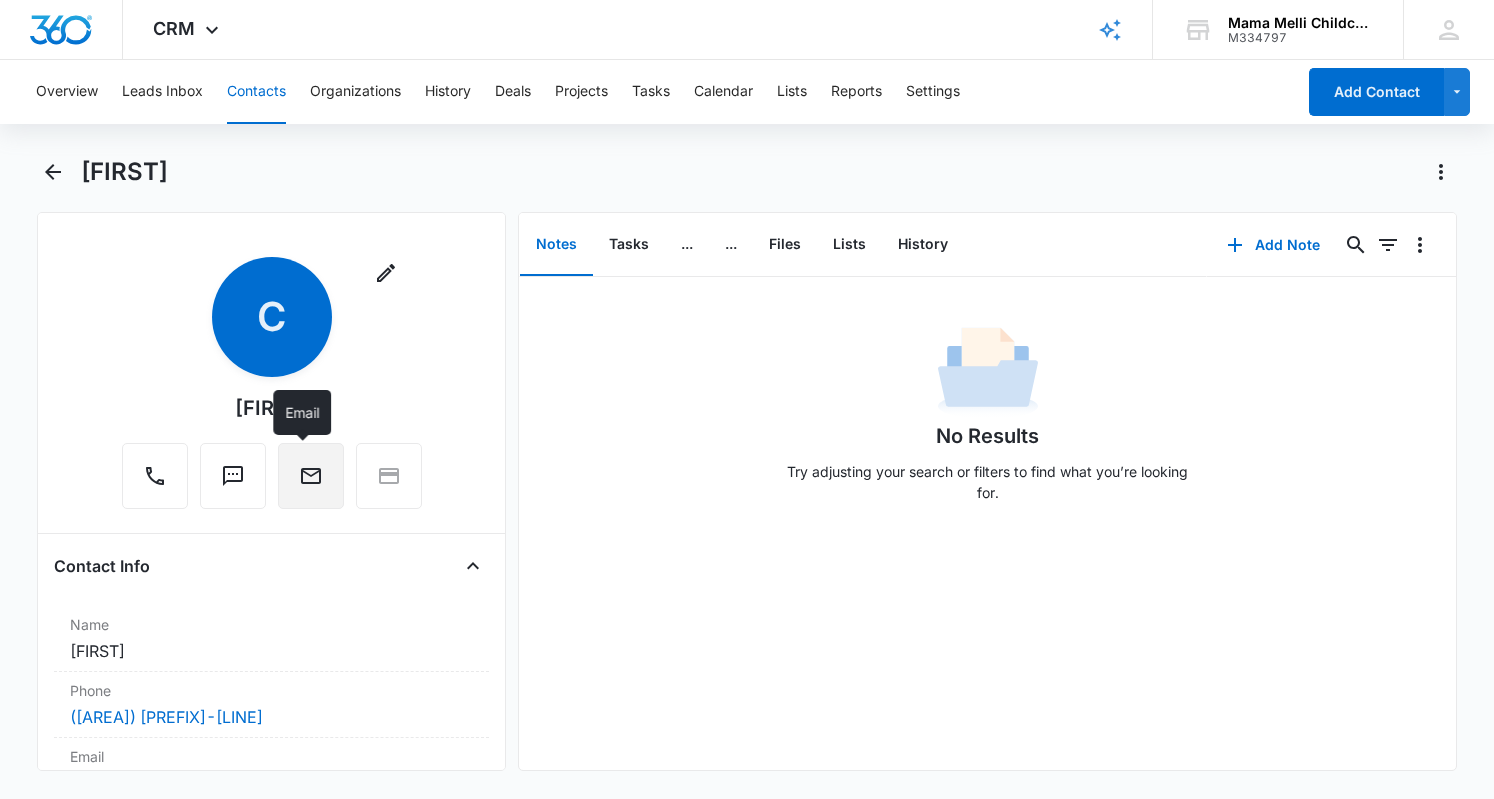 click 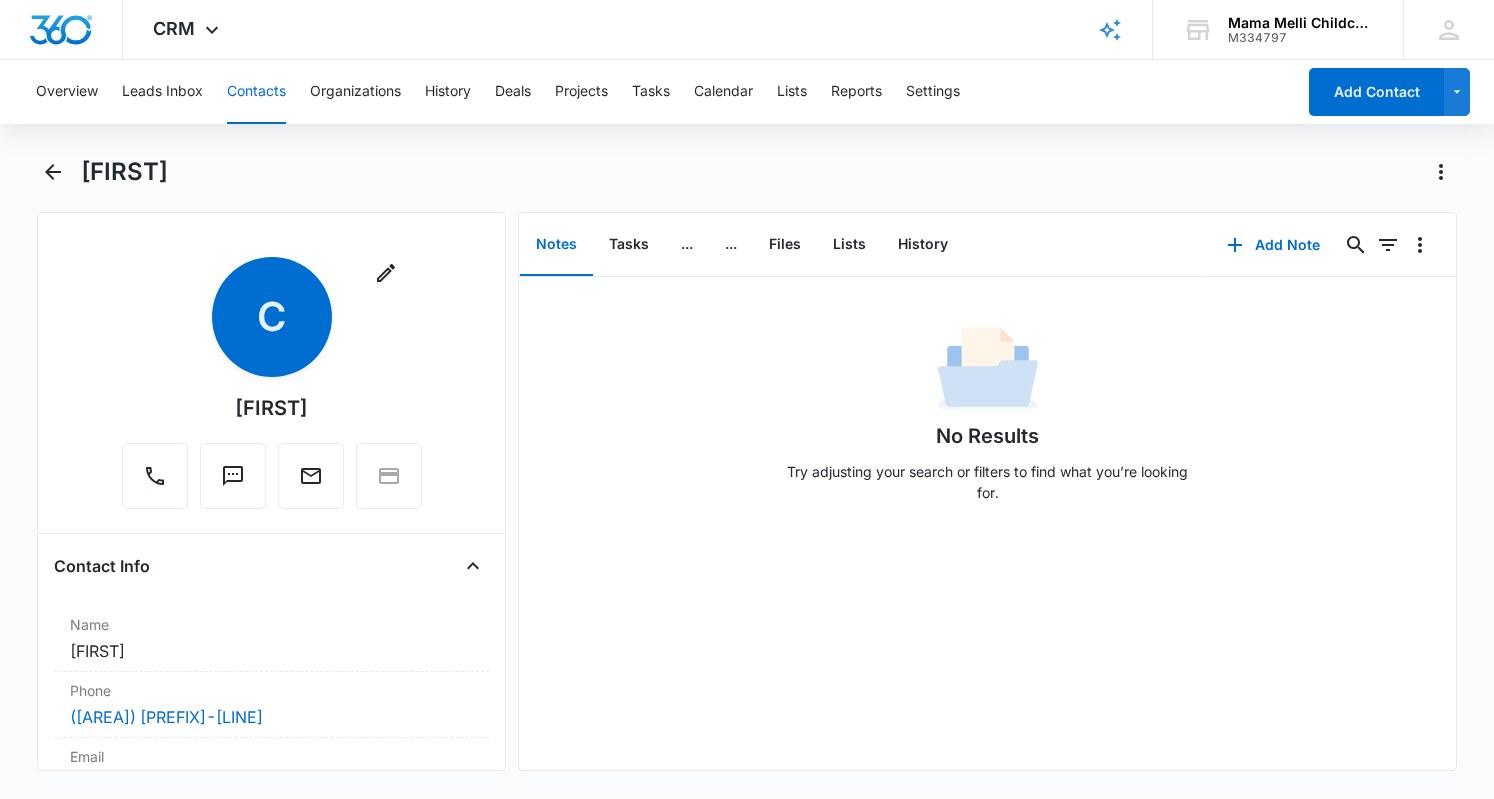click on "Contact Info Name Cancel Save Changes Catherine  Phone Cancel Save Changes (901) 871-7448 Email Cancel Save Changes catherine.finch4@gmail.com Organization Cancel Save Changes --- Address Cancel Save Changes ---" at bounding box center [271, 751] 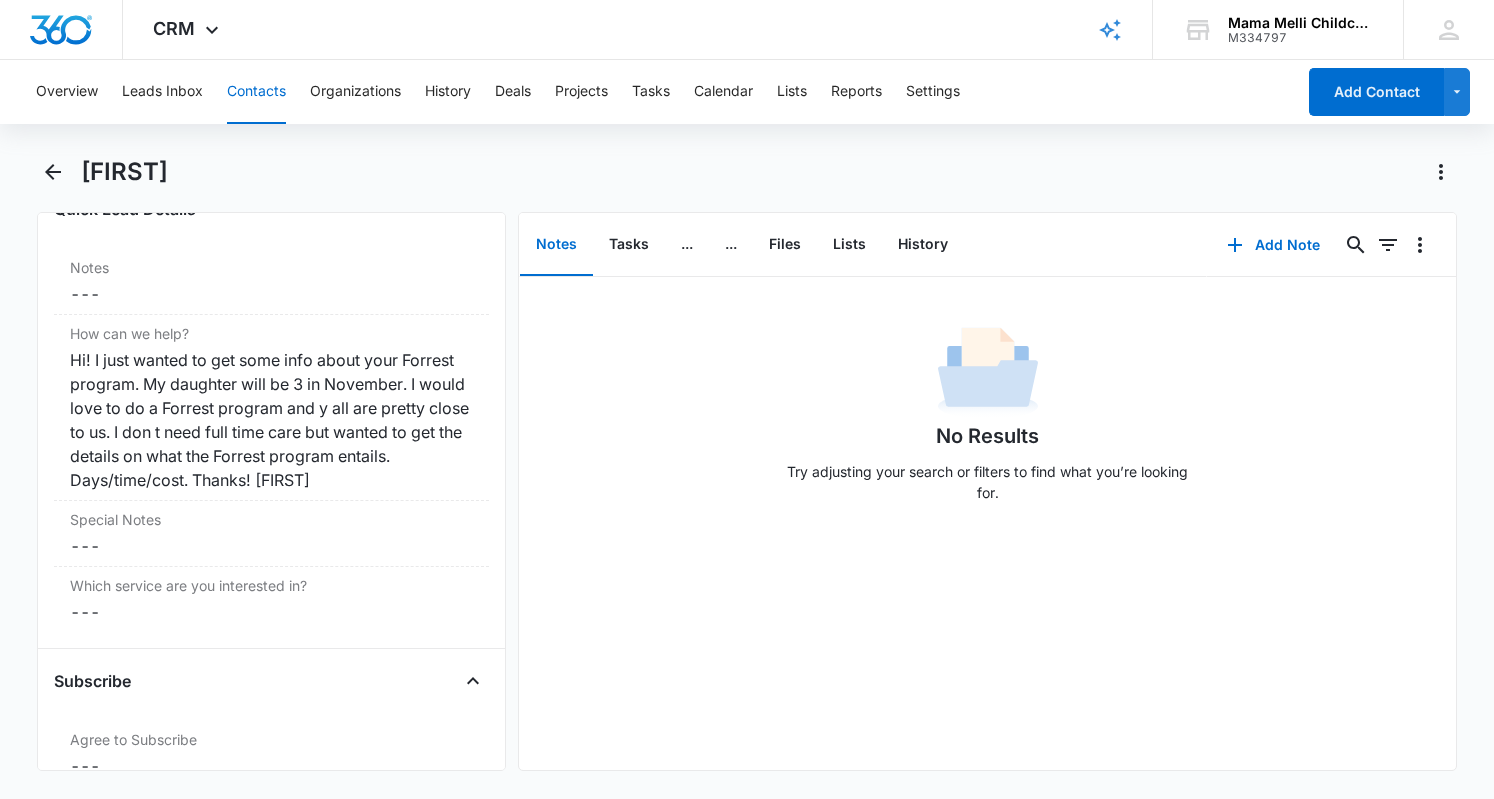scroll, scrollTop: 1919, scrollLeft: 0, axis: vertical 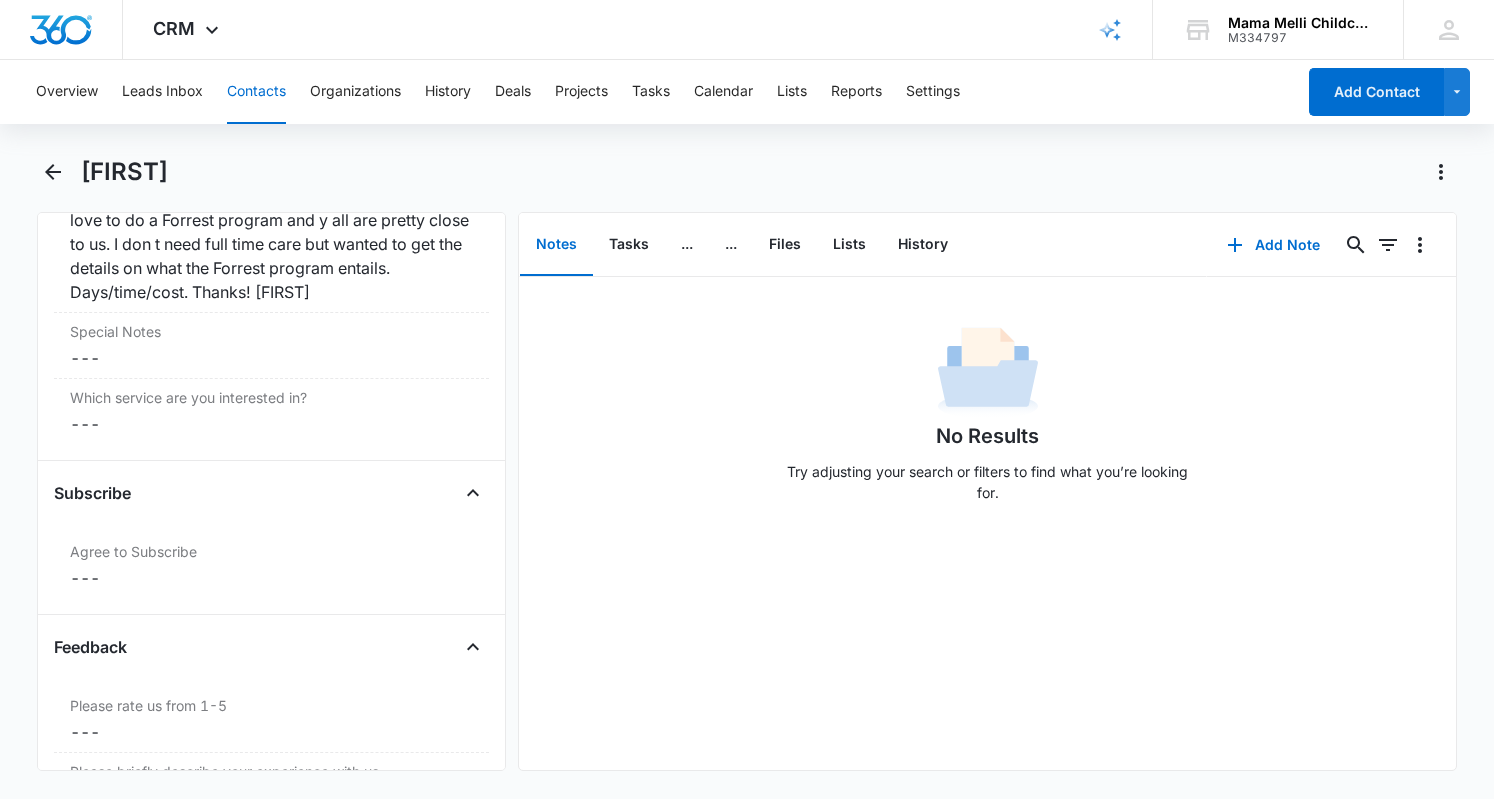 click on "Agree to Subscribe" at bounding box center (271, 551) 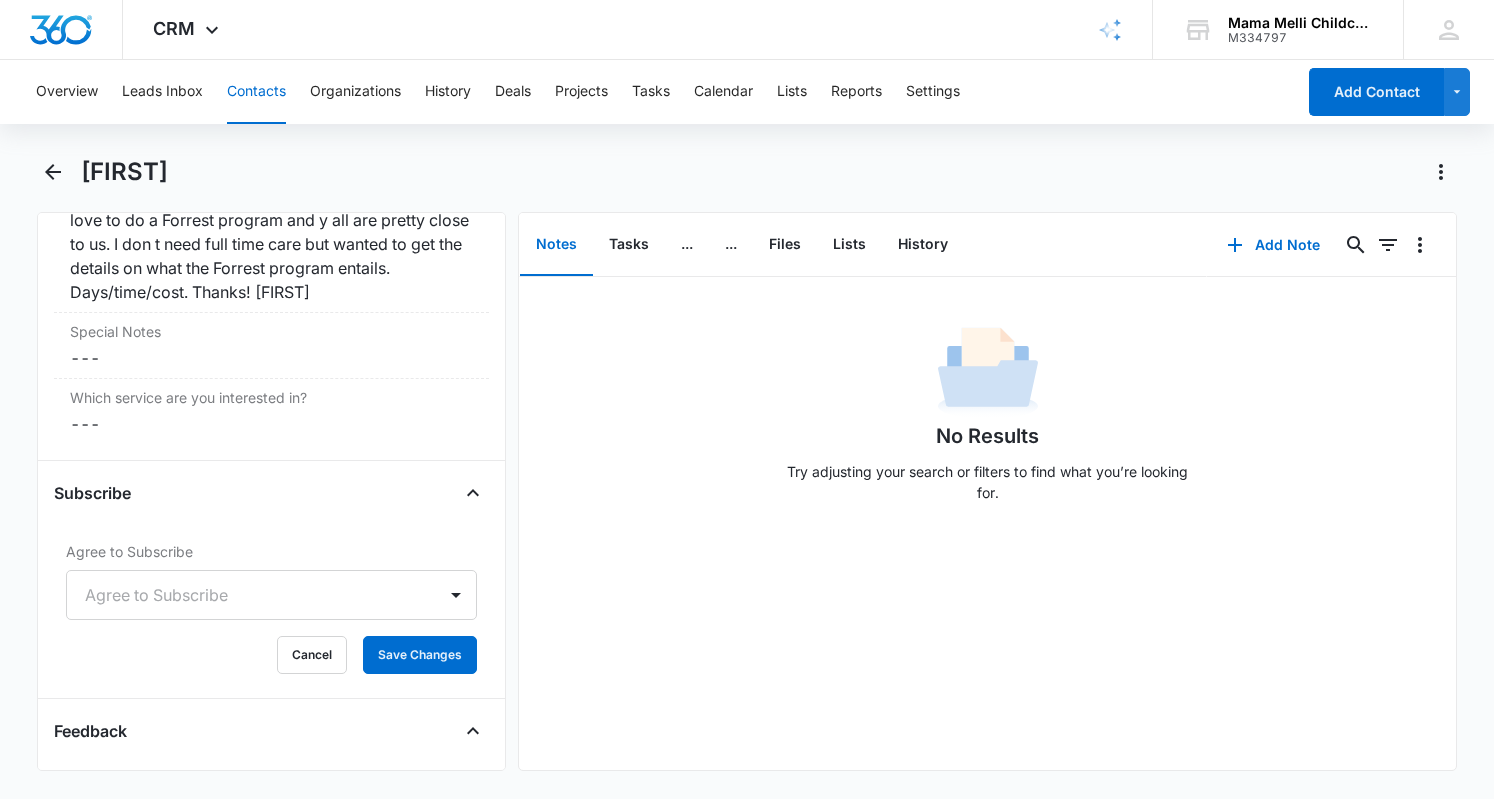 click on "Subscribe Agree to Subscribe Agree to Subscribe Cancel Save Changes" at bounding box center (271, 588) 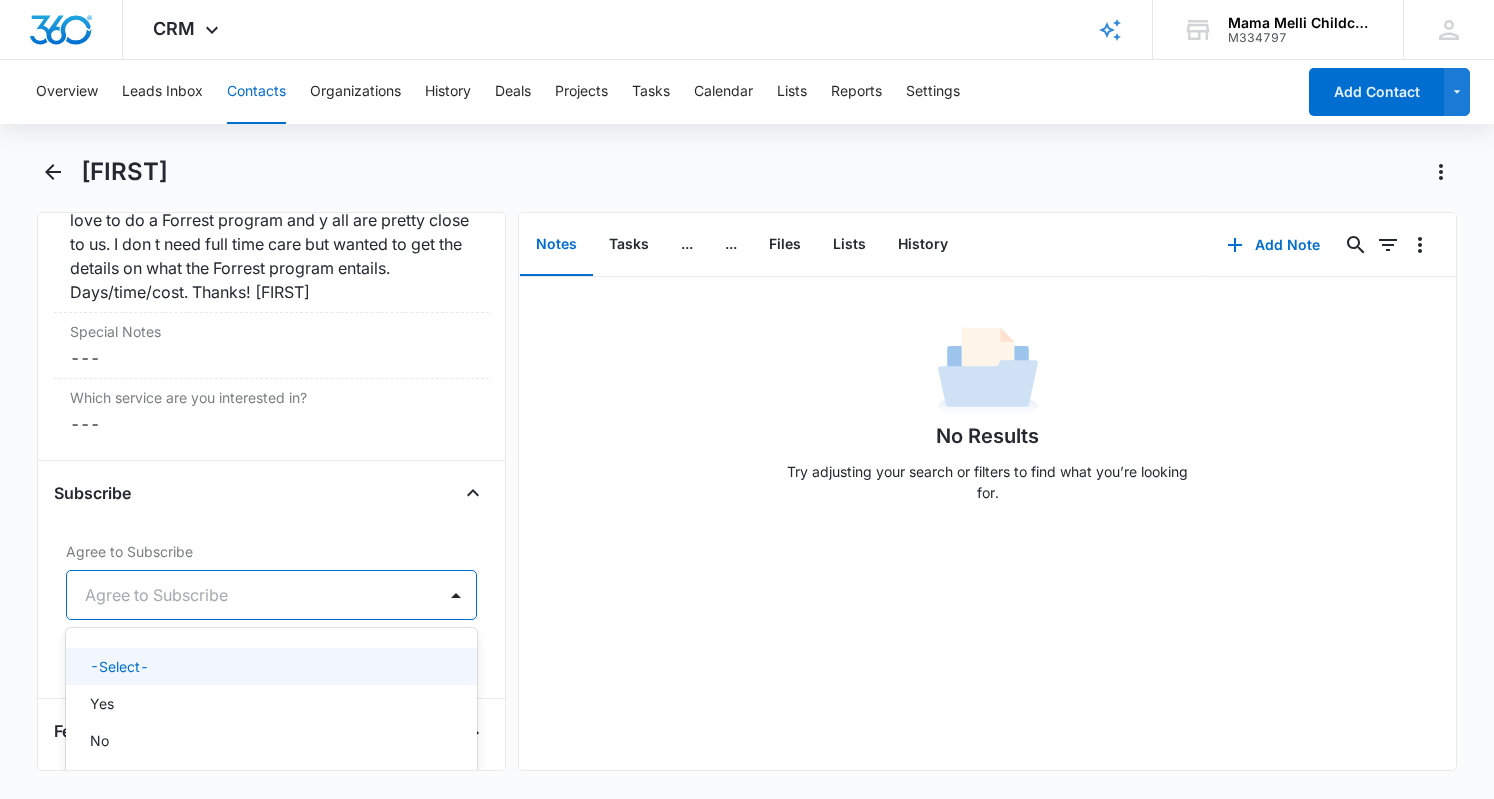 click at bounding box center [456, 595] 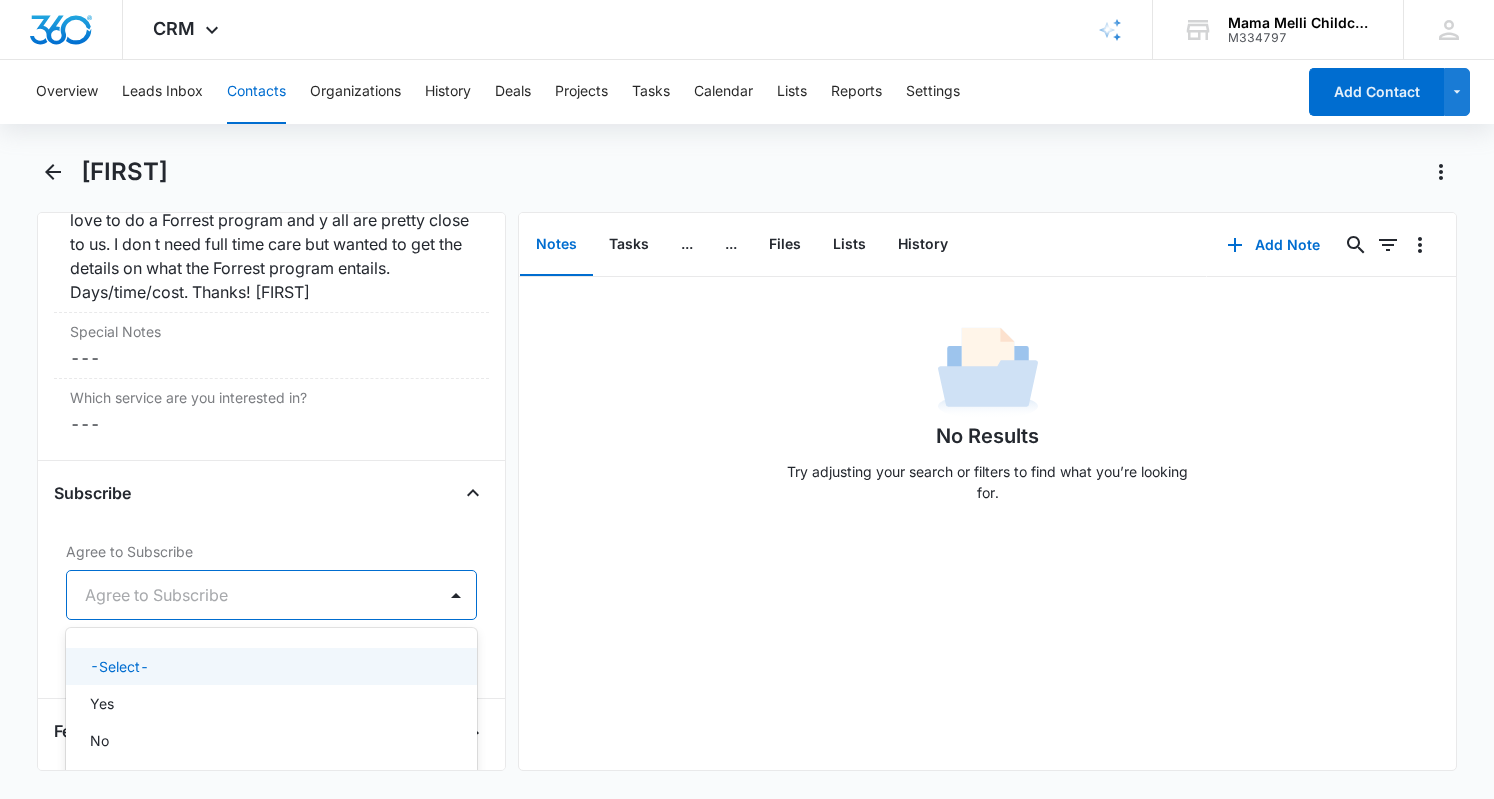 click at bounding box center (456, 595) 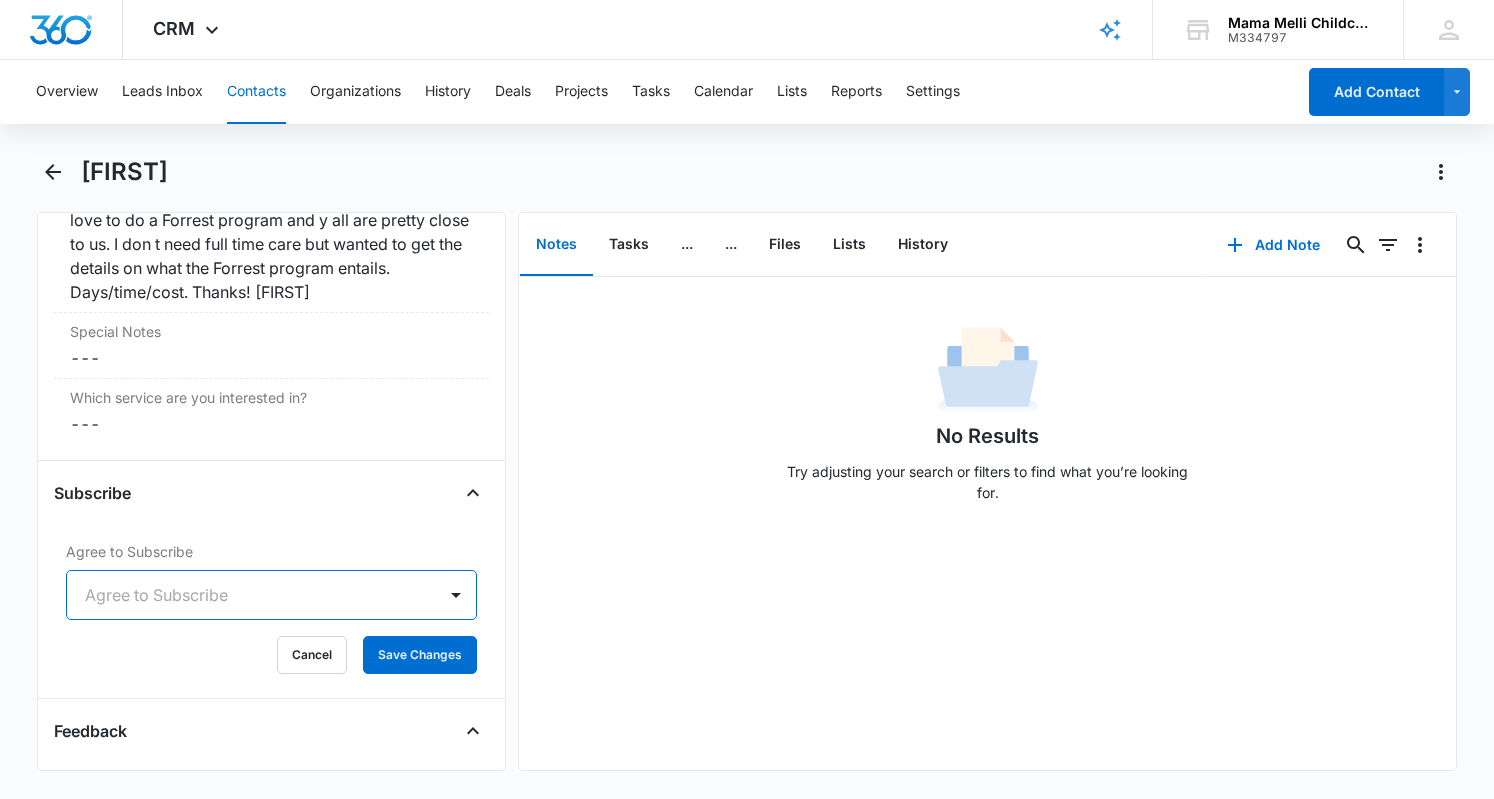 click on "No Results Try adjusting your search or filters to find what you’re looking for." at bounding box center [987, 523] 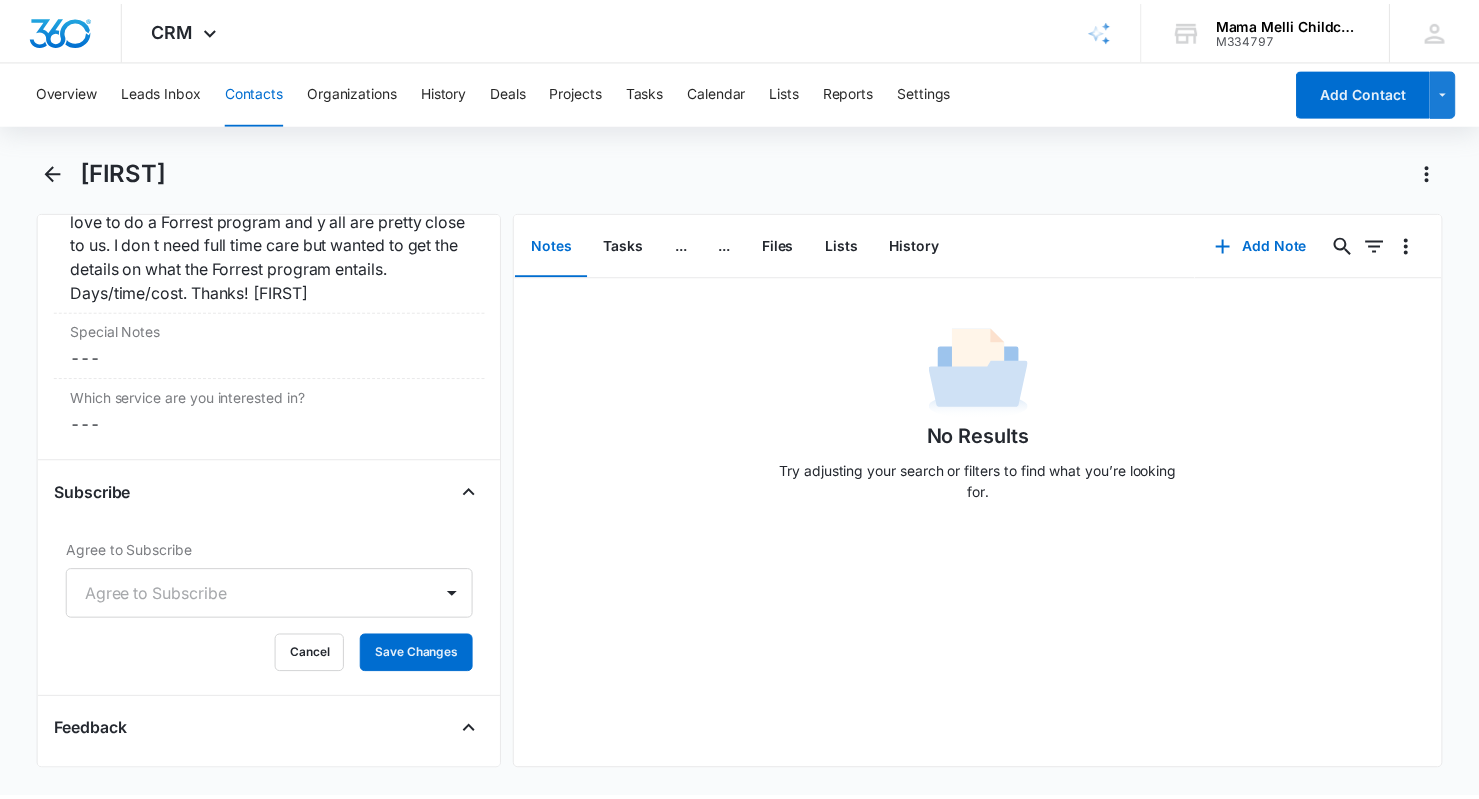 scroll, scrollTop: 2157, scrollLeft: 0, axis: vertical 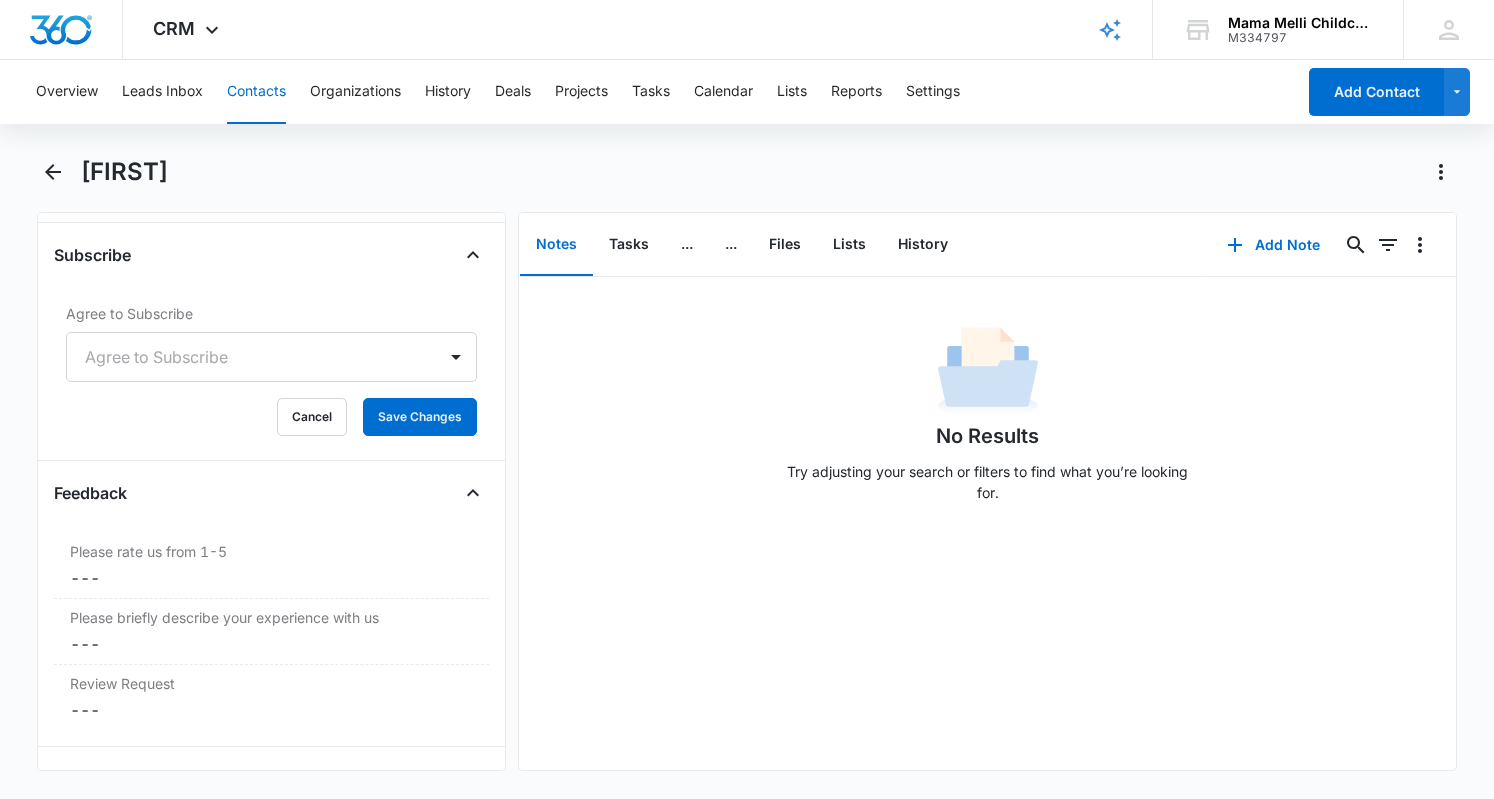 click on "CRM" at bounding box center (174, 28) 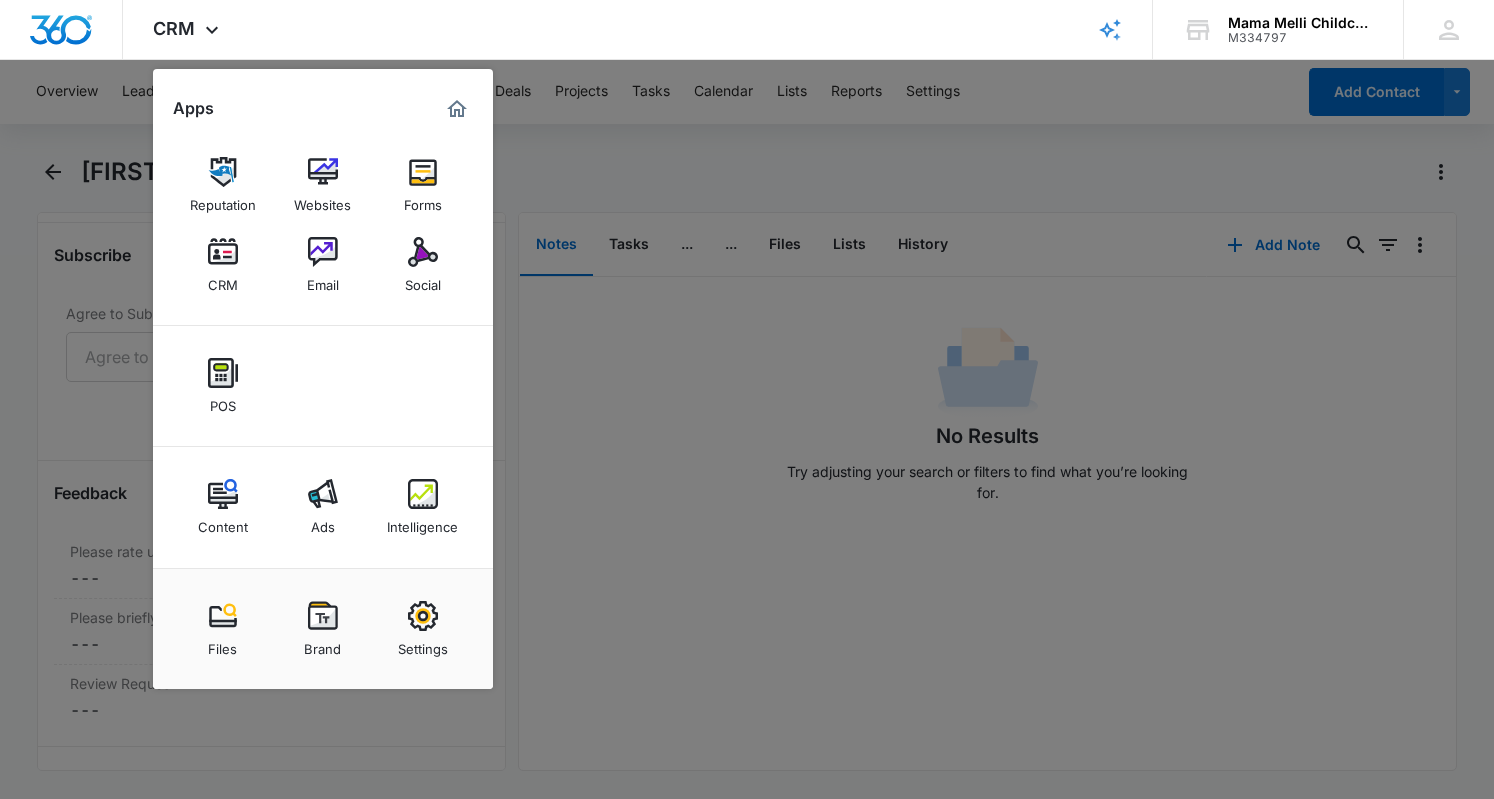 click at bounding box center (423, 252) 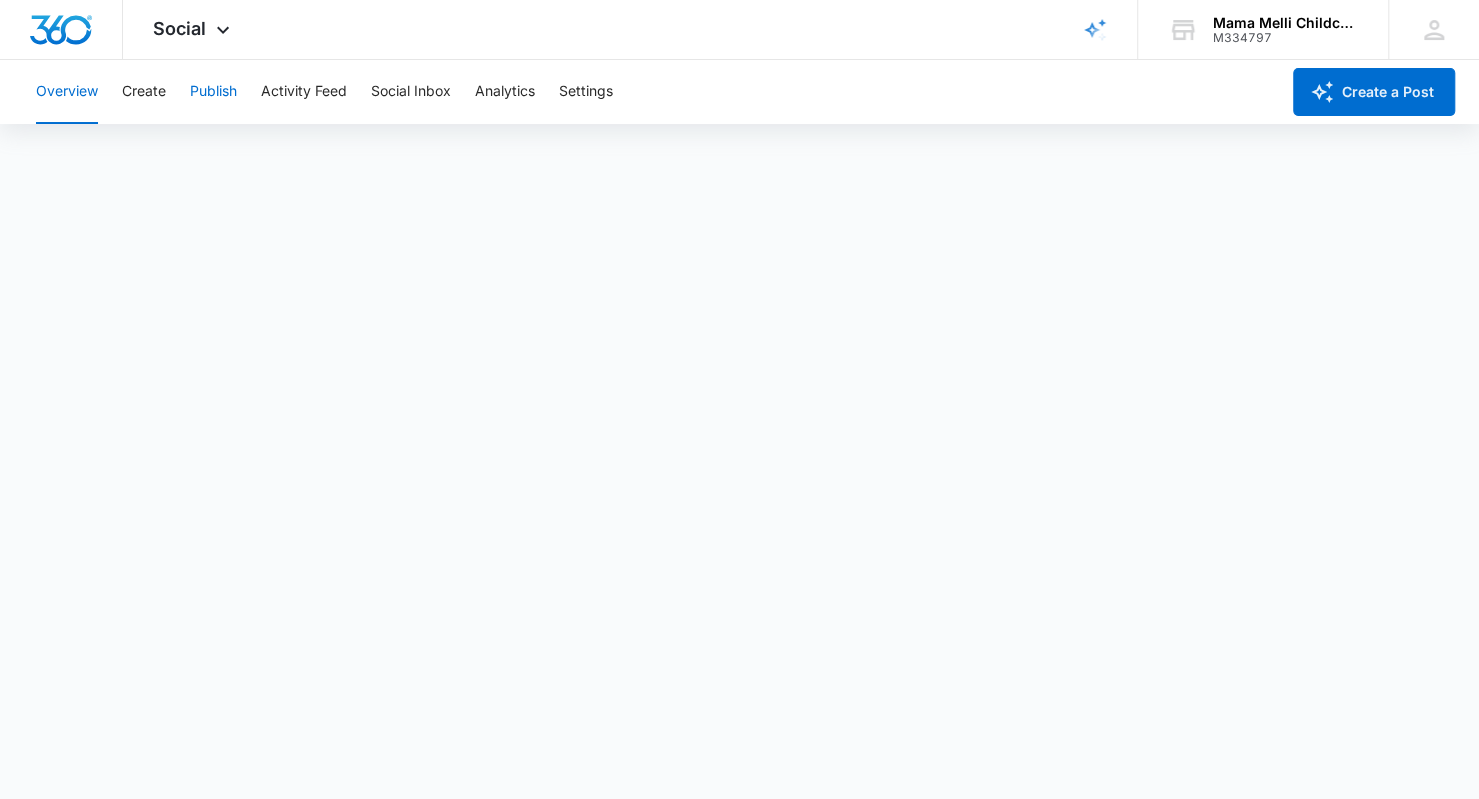 click on "Publish" at bounding box center [213, 92] 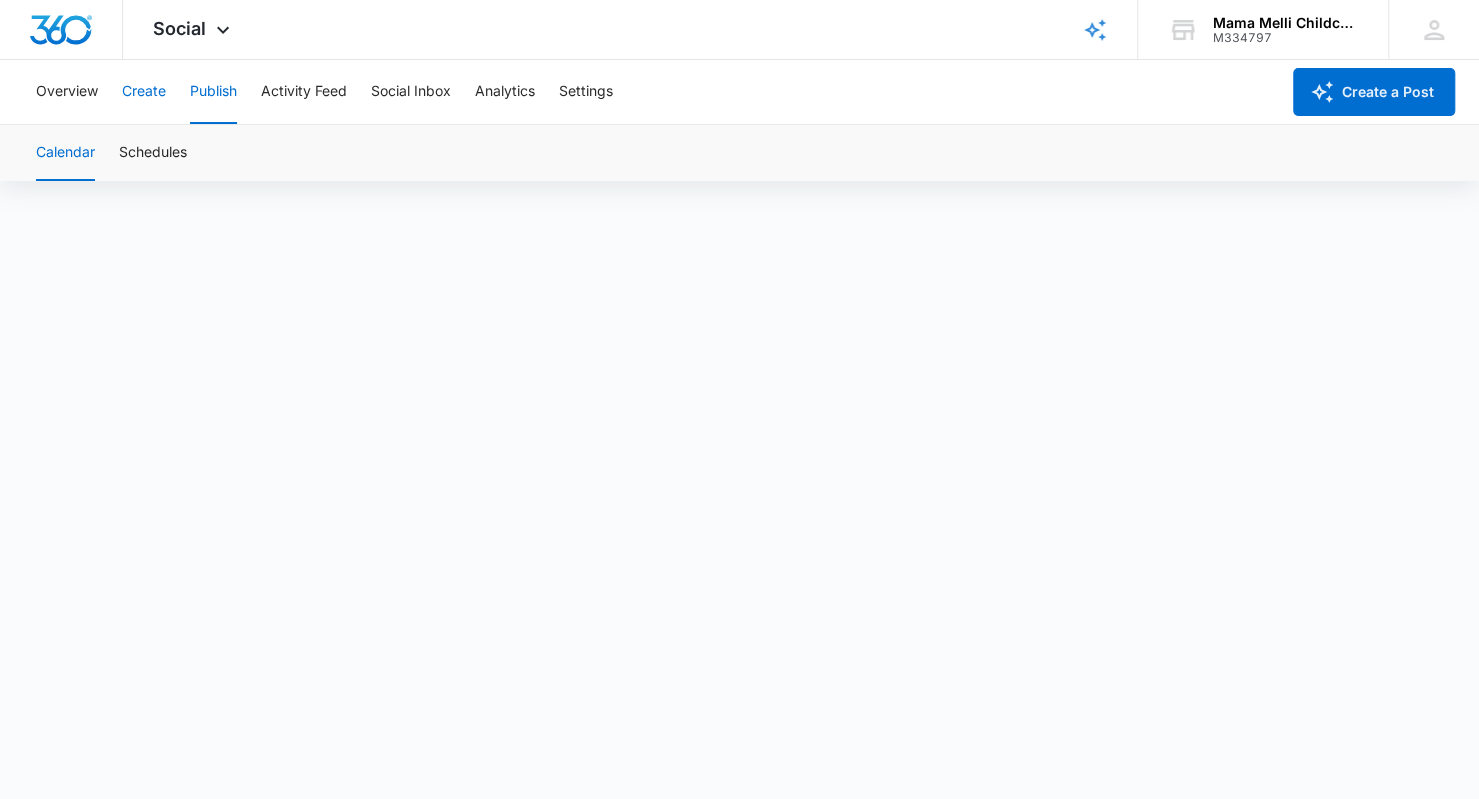 click on "Create" at bounding box center [144, 92] 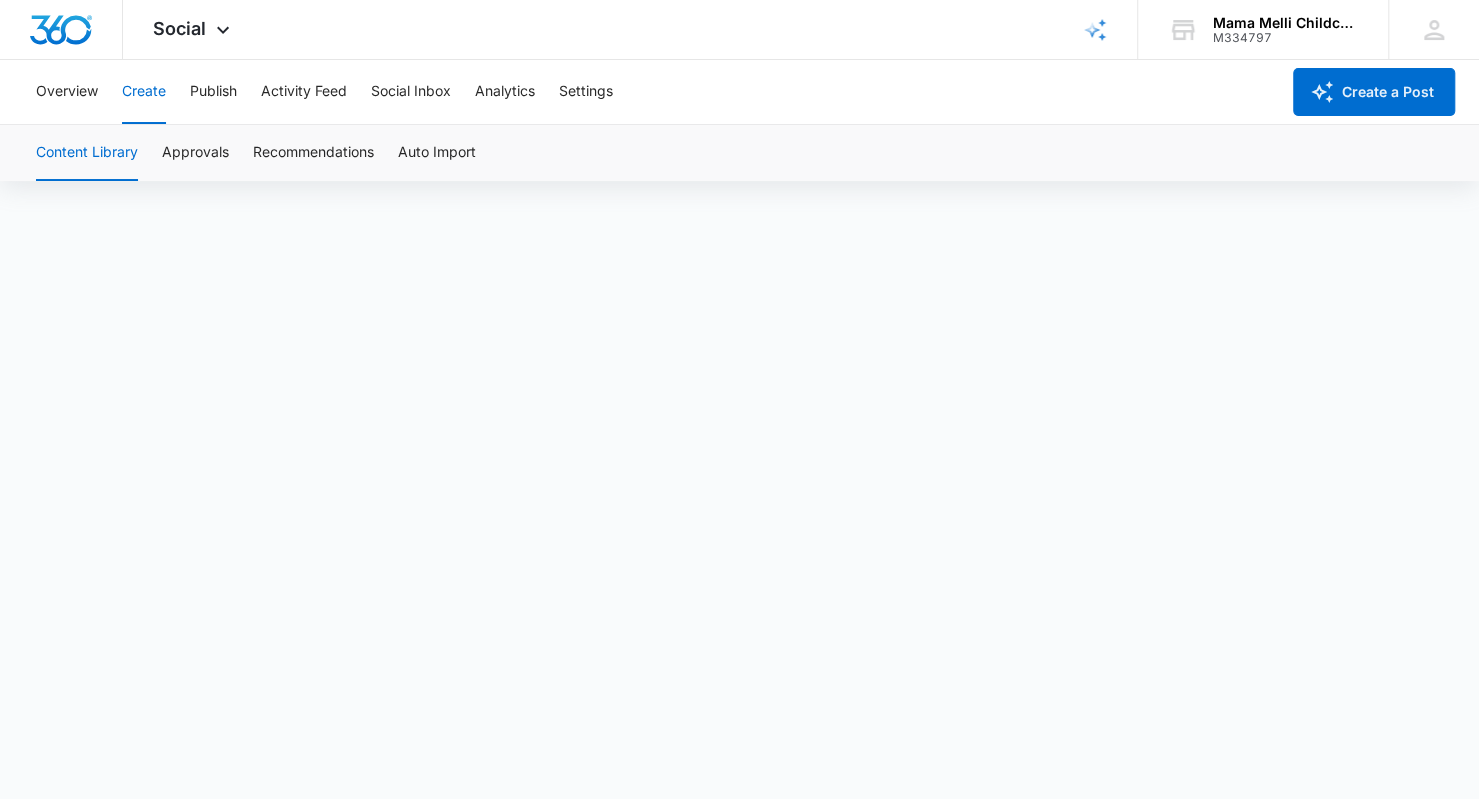 click on "Social" at bounding box center [179, 28] 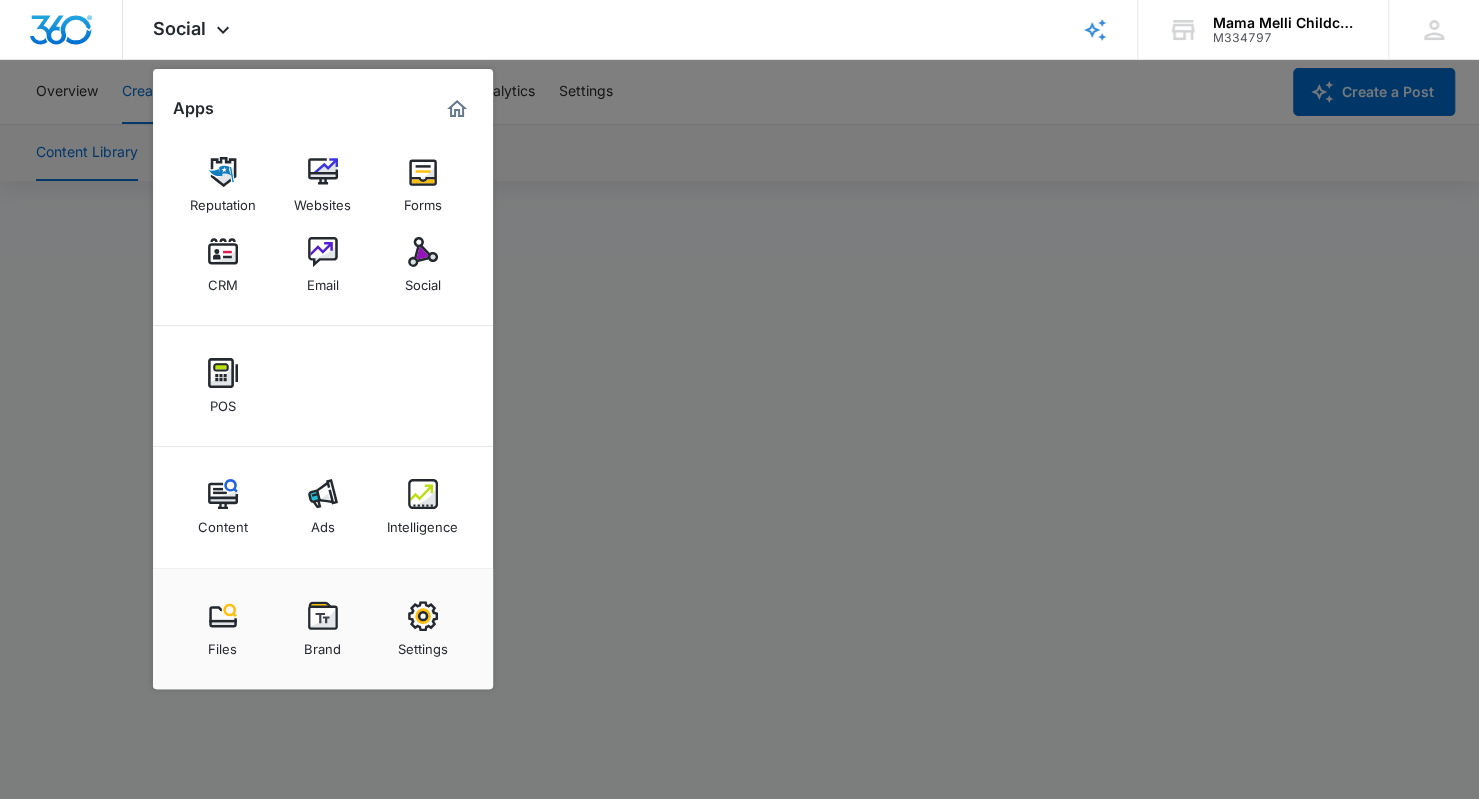 click on "CRM" at bounding box center [223, 265] 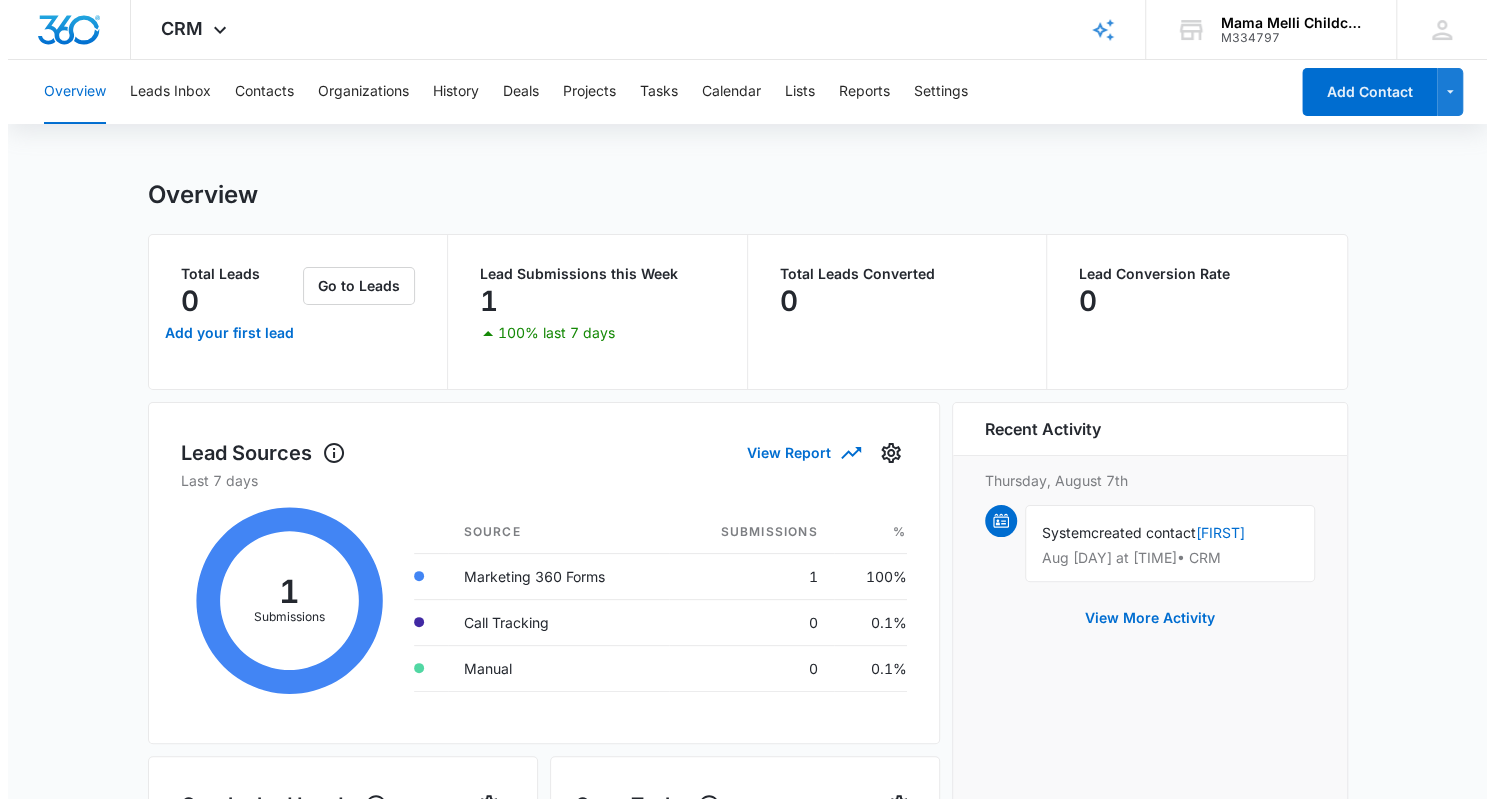scroll, scrollTop: 0, scrollLeft: 0, axis: both 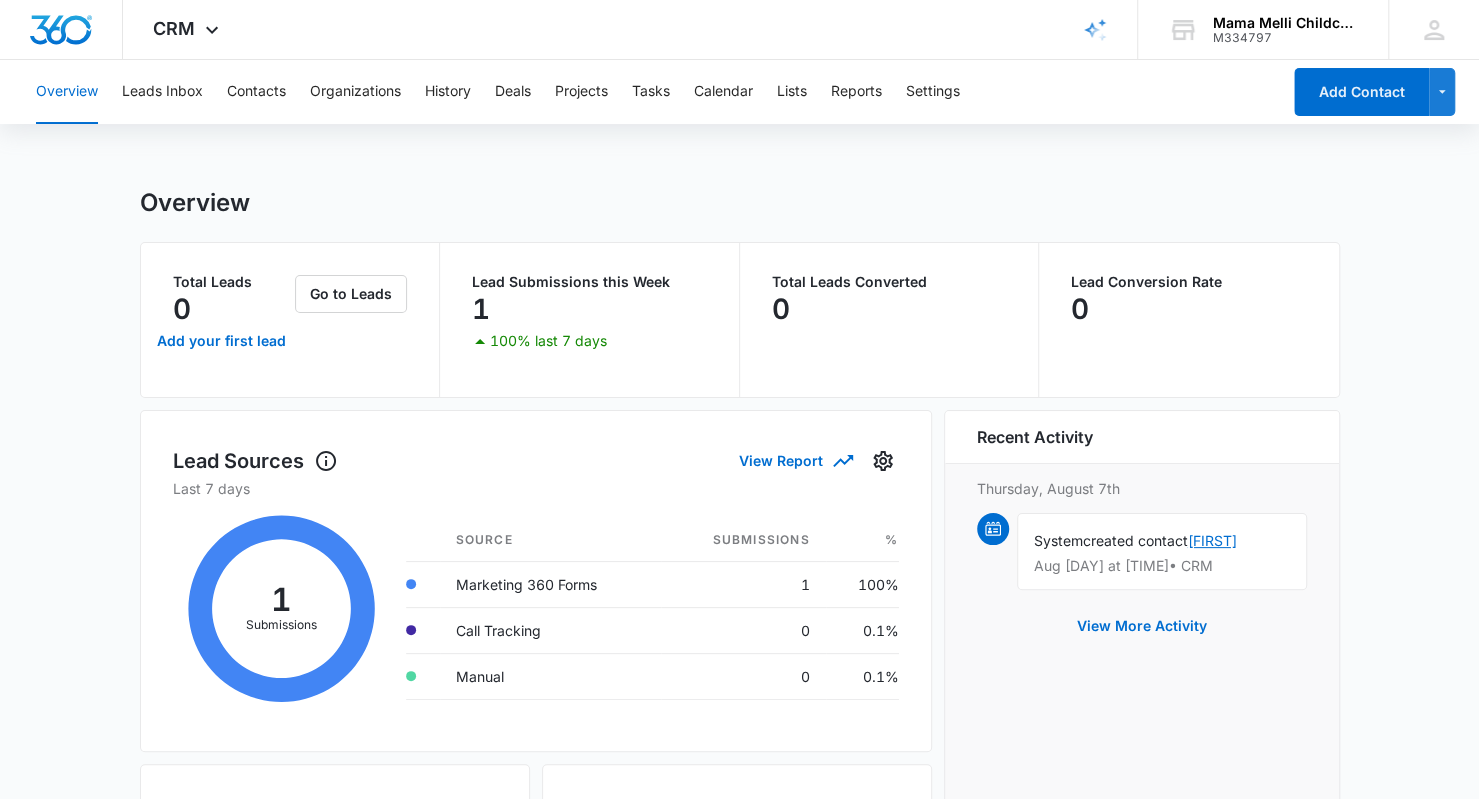 click on "[FIRST]" at bounding box center (1212, 540) 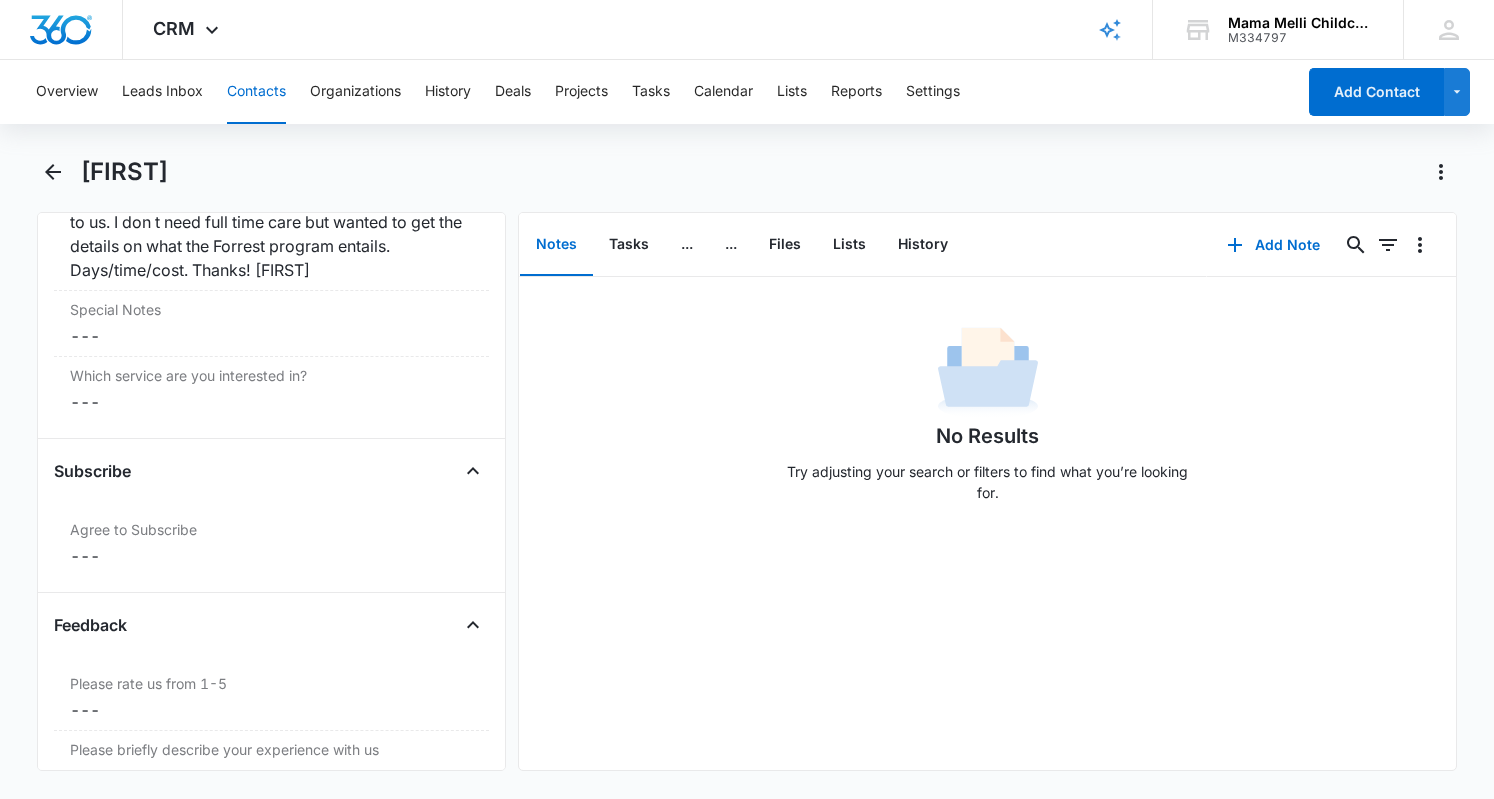 scroll, scrollTop: 1940, scrollLeft: 0, axis: vertical 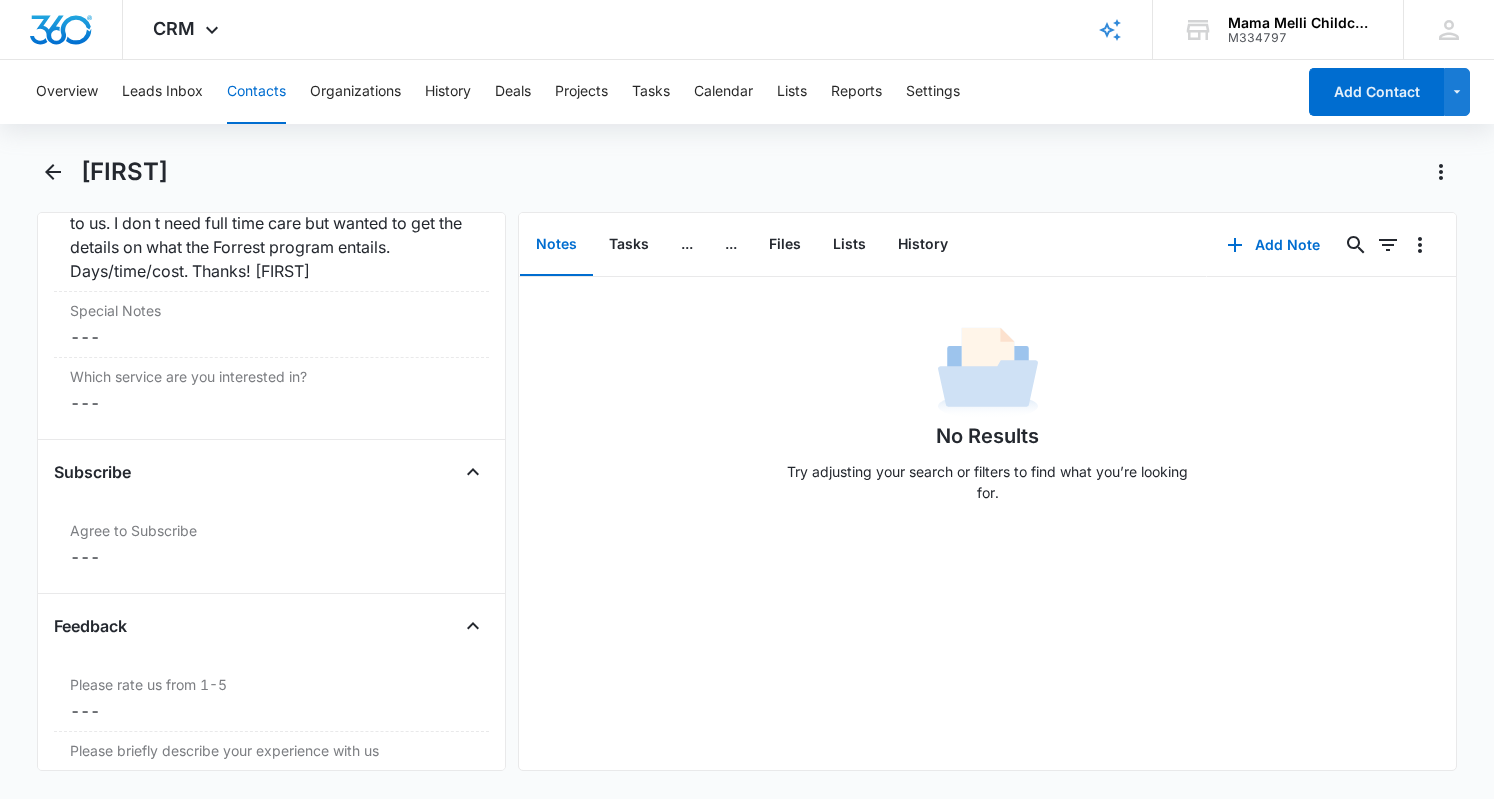 click on "Cancel Save Changes ---" at bounding box center [271, 403] 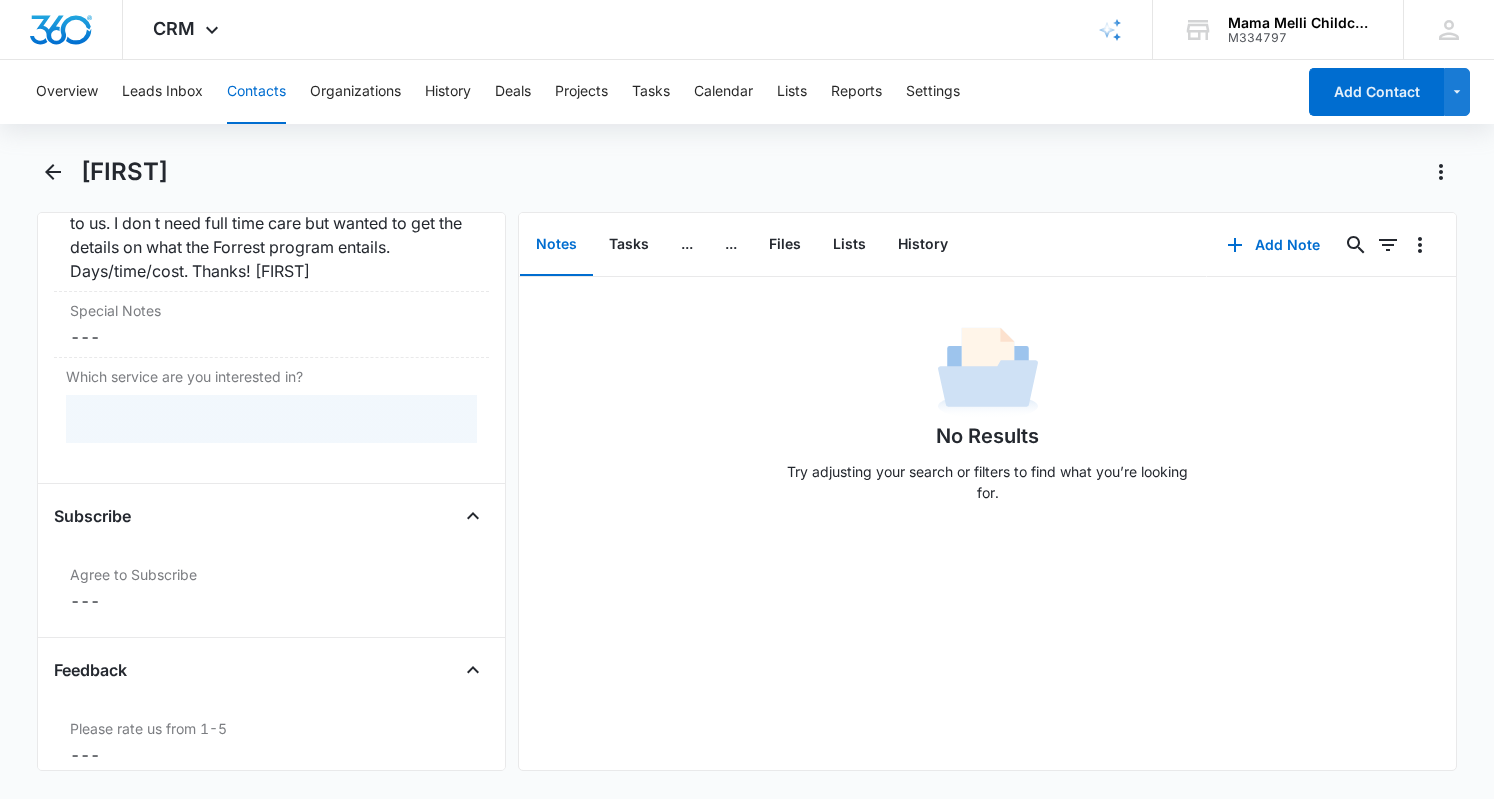click at bounding box center (271, 419) 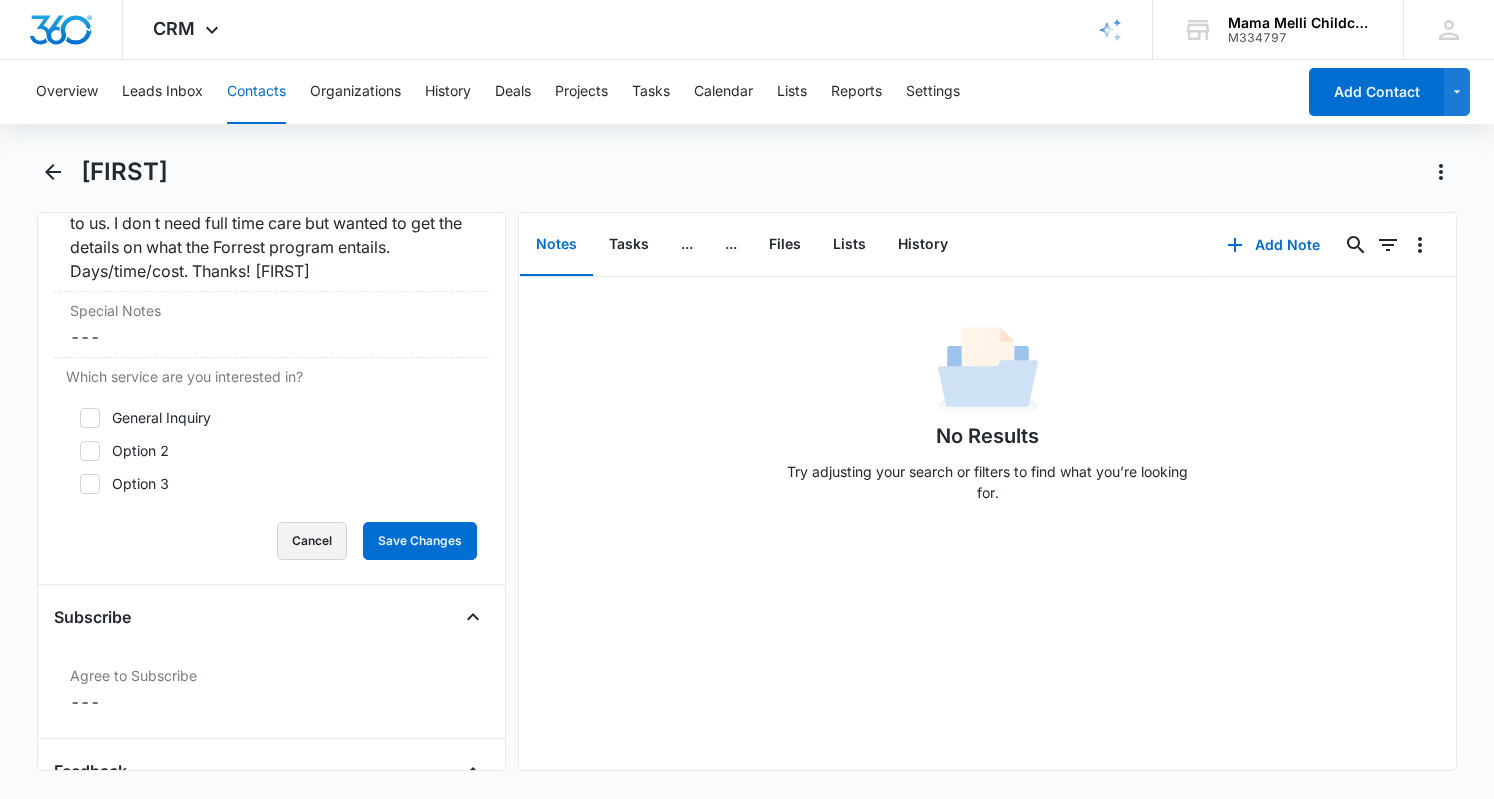 click on "Cancel" at bounding box center [312, 541] 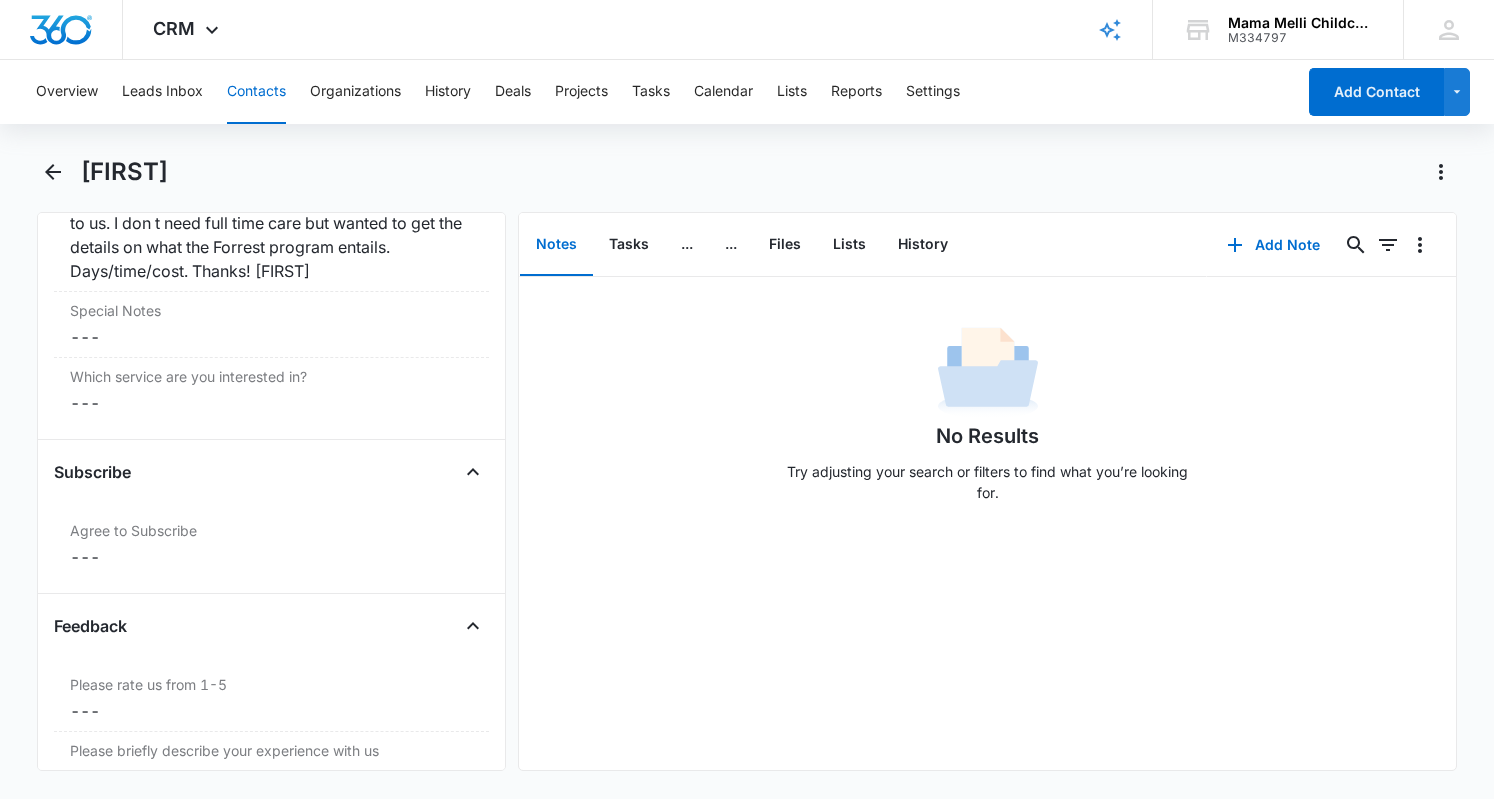 click on "Special Notes" at bounding box center [271, 310] 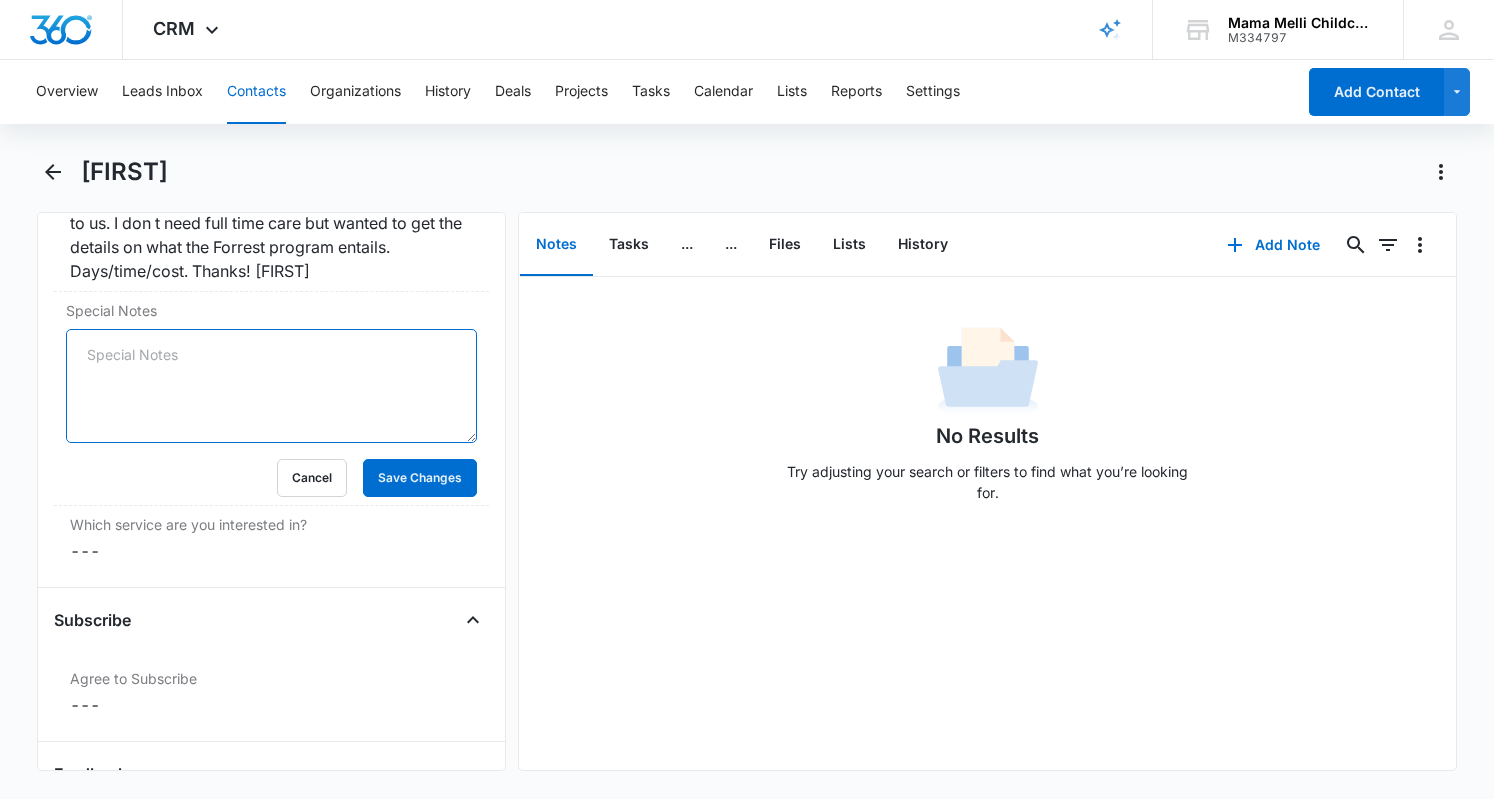 click on "Special Notes" at bounding box center (271, 386) 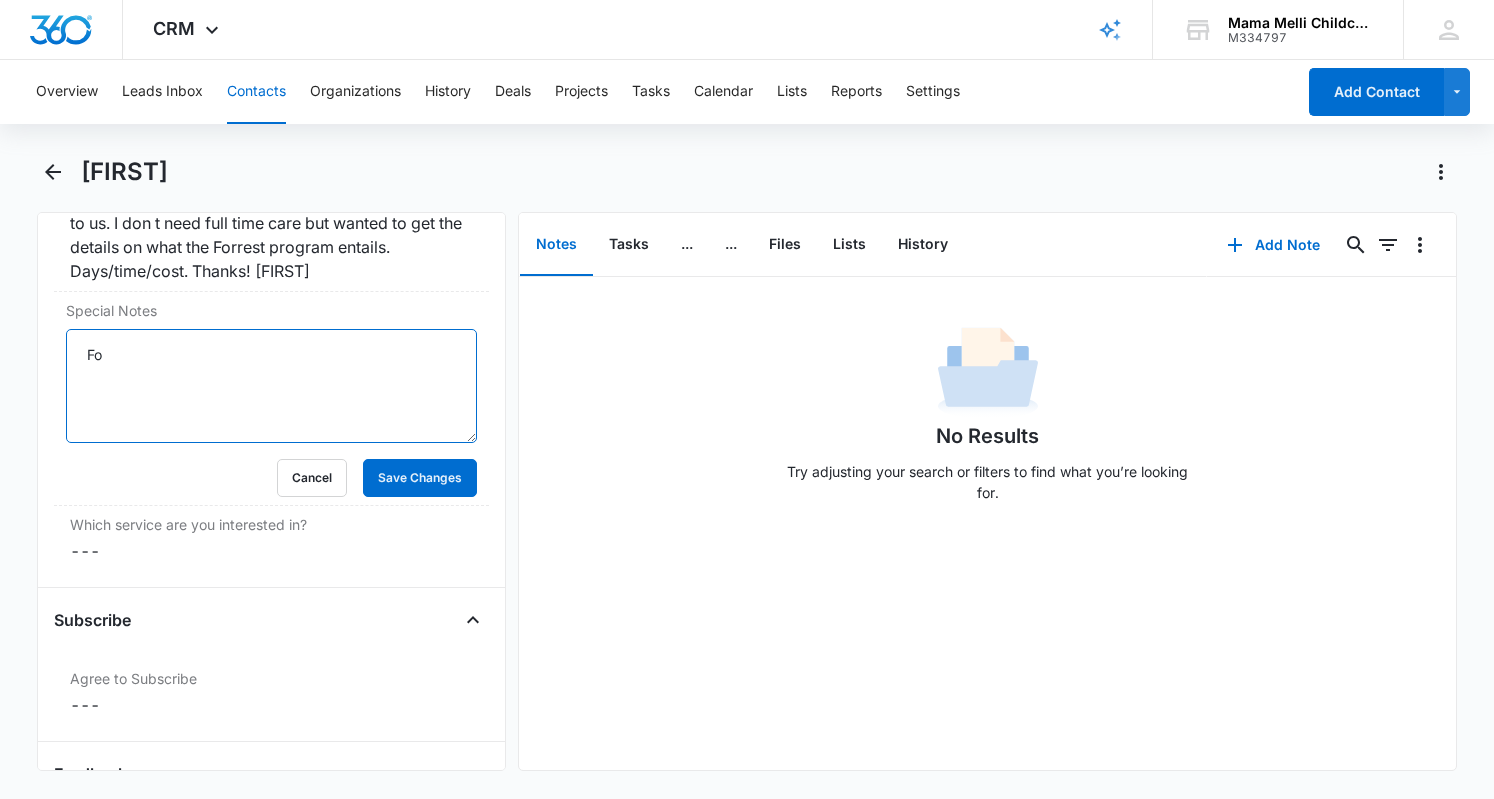 type on "F" 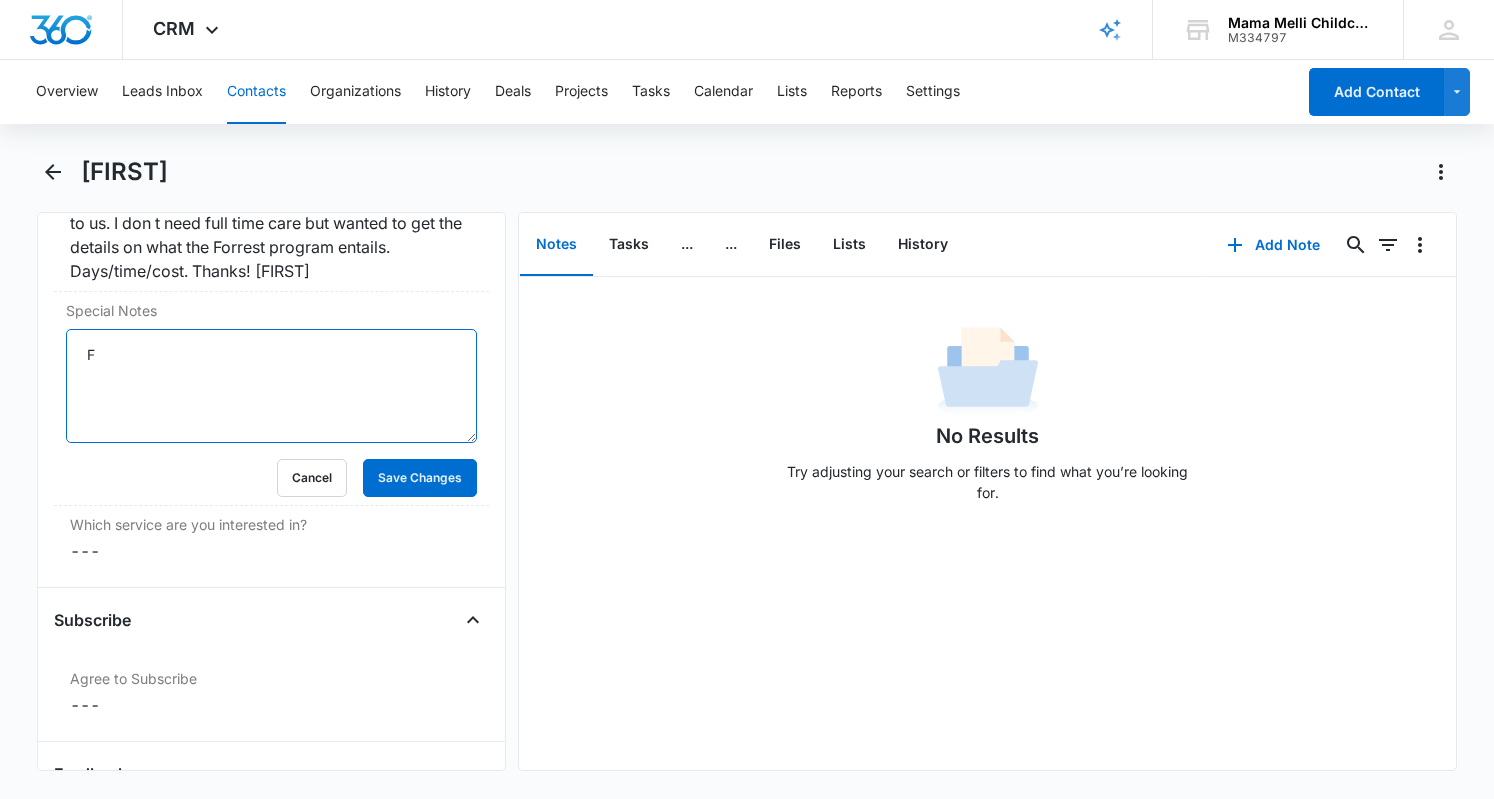 type 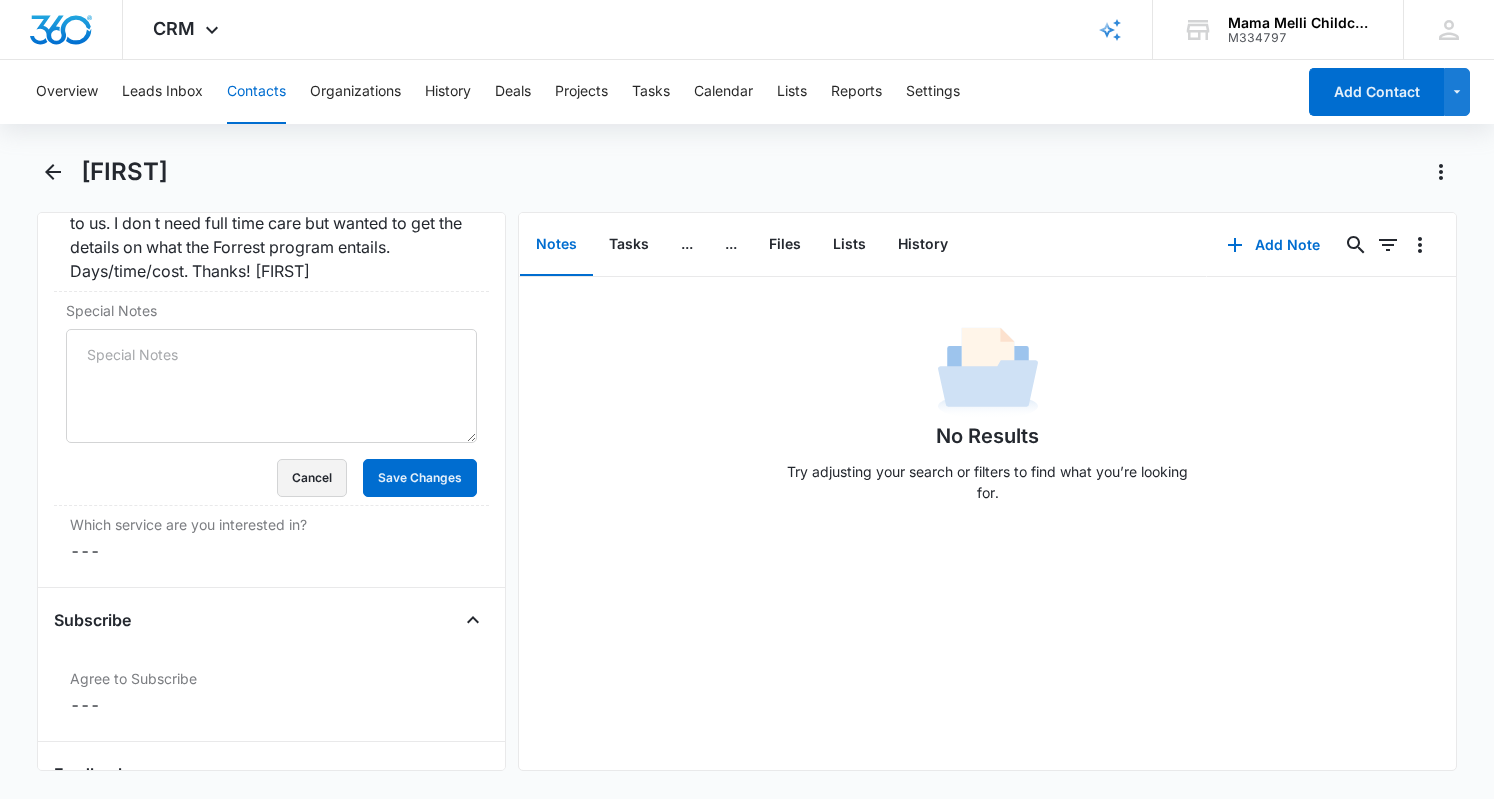 click on "Cancel" at bounding box center [312, 478] 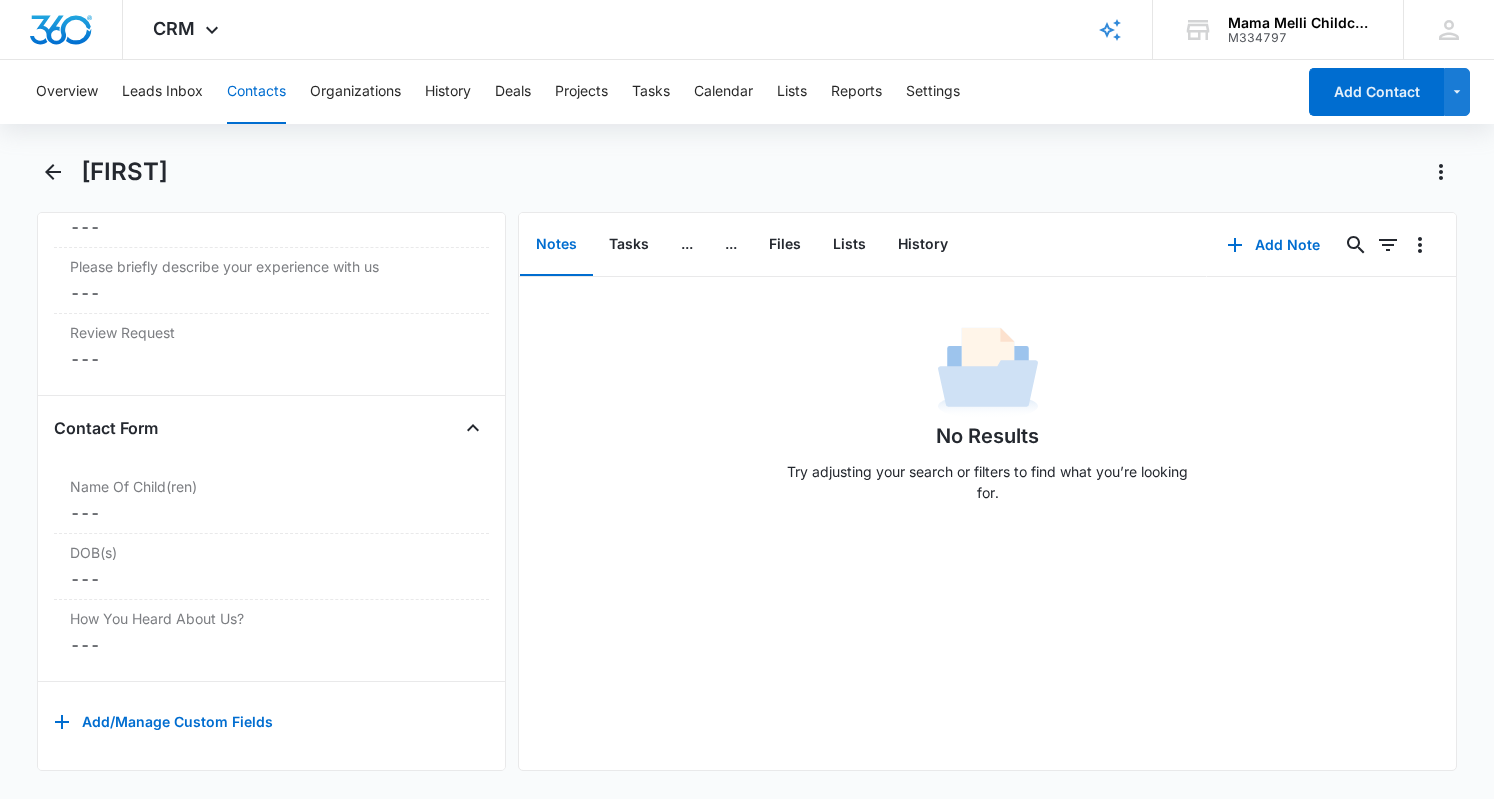 scroll, scrollTop: 2452, scrollLeft: 0, axis: vertical 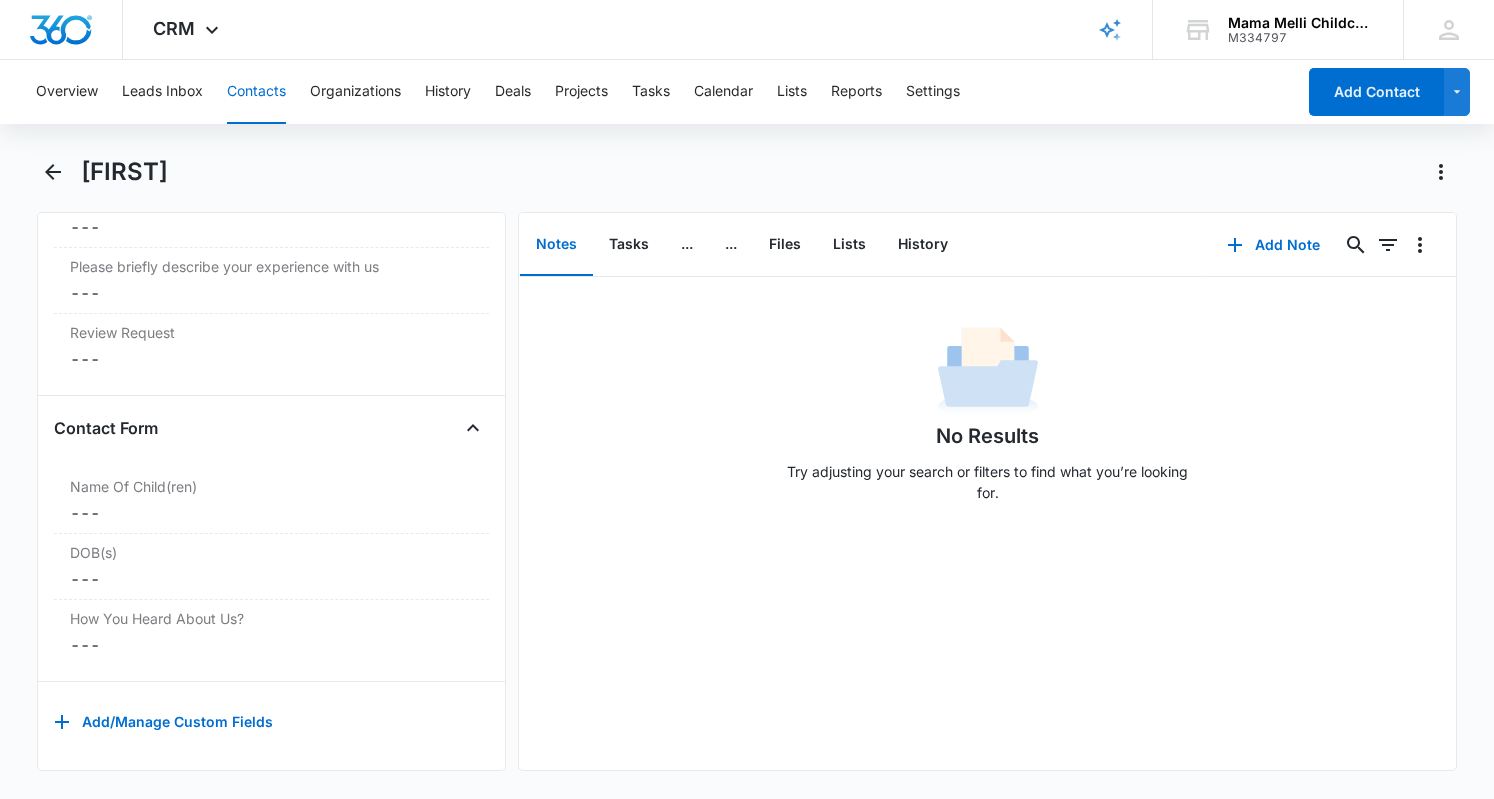 click on "Name Of Child(ren)" at bounding box center [271, 486] 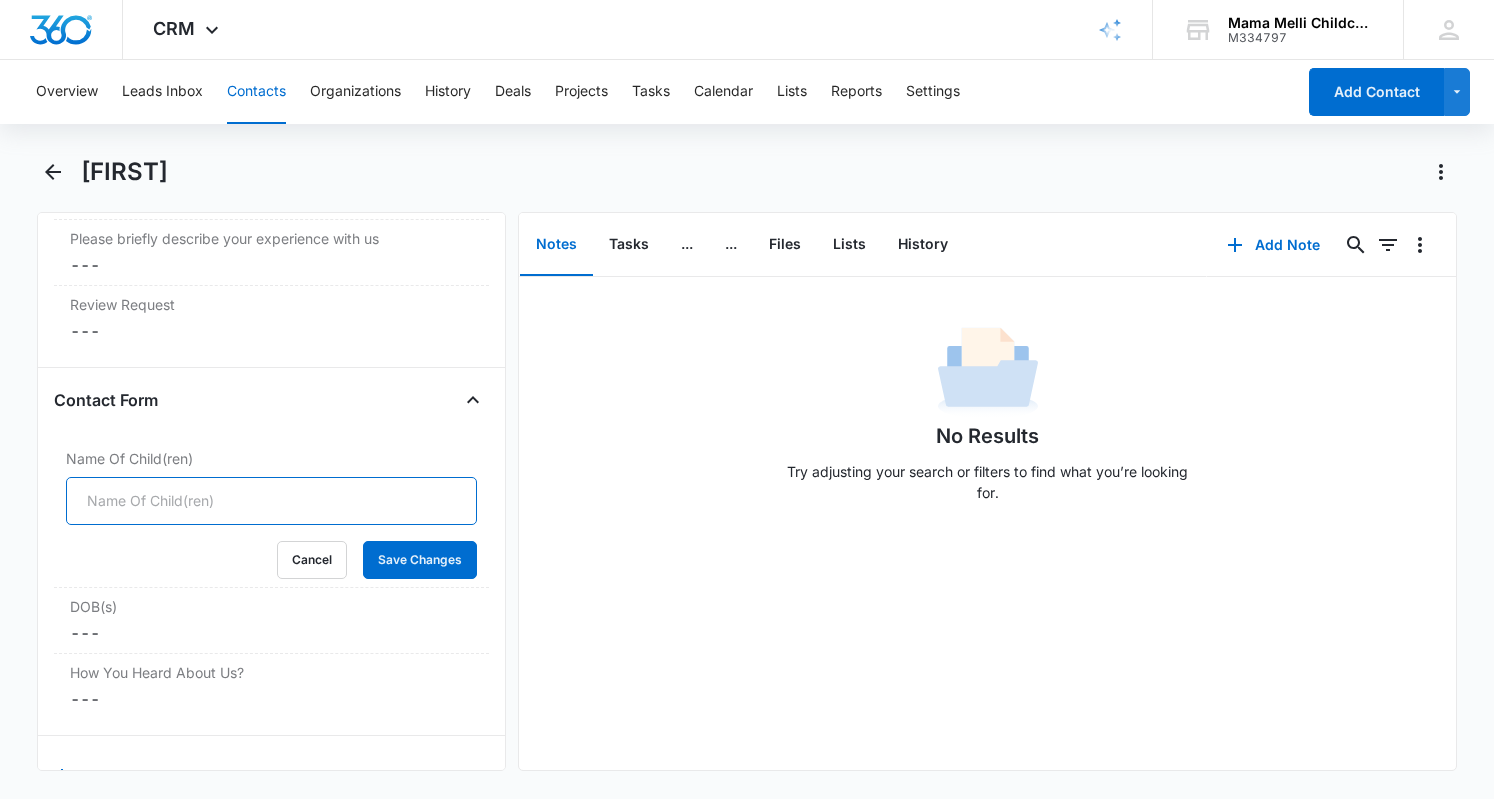 click on "Name Of Child(ren)" at bounding box center [271, 501] 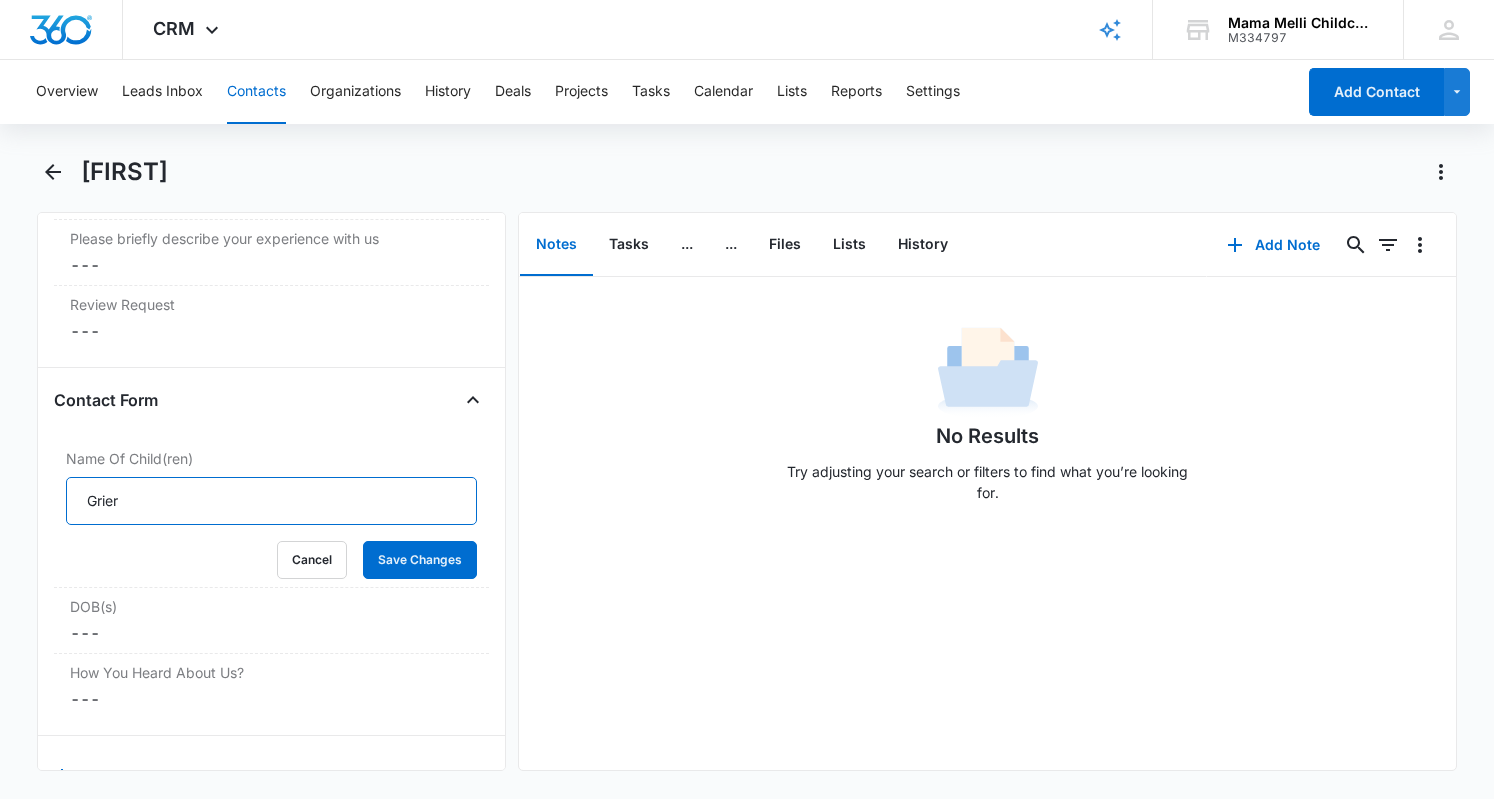 type on "Grier" 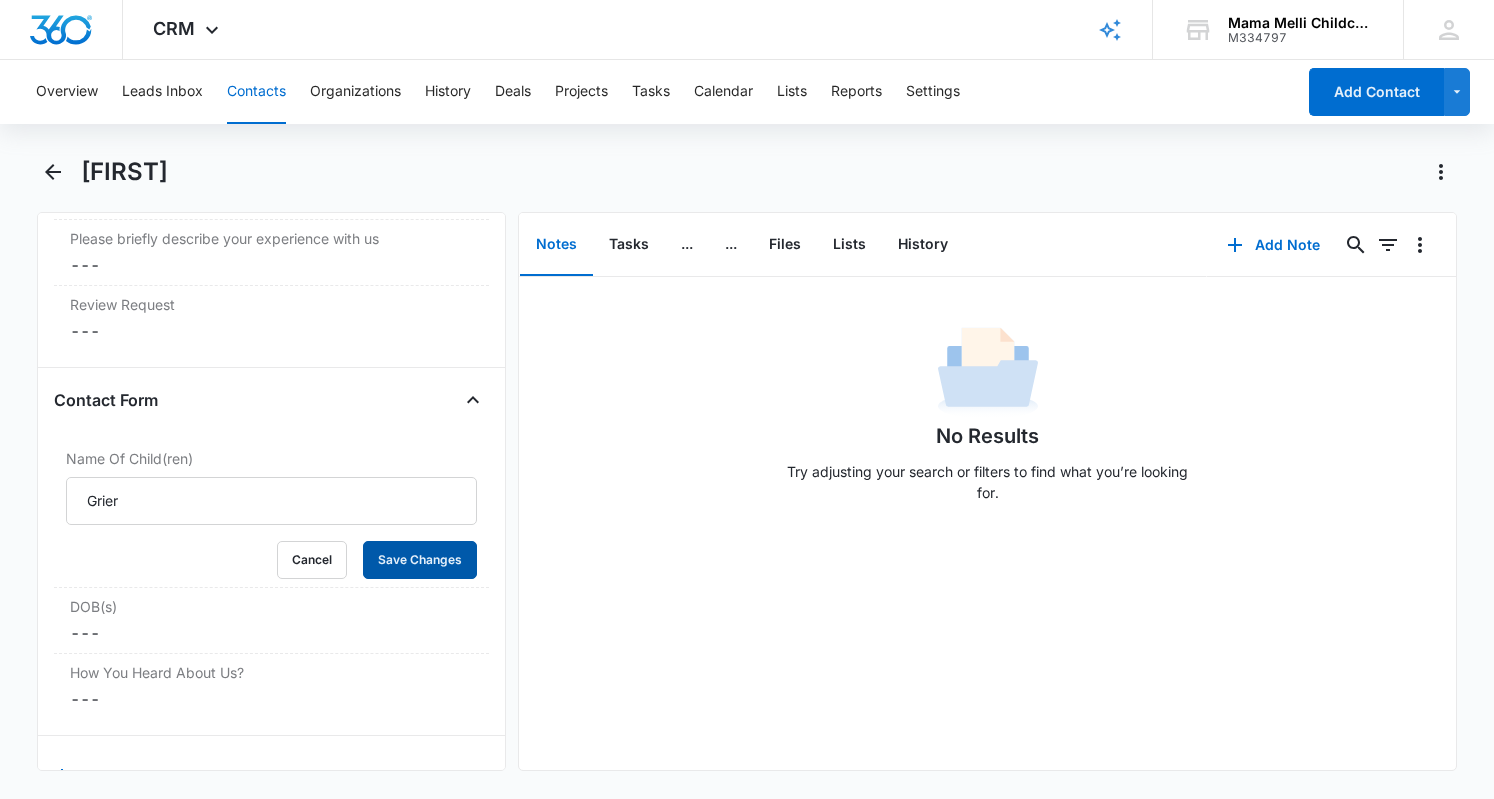 click on "Save Changes" at bounding box center (420, 560) 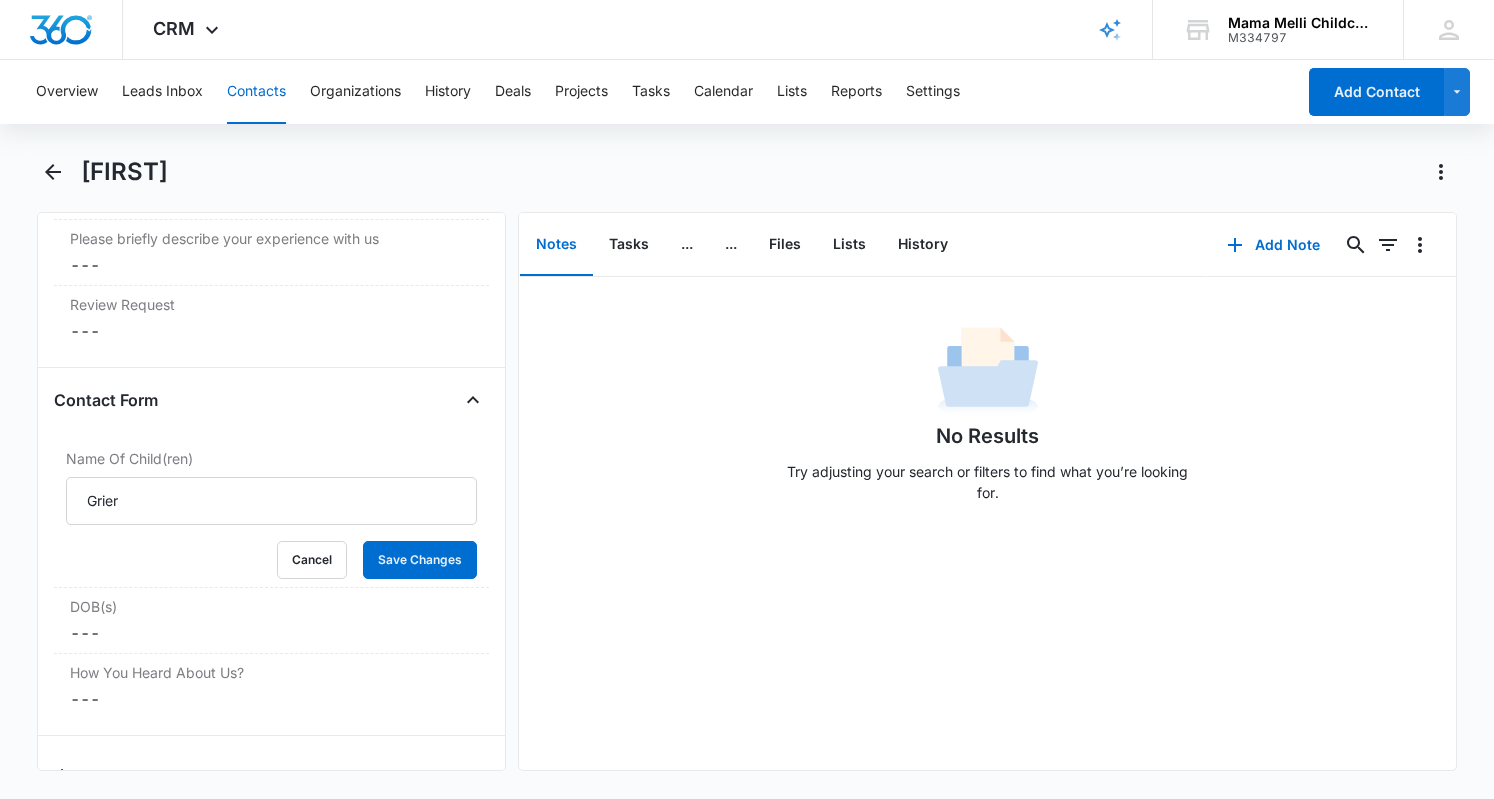 click on "DOB(s)" at bounding box center [271, 606] 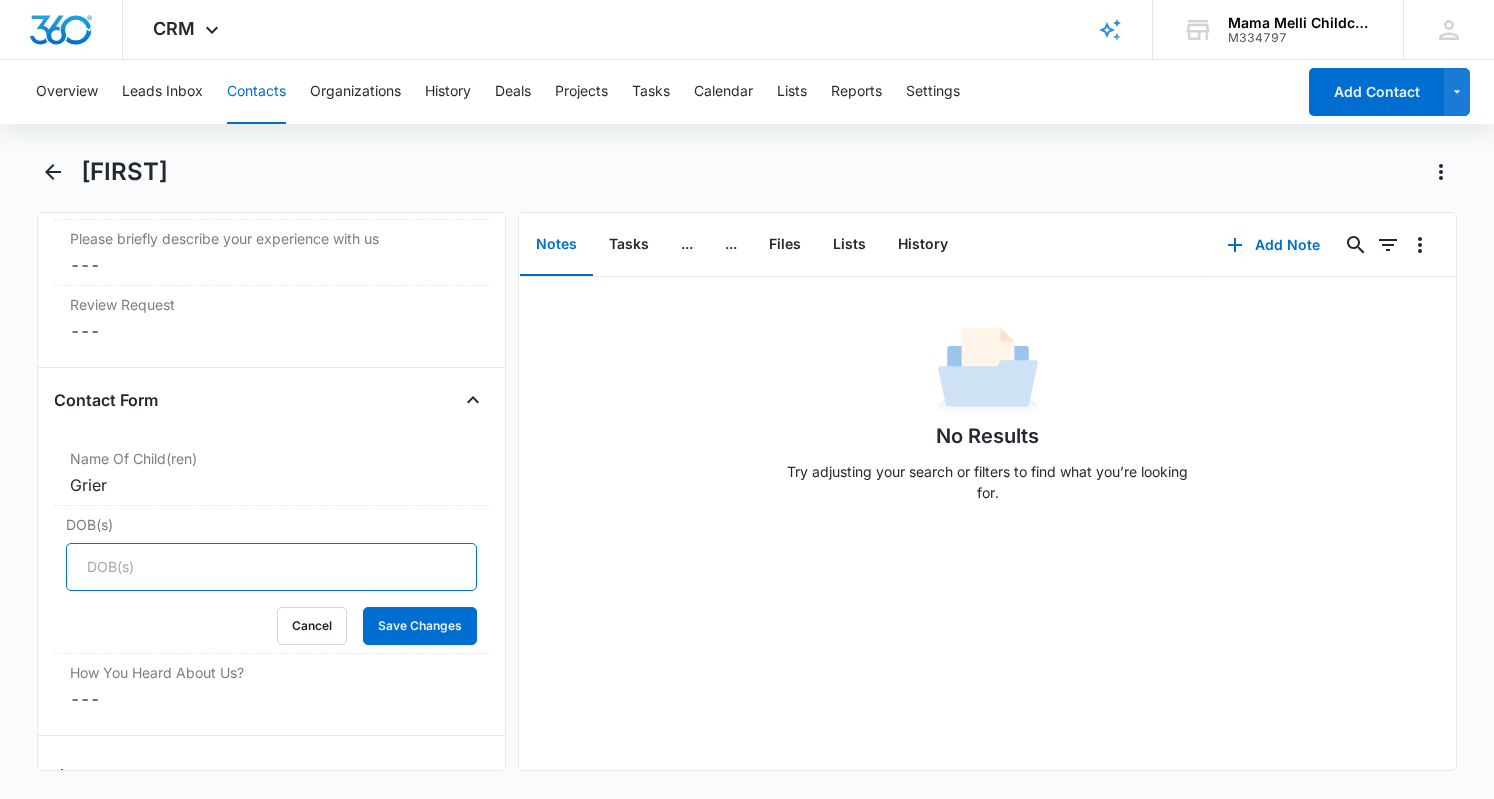 click on "DOB(s)" at bounding box center [271, 567] 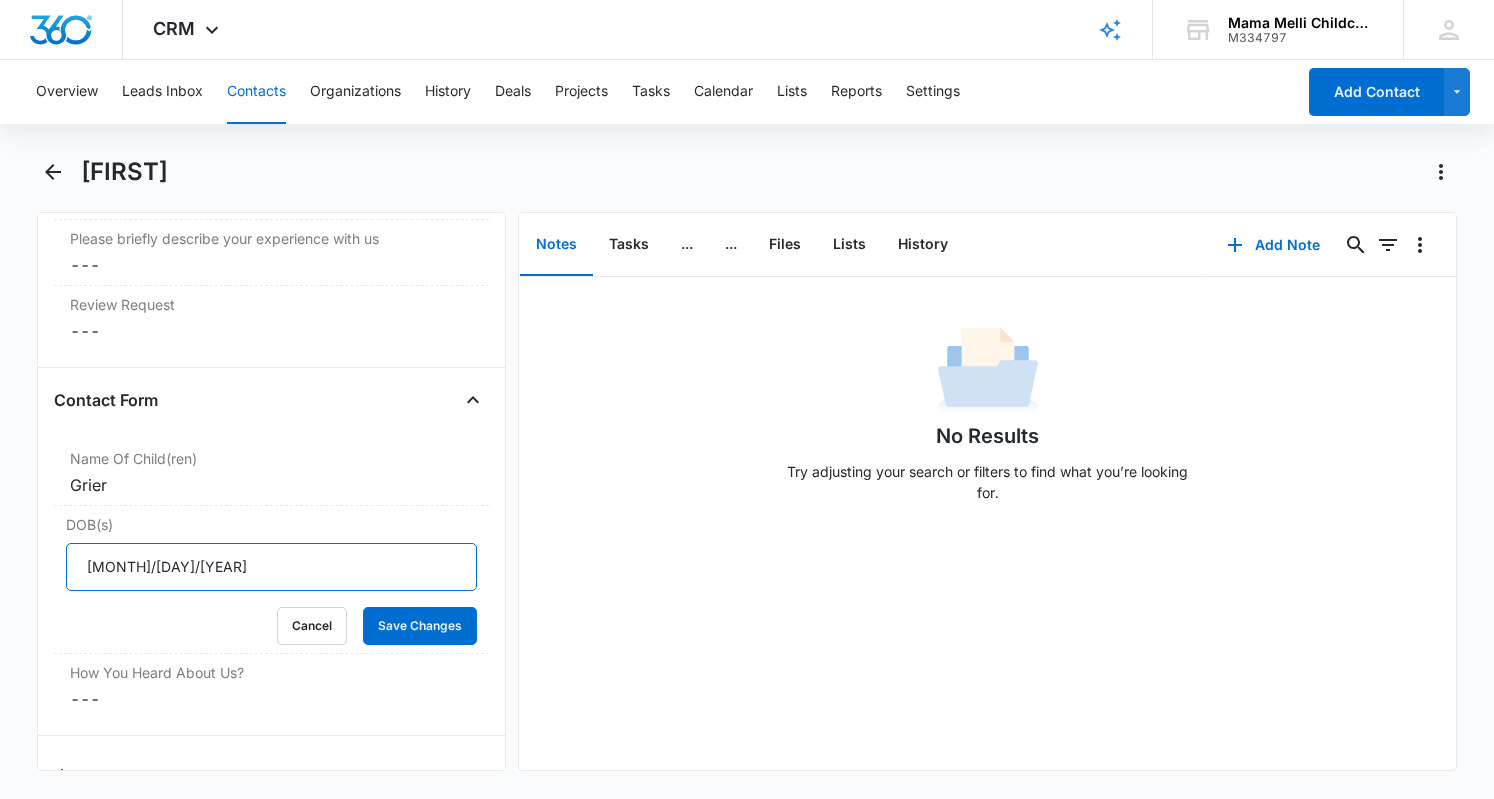 type on "11/20/2022" 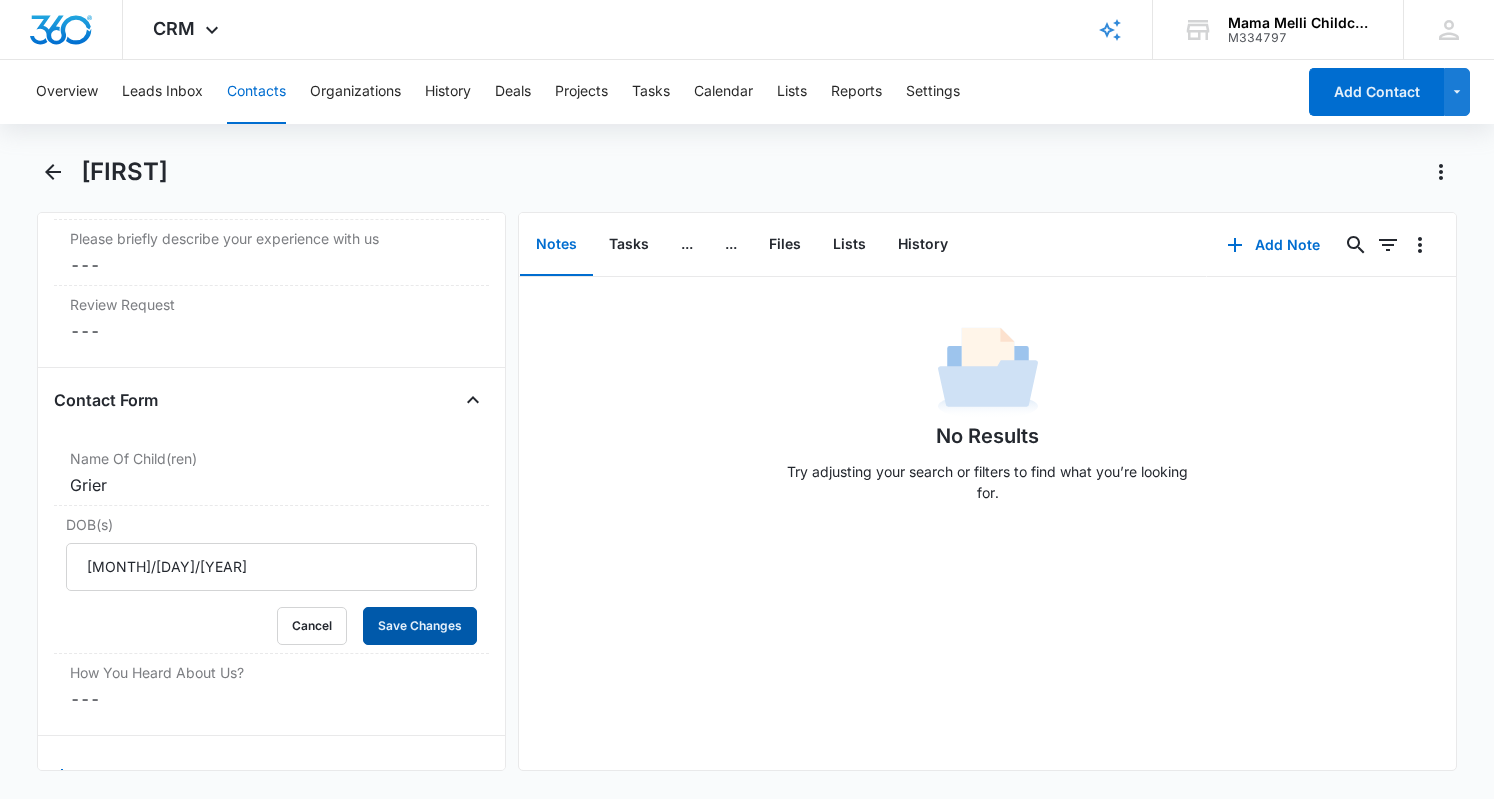 click on "Save Changes" at bounding box center (420, 626) 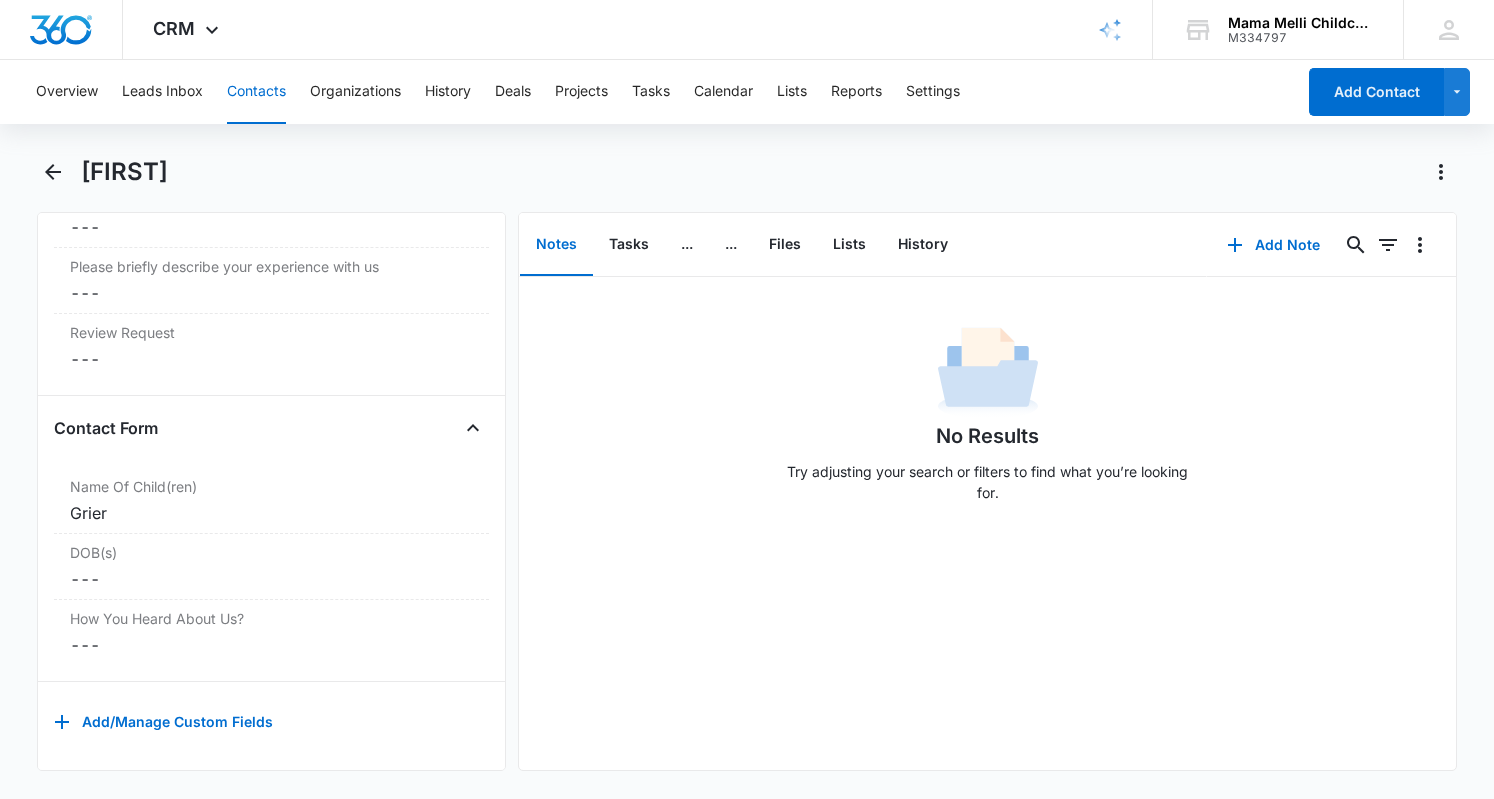 scroll, scrollTop: 2452, scrollLeft: 0, axis: vertical 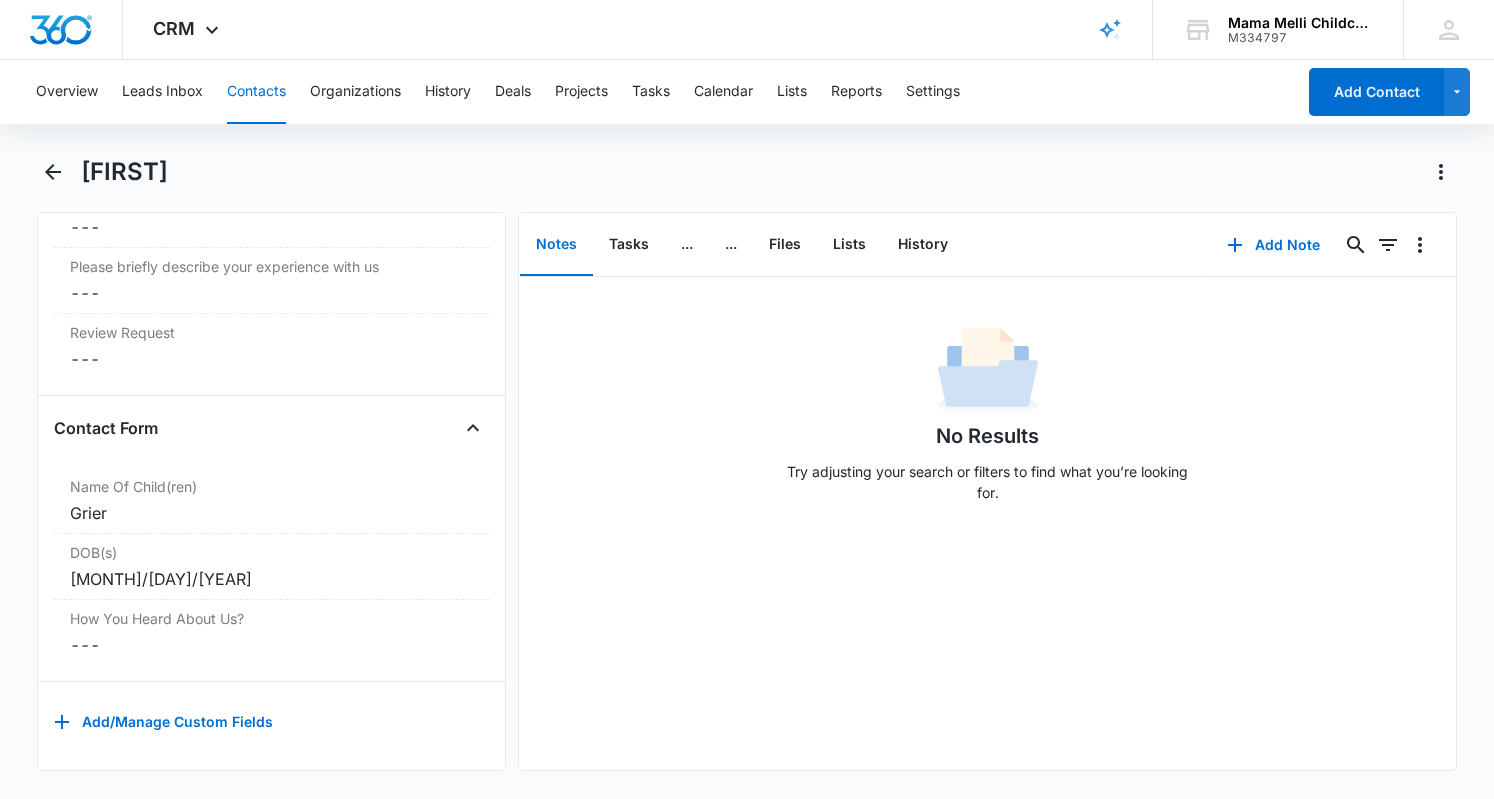 click on "How You Heard About Us? Cancel Save Changes ---" at bounding box center [271, 632] 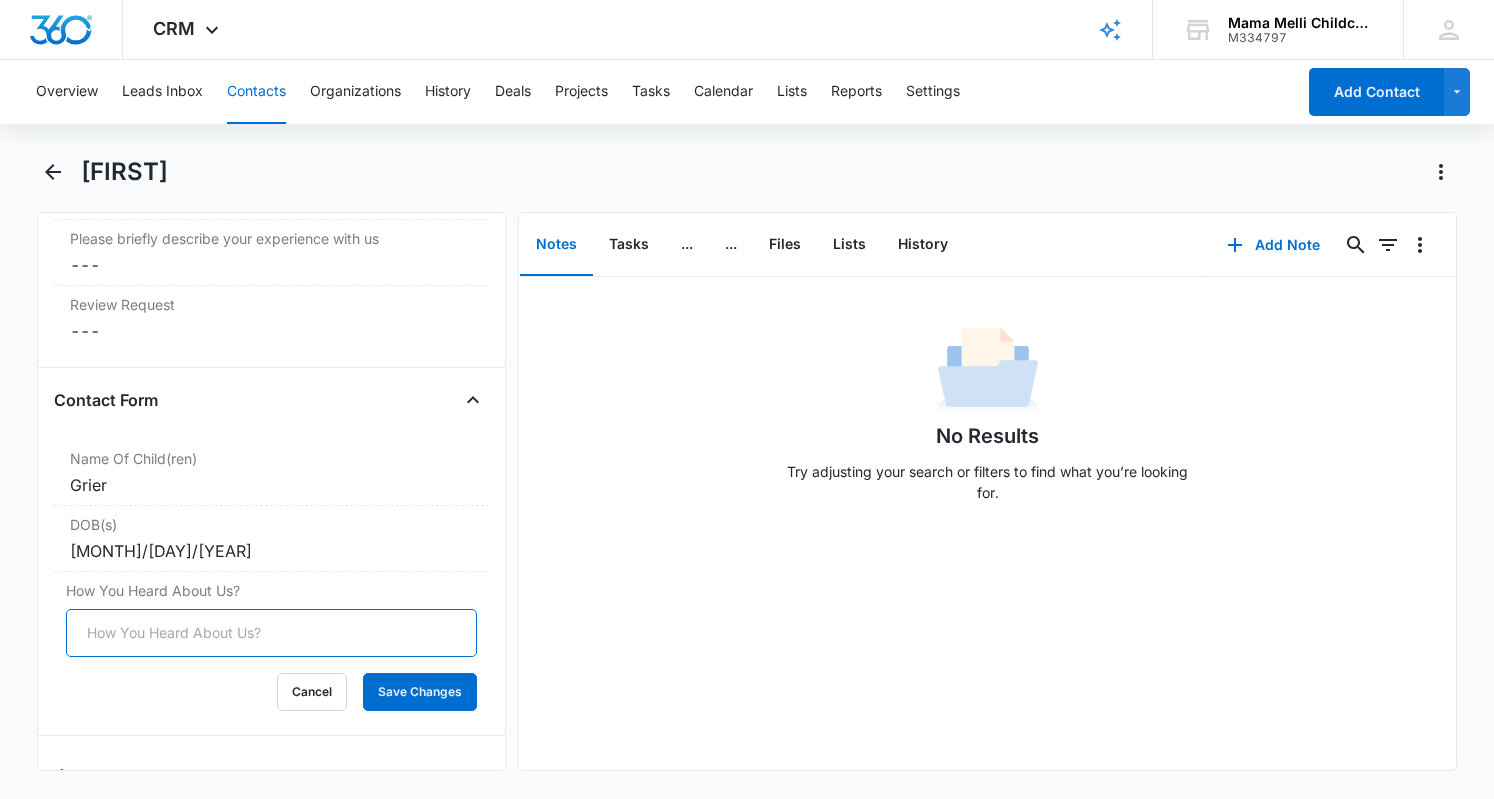 click on "How You Heard About Us?" at bounding box center (271, 633) 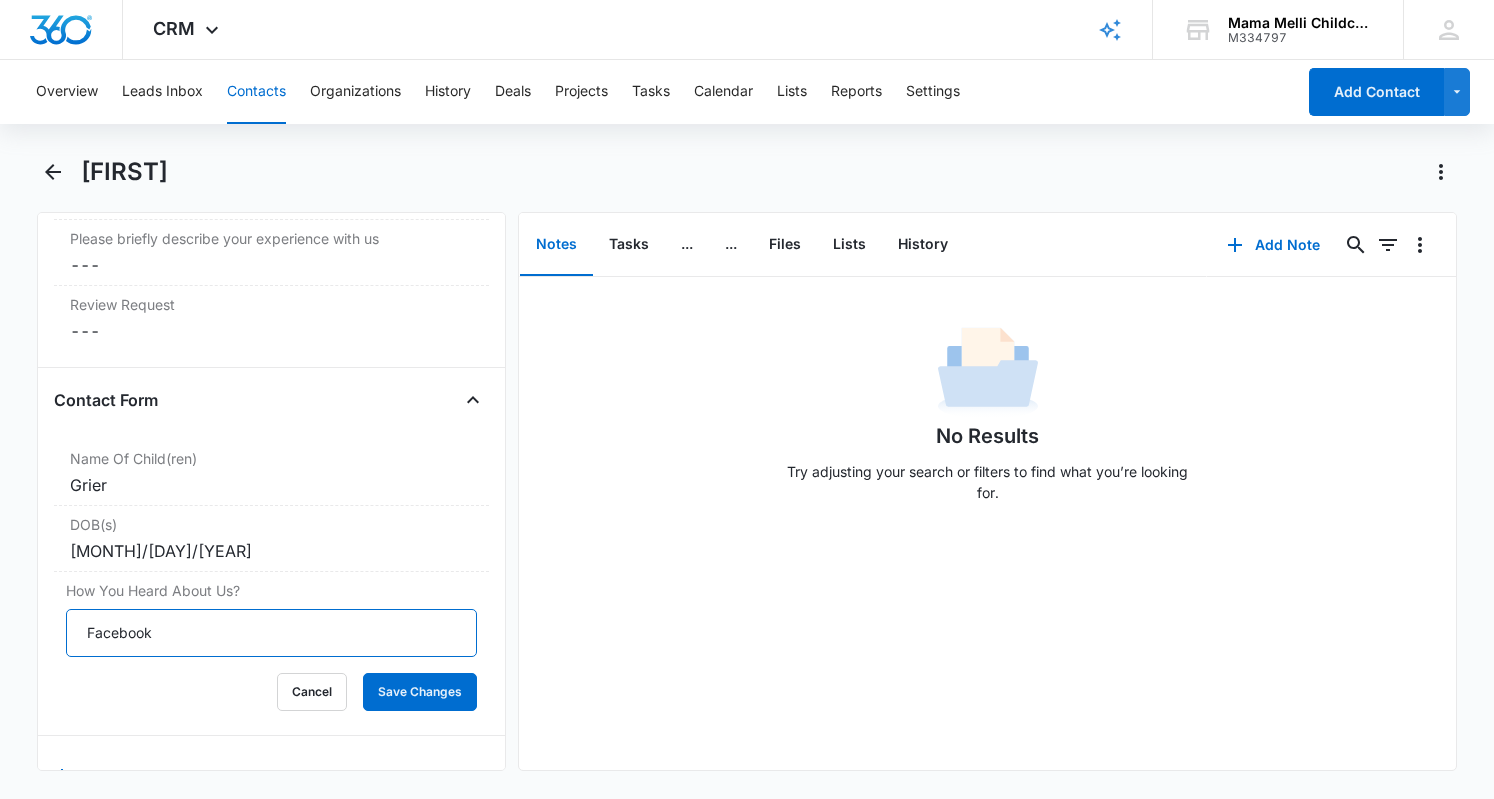 type on "Facebook" 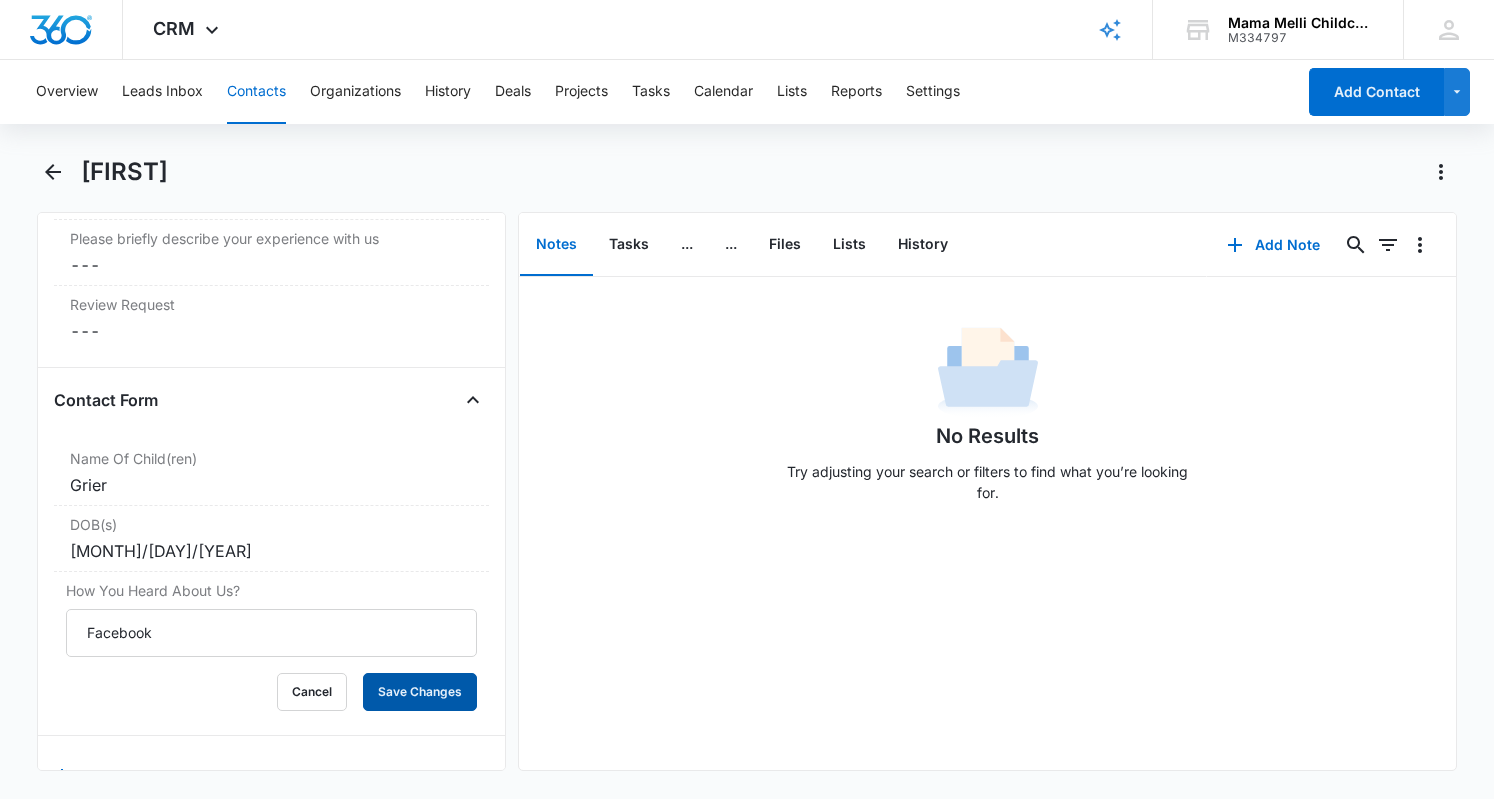 click on "Save Changes" at bounding box center (420, 692) 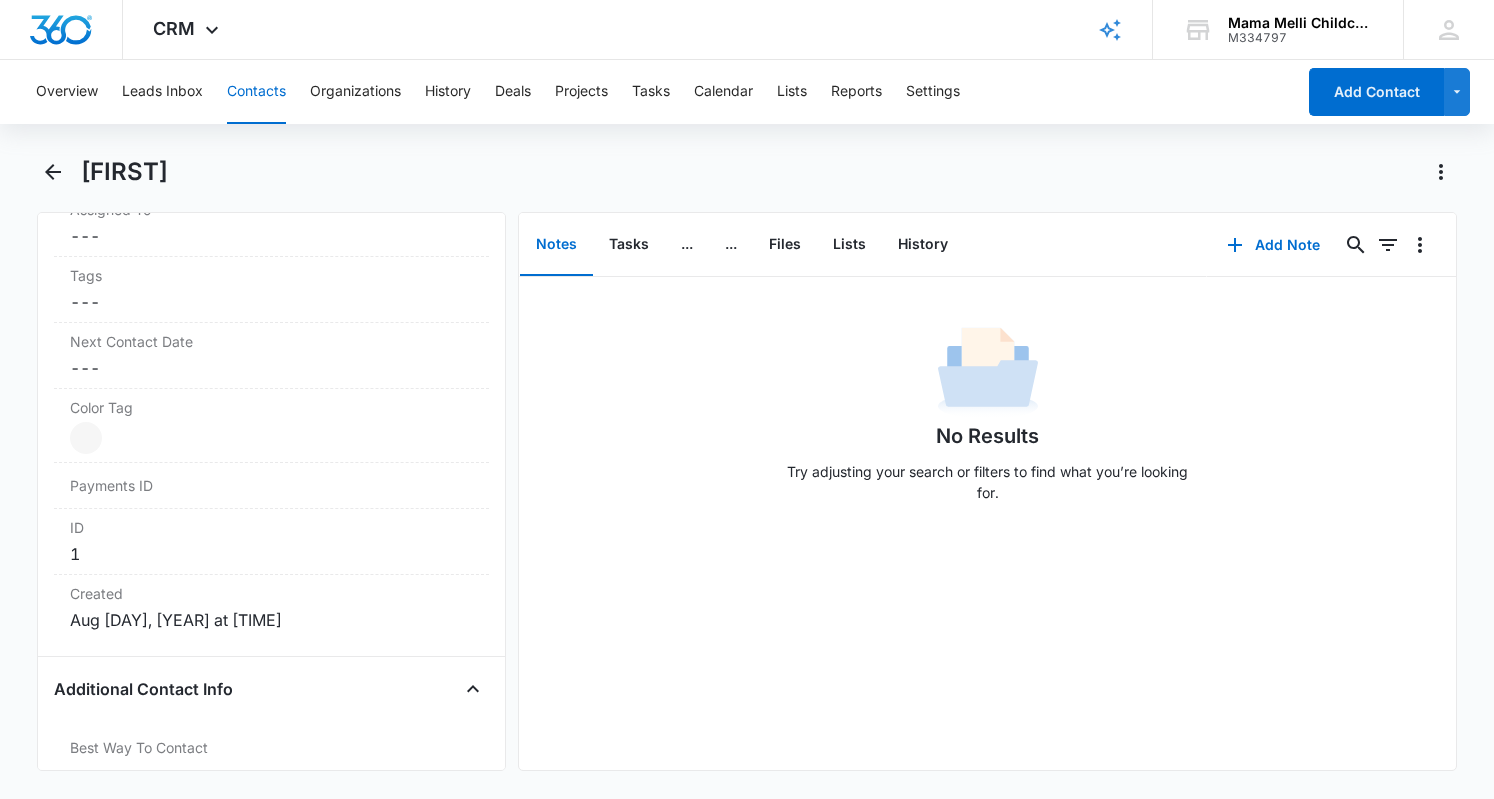 scroll, scrollTop: 1033, scrollLeft: 0, axis: vertical 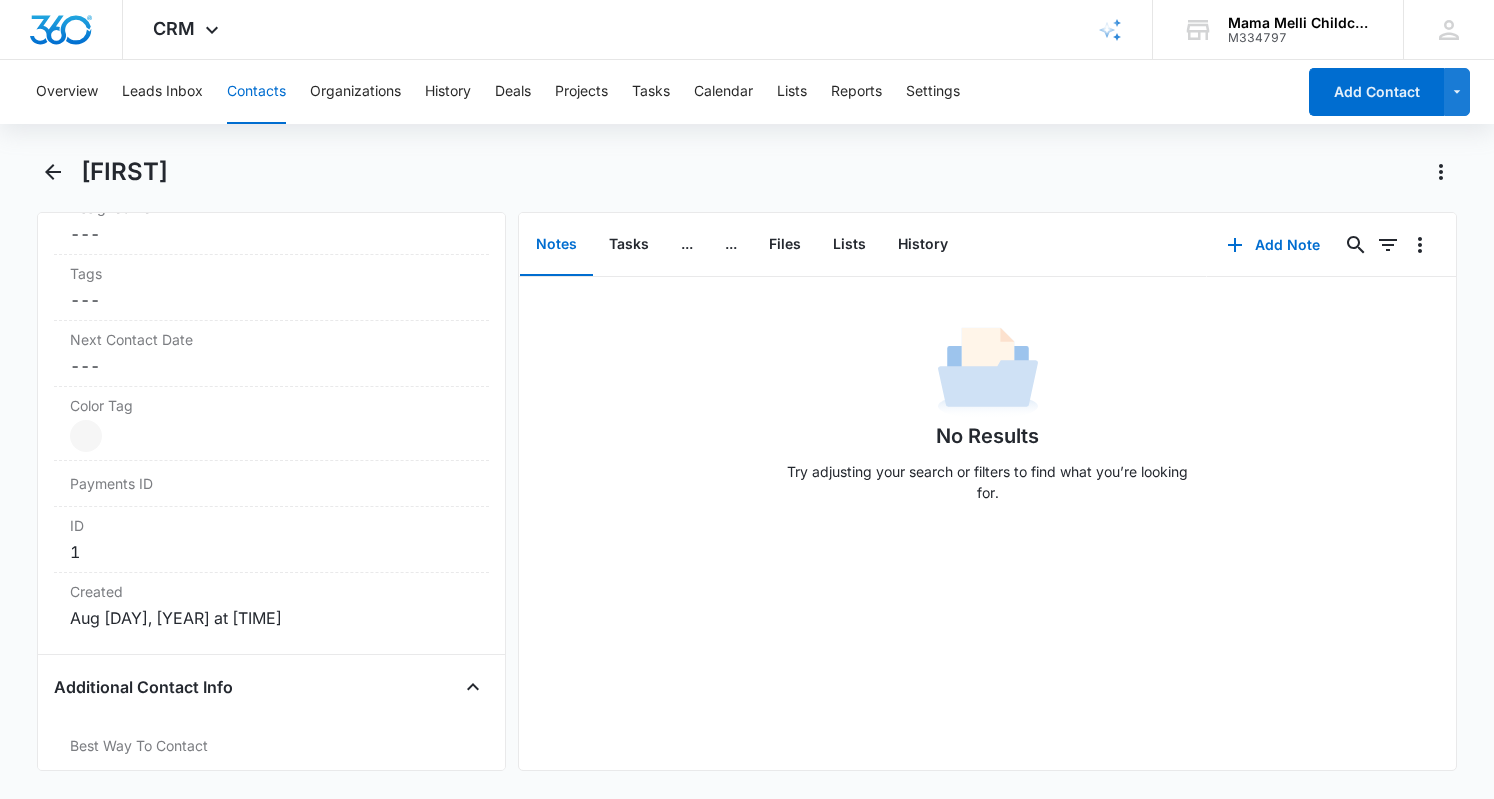 click on "Created Aug 7, 2025 at 5:16pm" at bounding box center (271, 605) 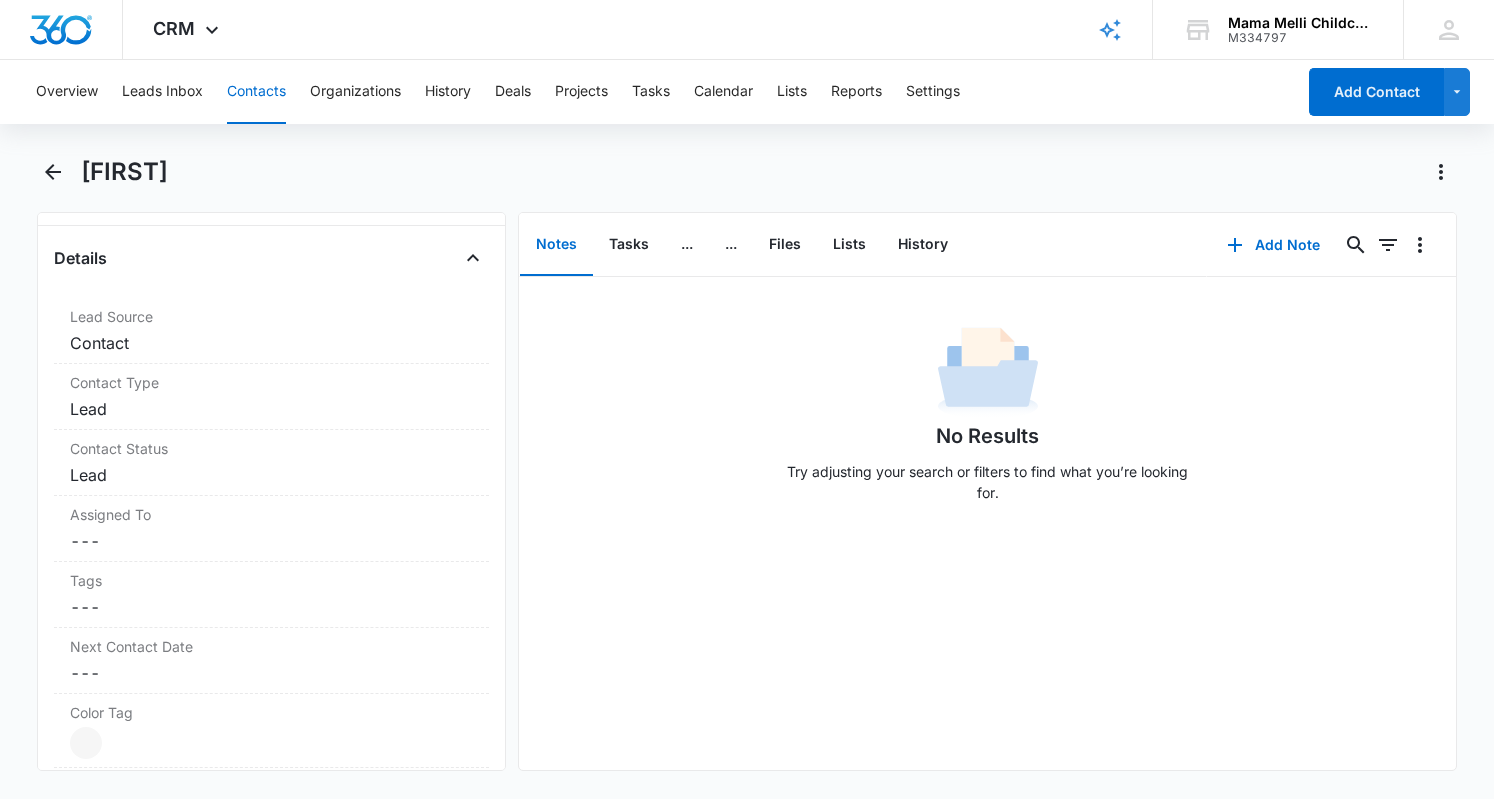 scroll, scrollTop: 711, scrollLeft: 0, axis: vertical 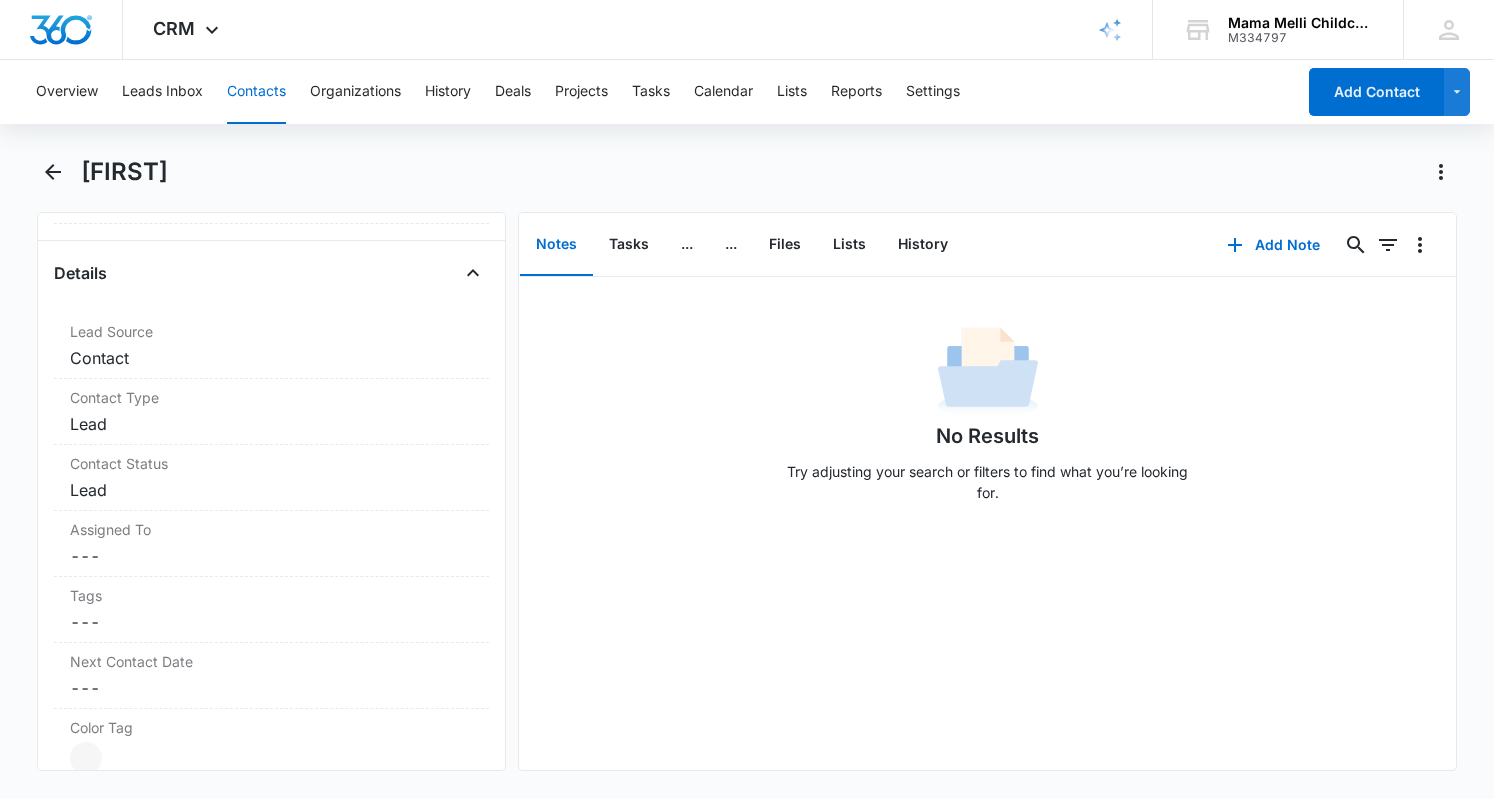 click on "Remove C Catherine  Contact Info Name Cancel Save Changes Catherine  Phone Cancel Save Changes (901) 871-7448 Email Cancel Save Changes catherine.finch4@gmail.com Organization Cancel Save Changes --- Address Cancel Save Changes --- Details Lead Source Cancel Save Changes Contact Contact Type Cancel Save Changes Lead Contact Status Cancel Save Changes Lead Assigned To Cancel Save Changes --- Tags Cancel Save Changes --- Next Contact Date Cancel Save Changes --- Color Tag Current Color: Cancel Save Changes Payments ID ID 1 Created Aug 7, 2025 at 5:16pm Additional Contact Info Best Way To Contact Cancel Save Changes --- Other Phone Cancel Save Changes --- Quick Lead Details Notes Cancel Save Changes --- How can we help?  Cancel Save Changes Special Notes Cancel Save Changes --- Which service are you interested in? Cancel Save Changes --- Subscribe Agree to Subscribe Cancel Save Changes --- Feedback Please rate us from 1-5 Cancel Save Changes --- Please briefly describe your experience with us Cancel Save Changes" at bounding box center [271, 491] 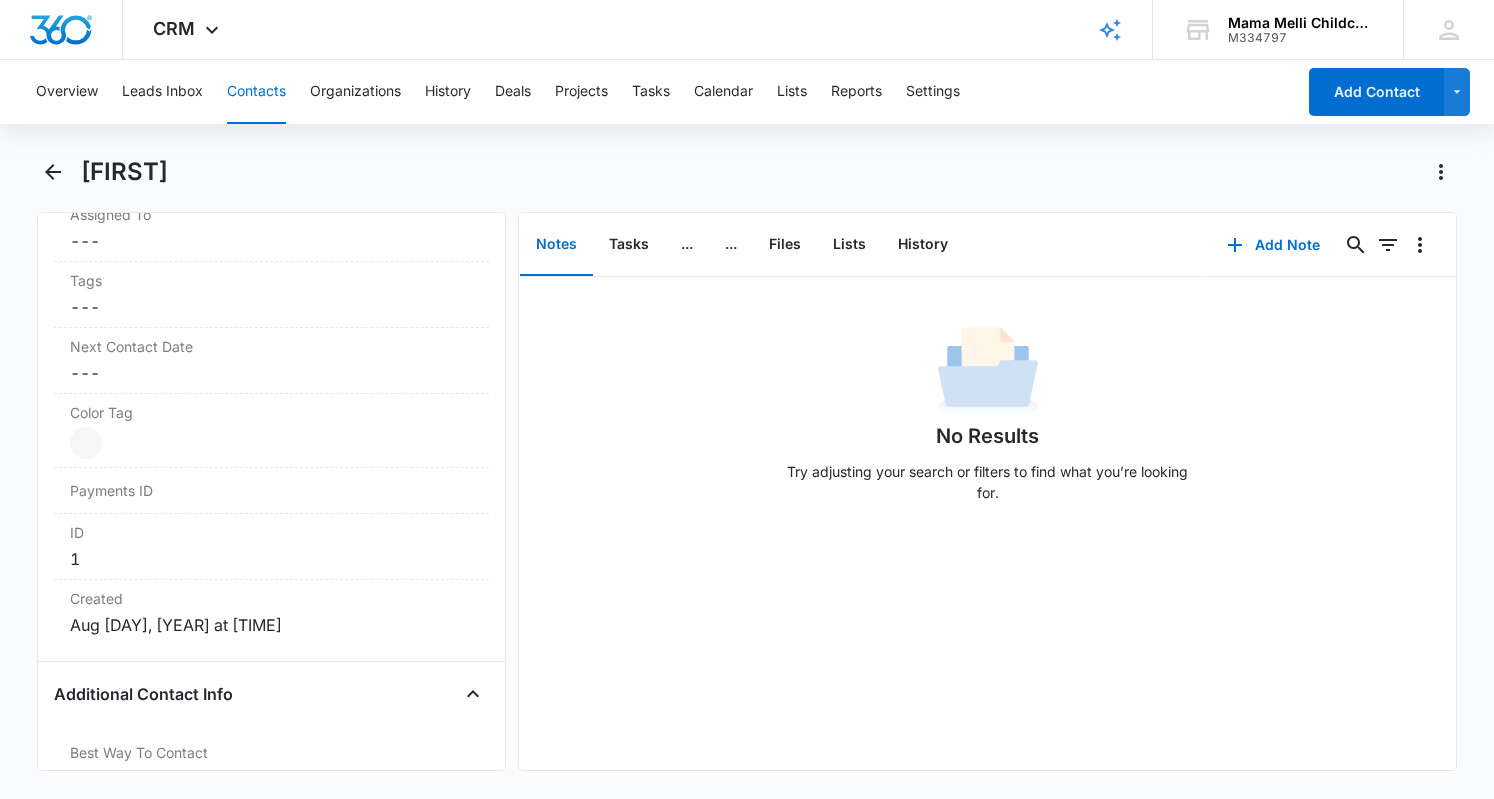 scroll, scrollTop: 1000, scrollLeft: 0, axis: vertical 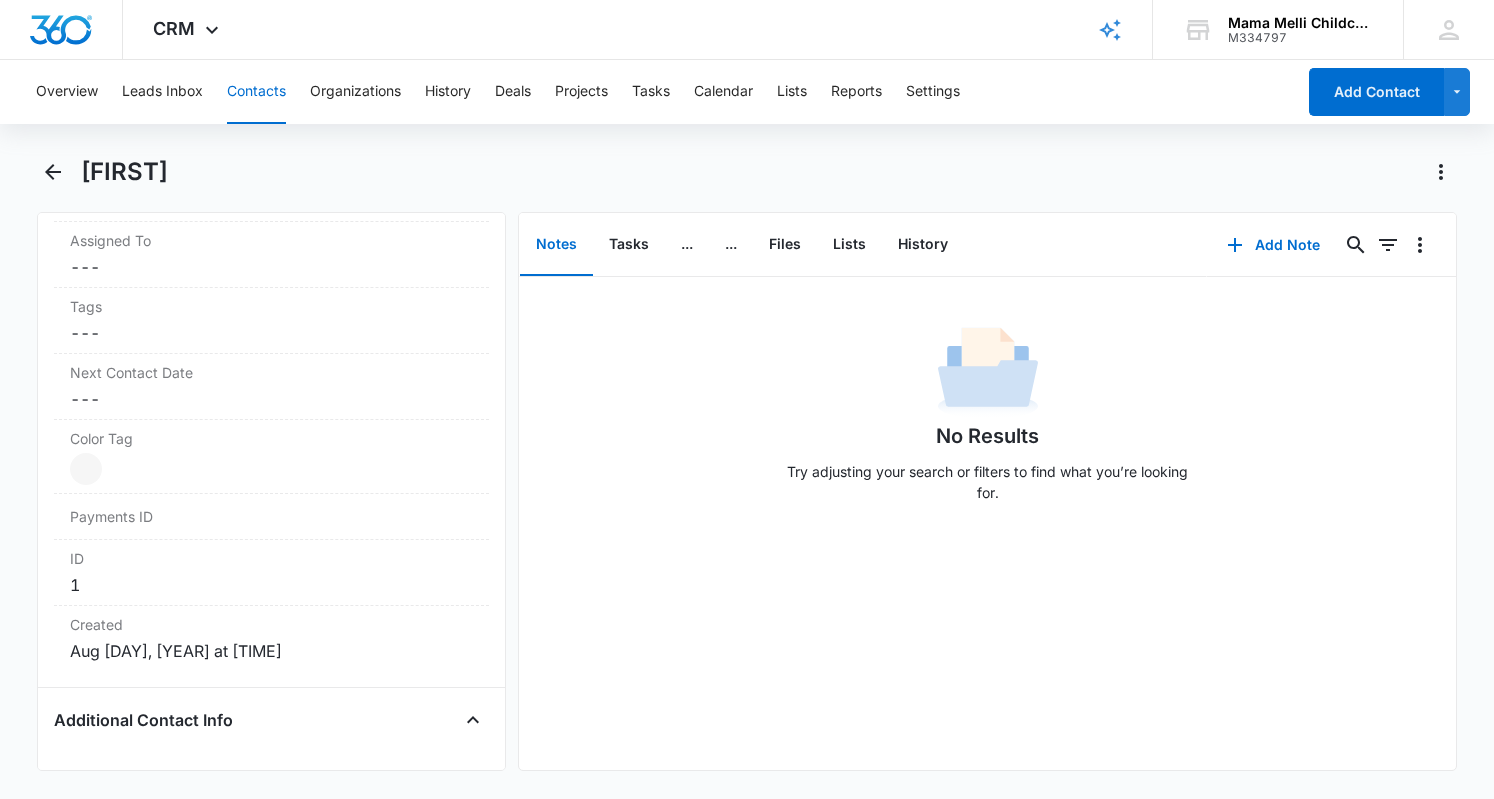 click on "Payments ID" at bounding box center [271, 517] 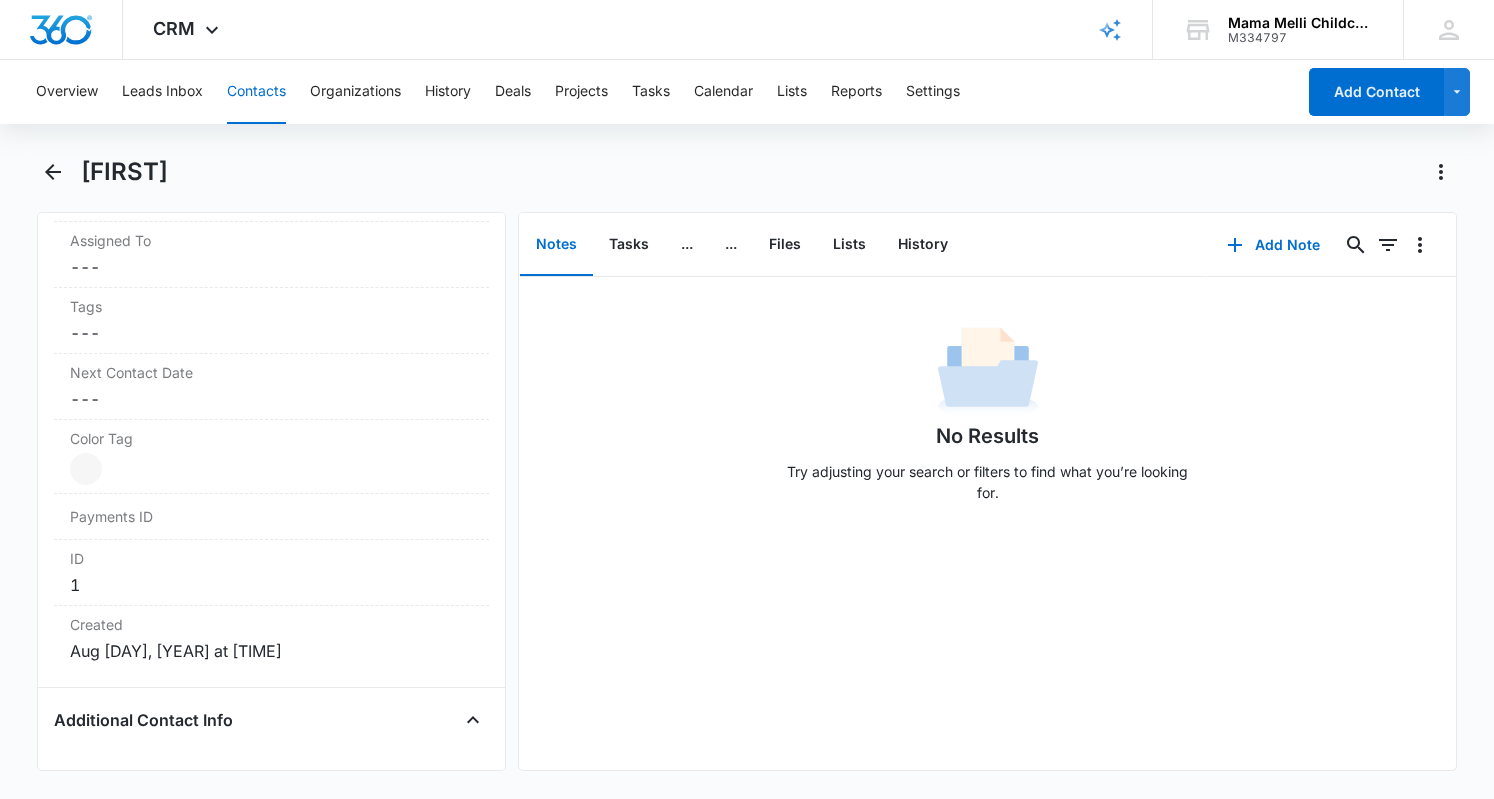 click on "Payments ID" at bounding box center (120, 516) 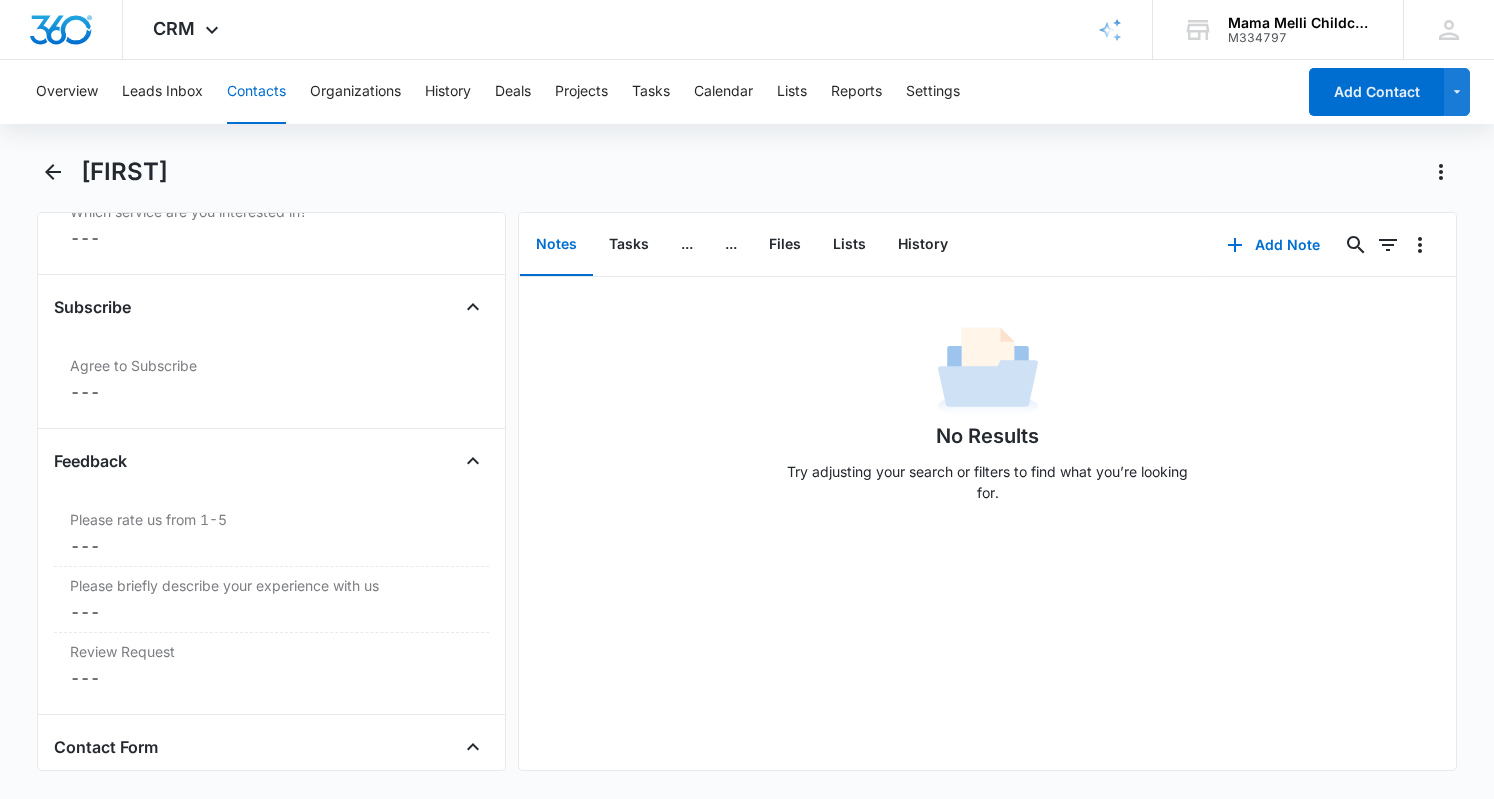 scroll, scrollTop: 2106, scrollLeft: 0, axis: vertical 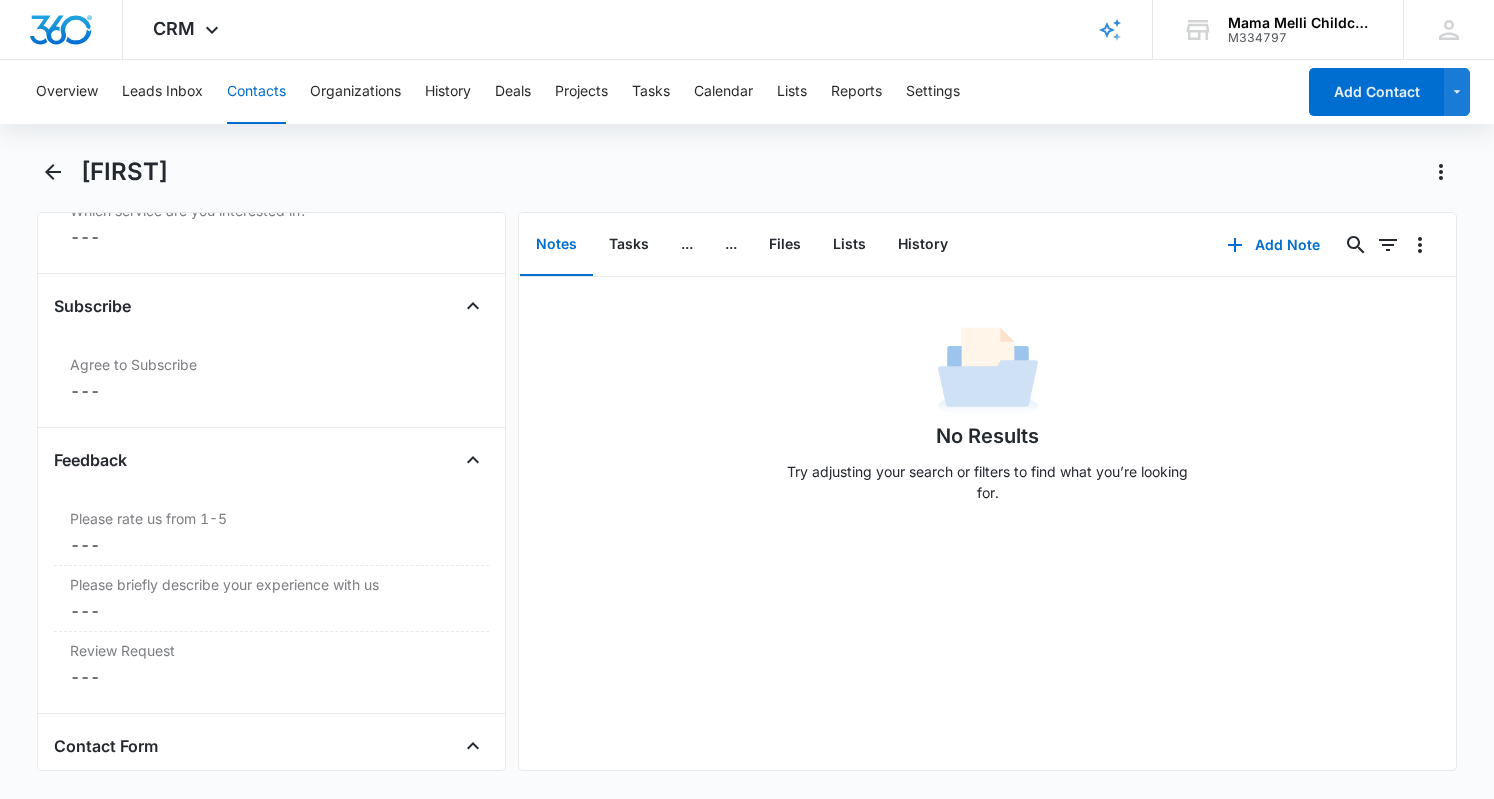 click on "Cancel Save Changes ---" at bounding box center (271, 391) 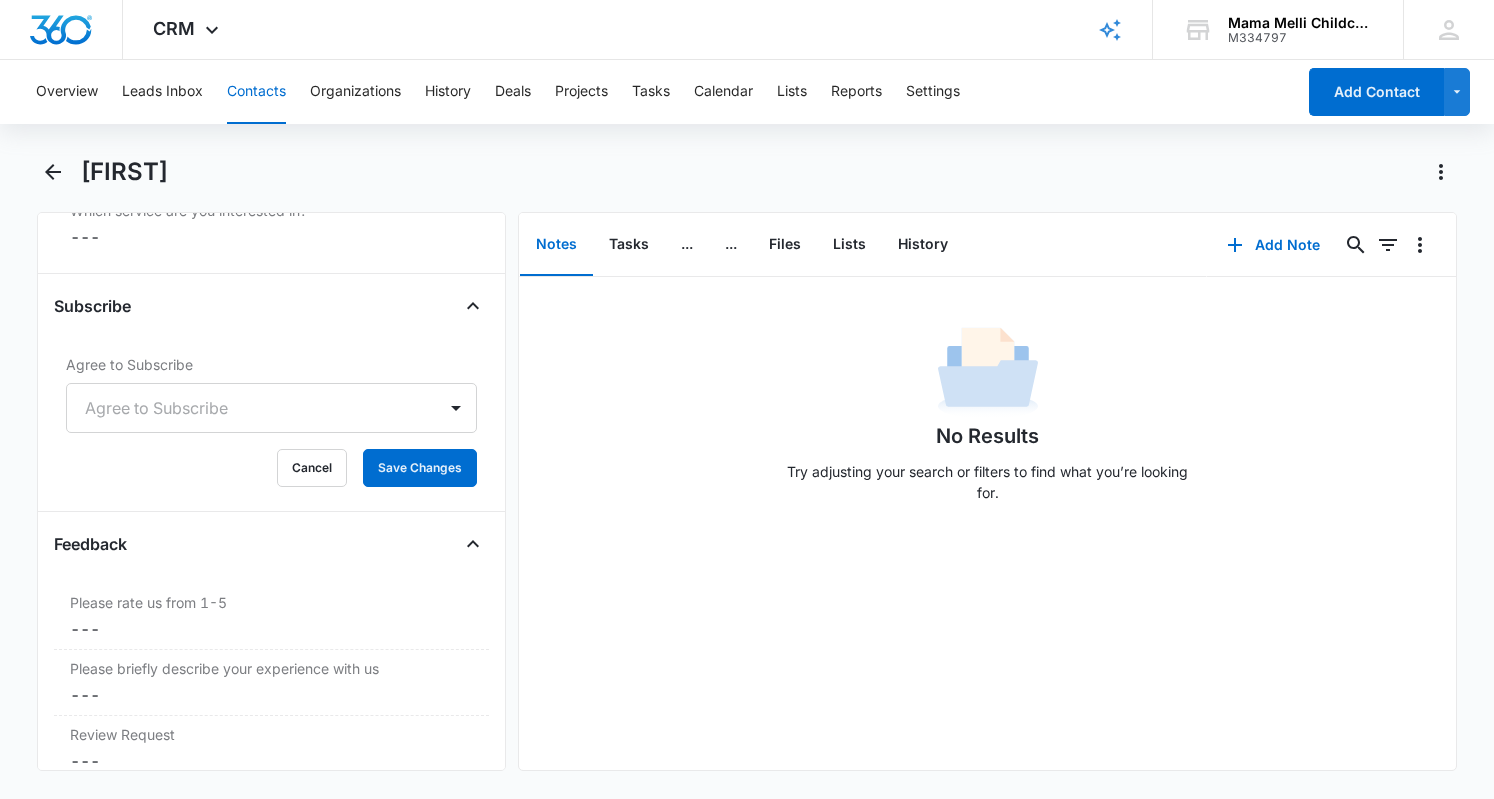 click at bounding box center [247, 408] 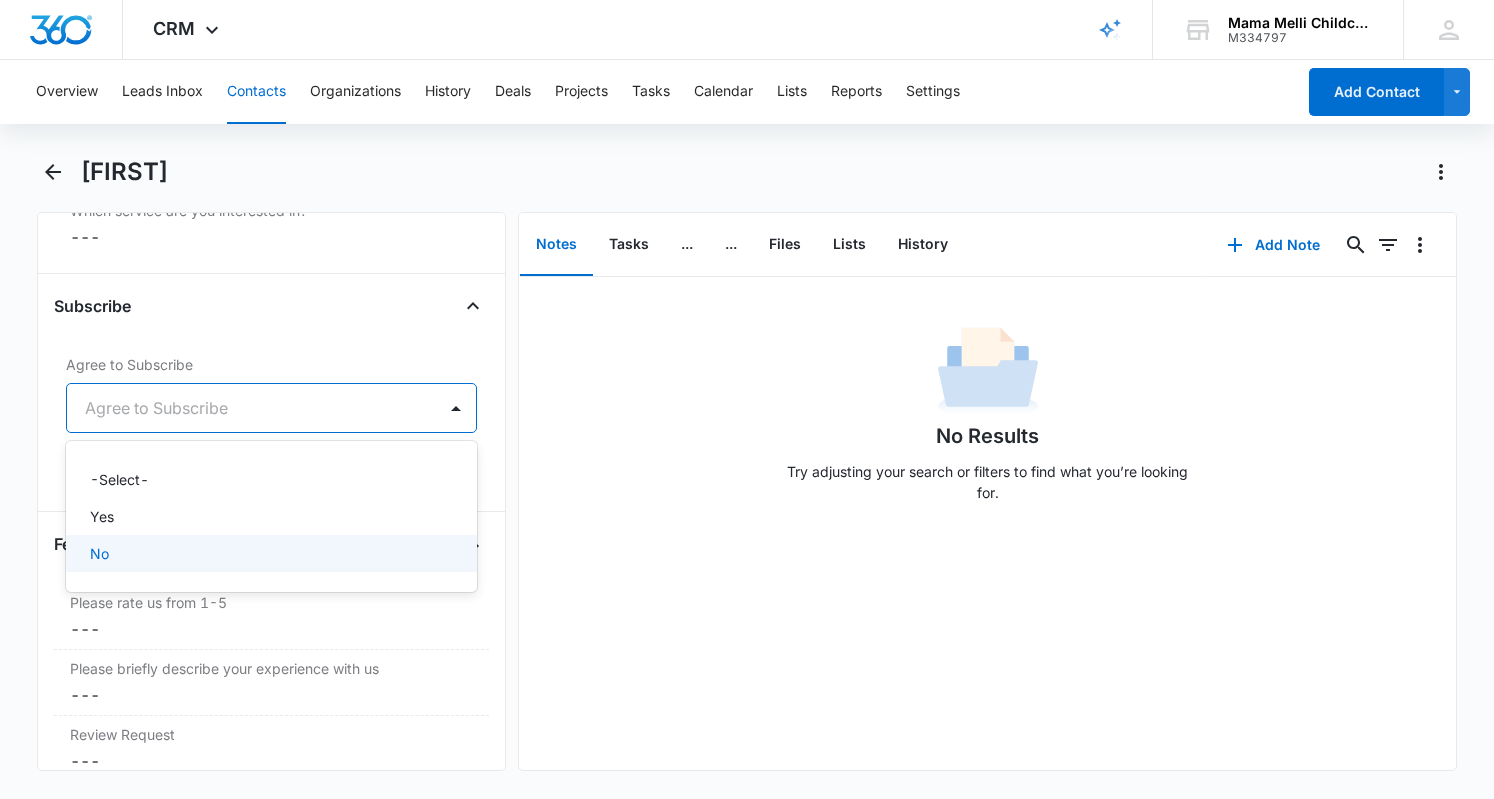 click on "No" at bounding box center (269, 553) 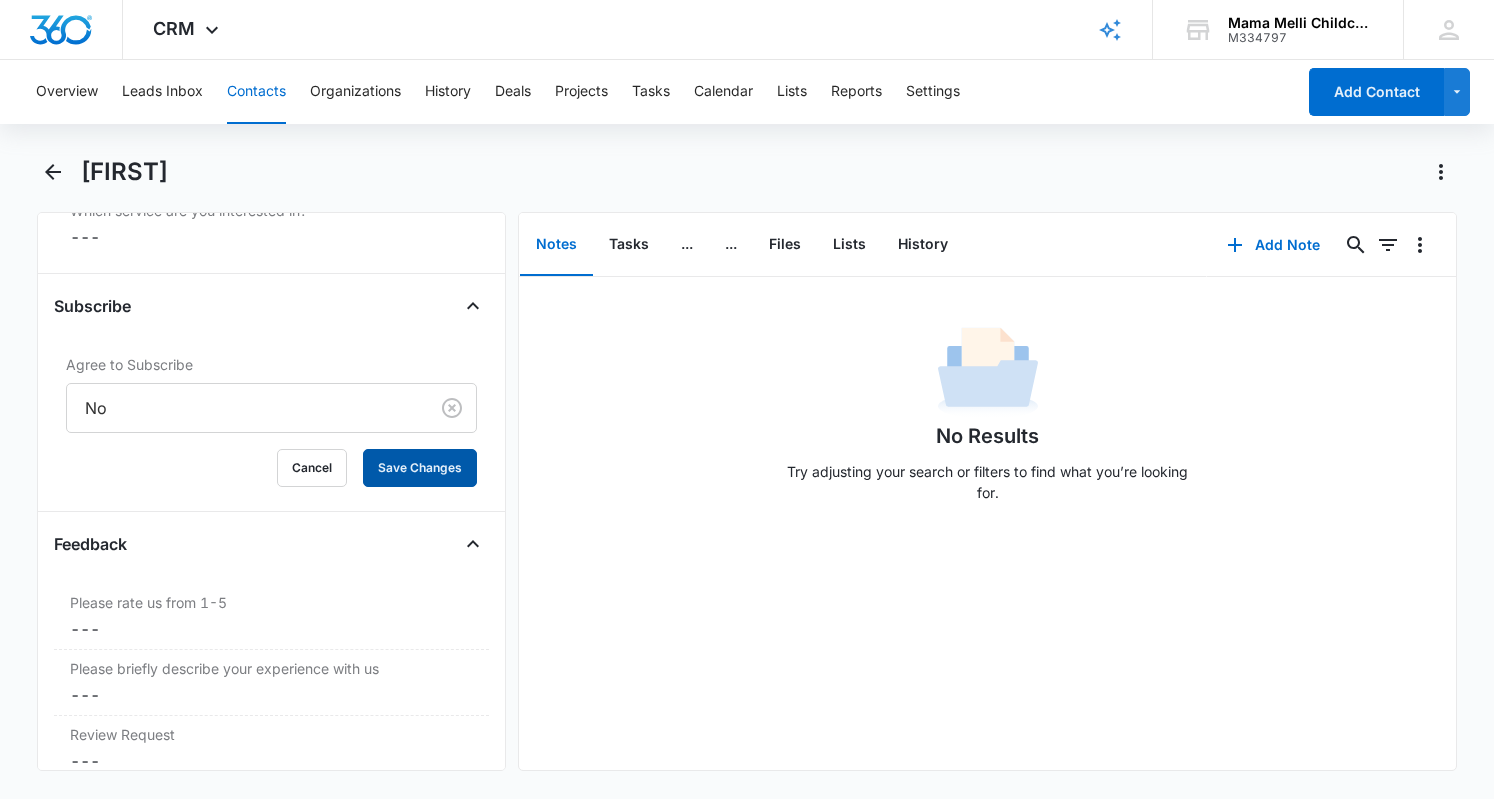 click on "Save Changes" at bounding box center (420, 468) 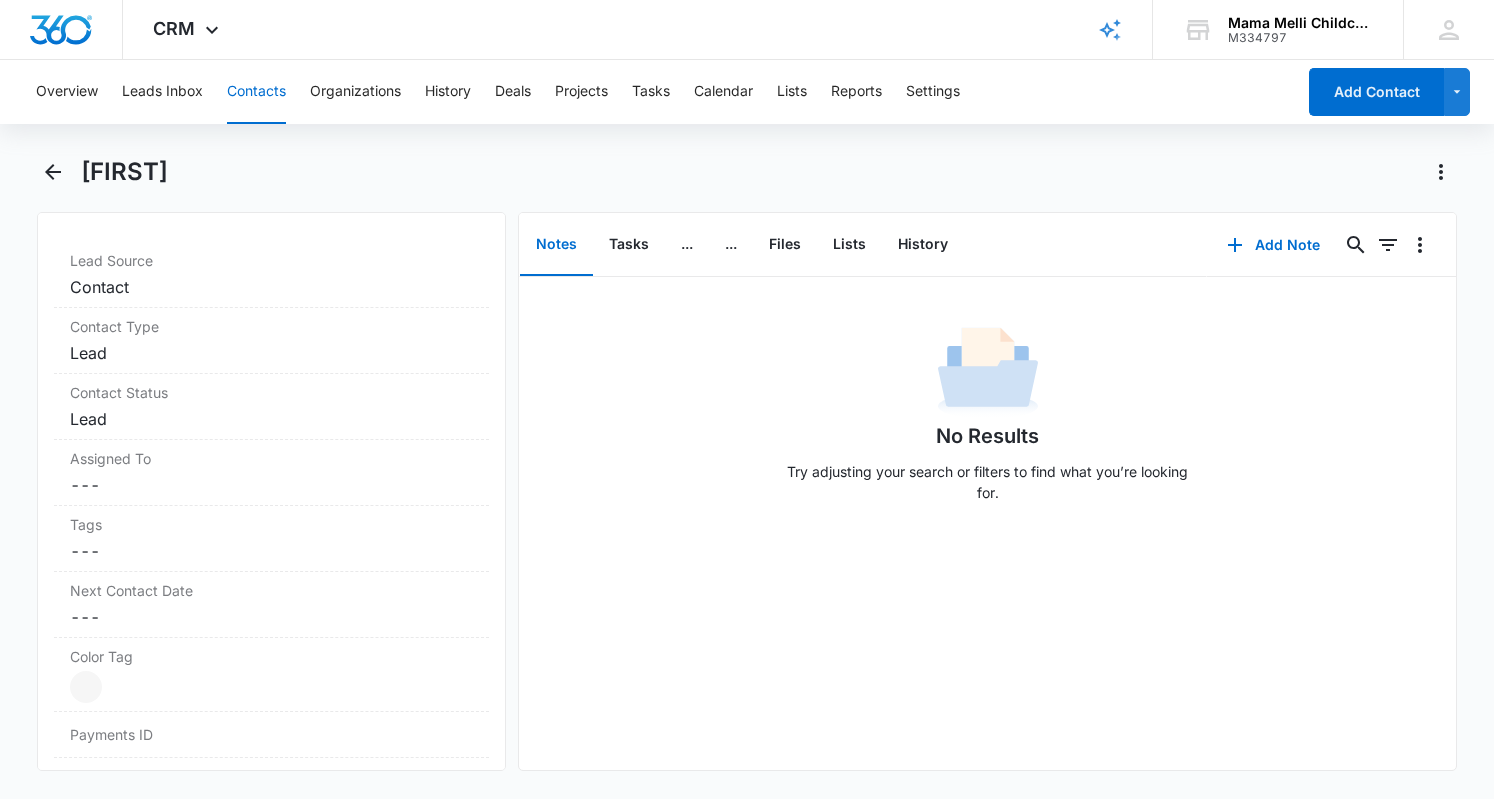 scroll, scrollTop: 482, scrollLeft: 0, axis: vertical 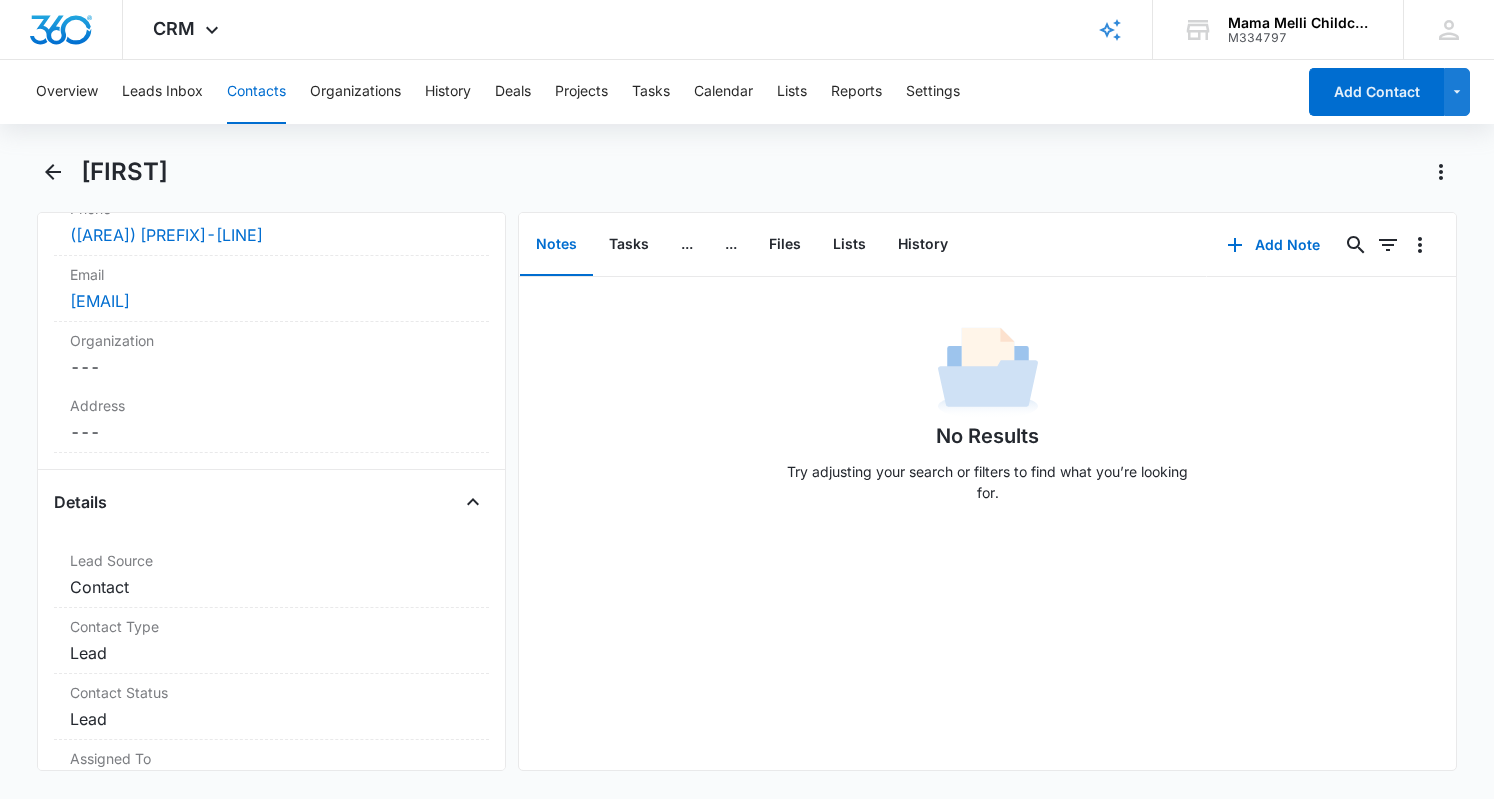 click on "Cancel Save Changes ---" at bounding box center [271, 432] 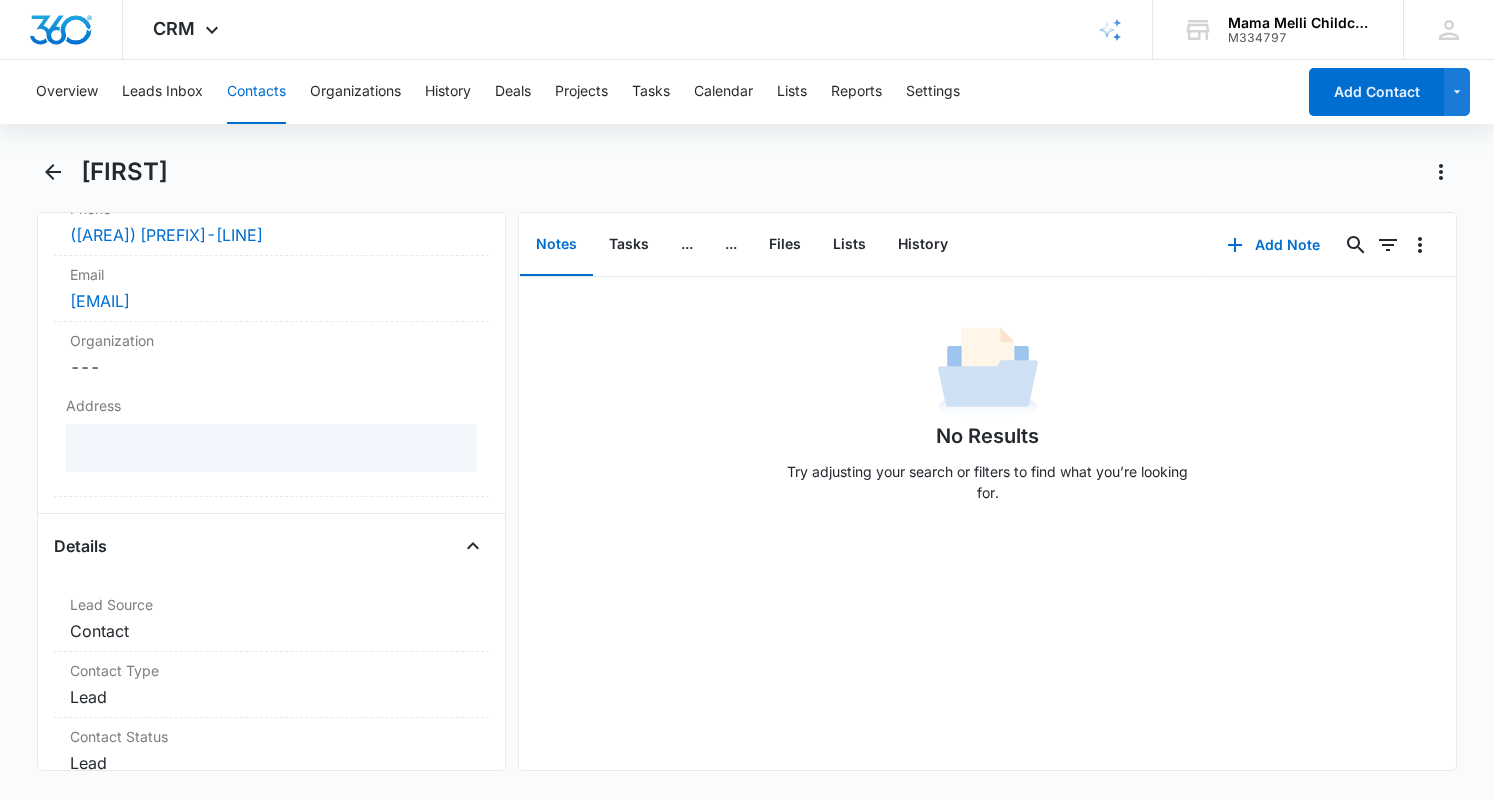 scroll, scrollTop: 0, scrollLeft: 0, axis: both 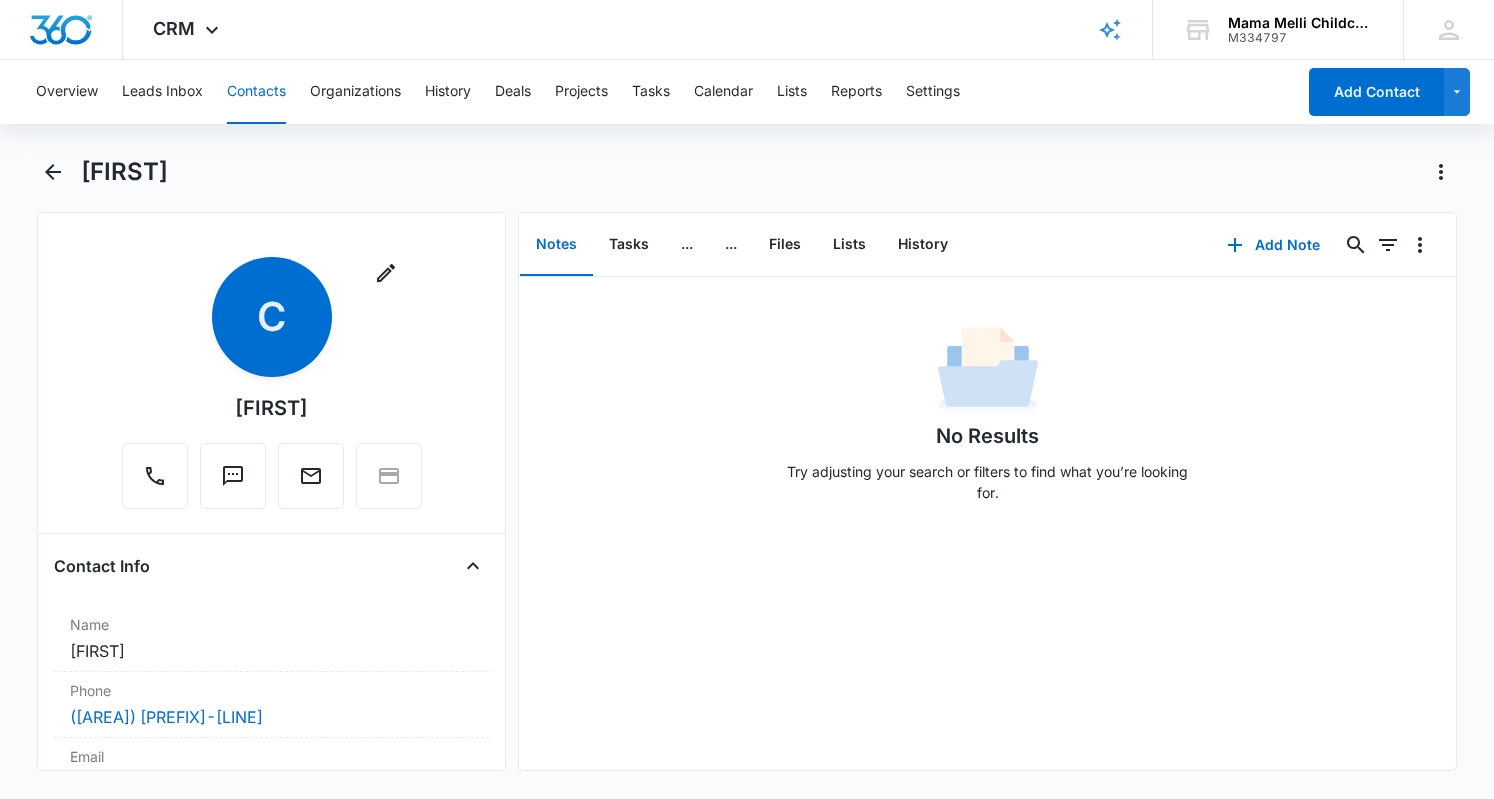 click on "Remove C Catherine  Contact Info Name Cancel Save Changes Catherine  Phone Cancel Save Changes (901) 871-7448 Email Cancel Save Changes catherine.finch4@gmail.com Organization Cancel Save Changes --- Address Details Lead Source Cancel Save Changes Contact Contact Type Cancel Save Changes Lead Contact Status Cancel Save Changes Lead Assigned To Cancel Save Changes --- Tags Cancel Save Changes --- Next Contact Date Cancel Save Changes --- Color Tag Current Color: Cancel Save Changes Payments ID ID 1 Created Aug 7, 2025 at 5:16pm Additional Contact Info Best Way To Contact Cancel Save Changes --- Other Phone Cancel Save Changes --- Quick Lead Details Notes Cancel Save Changes --- How can we help?  Cancel Save Changes Hi! I just wanted to get some info about your Forrest program. My daughter will be 3 in November. I would love to do a Forrest program and y all are pretty close to us. I don t need full time care but wanted to get the details on what the Forrest program entails. Days/time/cost. Thanks!
Catherine 0" at bounding box center (746, 491) 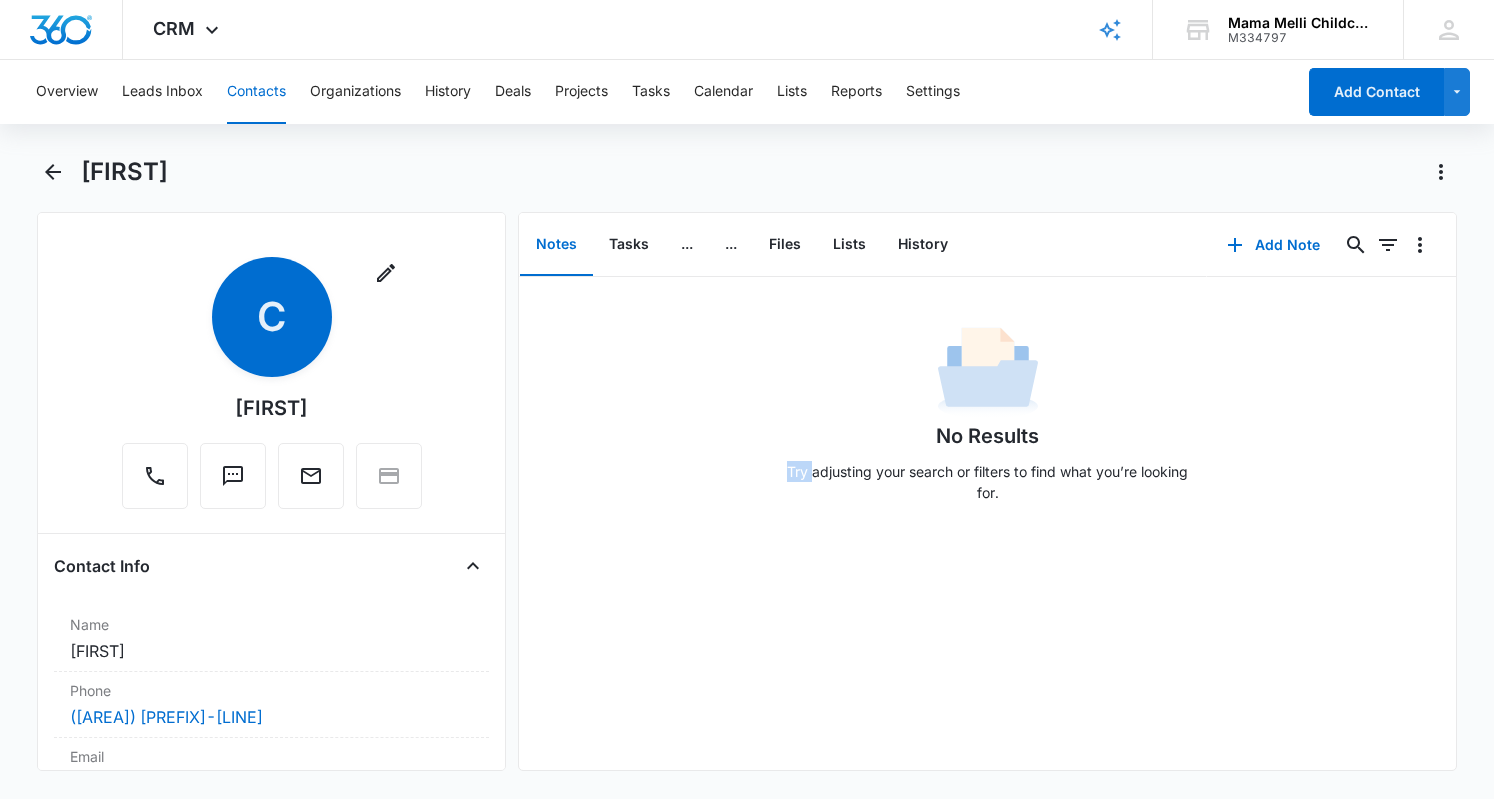 click on "Remove C Catherine  Contact Info Name Cancel Save Changes Catherine  Phone Cancel Save Changes (901) 871-7448 Email Cancel Save Changes catherine.finch4@gmail.com Organization Cancel Save Changes --- Address Details Lead Source Cancel Save Changes Contact Contact Type Cancel Save Changes Lead Contact Status Cancel Save Changes Lead Assigned To Cancel Save Changes --- Tags Cancel Save Changes --- Next Contact Date Cancel Save Changes --- Color Tag Current Color: Cancel Save Changes Payments ID ID 1 Created Aug 7, 2025 at 5:16pm Additional Contact Info Best Way To Contact Cancel Save Changes --- Other Phone Cancel Save Changes --- Quick Lead Details Notes Cancel Save Changes --- How can we help?  Cancel Save Changes Hi! I just wanted to get some info about your Forrest program. My daughter will be 3 in November. I would love to do a Forrest program and y all are pretty close to us. I don t need full time care but wanted to get the details on what the Forrest program entails. Days/time/cost. Thanks!
Catherine 0" at bounding box center (746, 491) 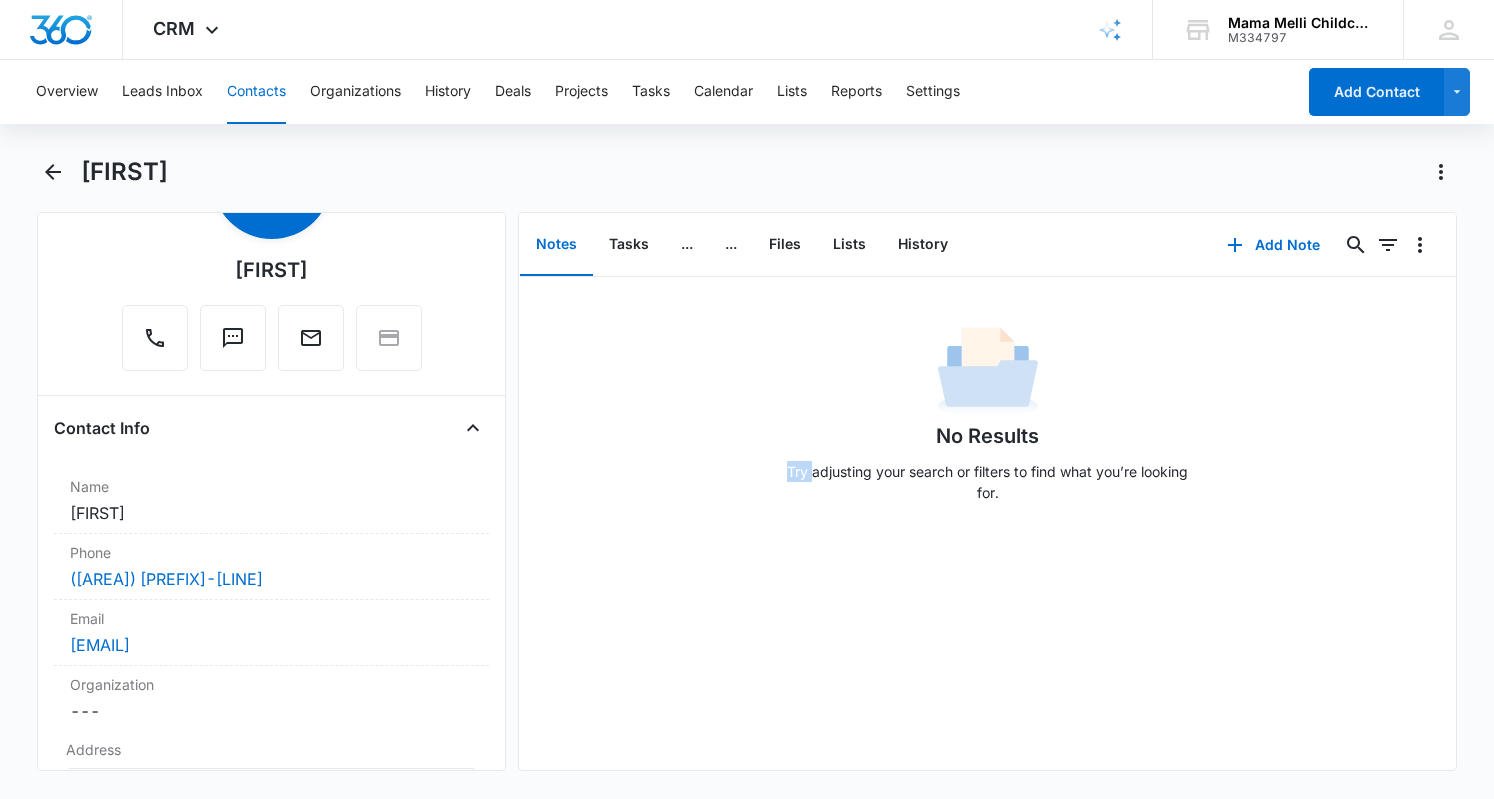 scroll, scrollTop: 139, scrollLeft: 0, axis: vertical 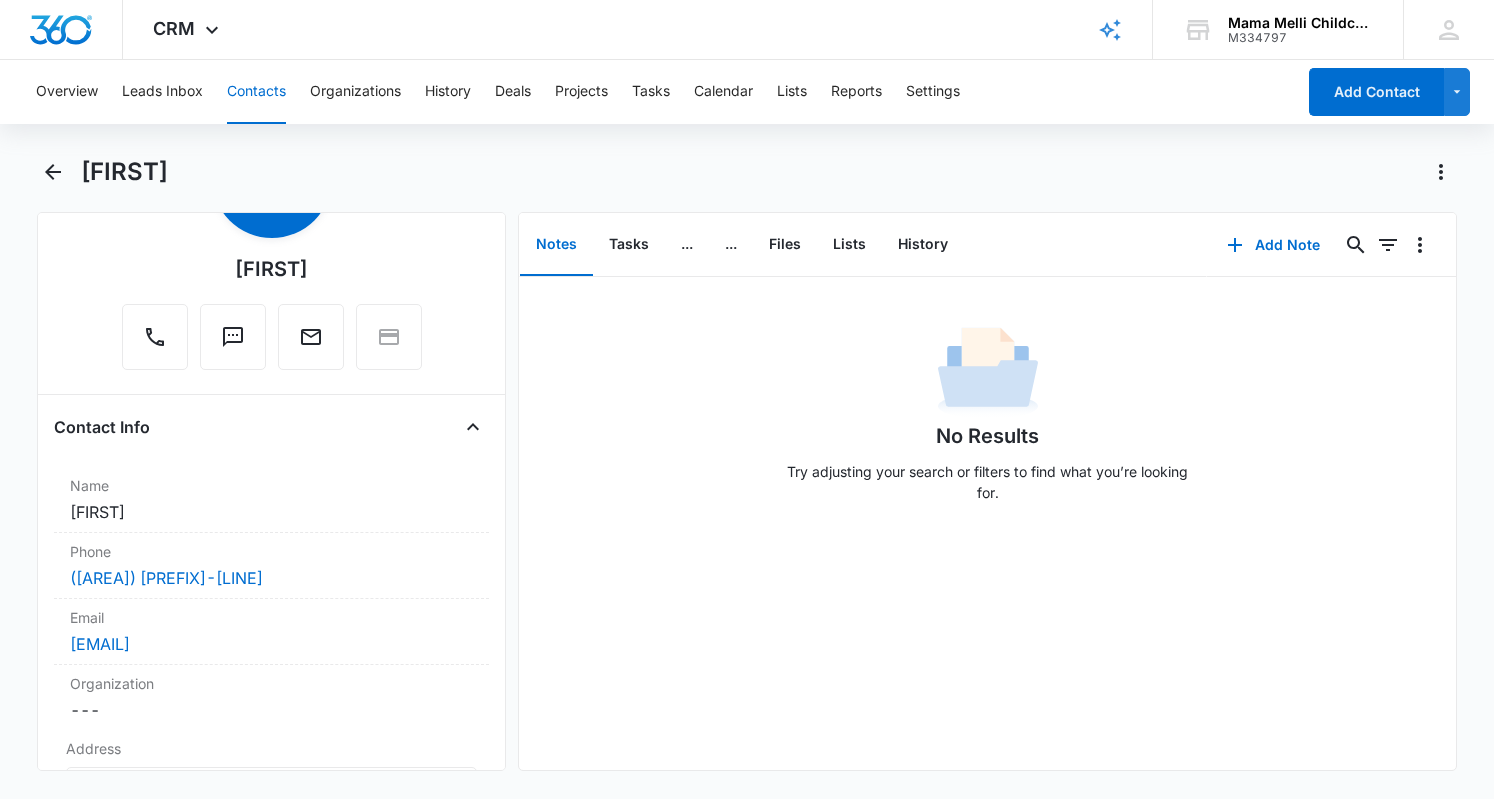 click on "Cancel Save Changes Catherine" at bounding box center [271, 512] 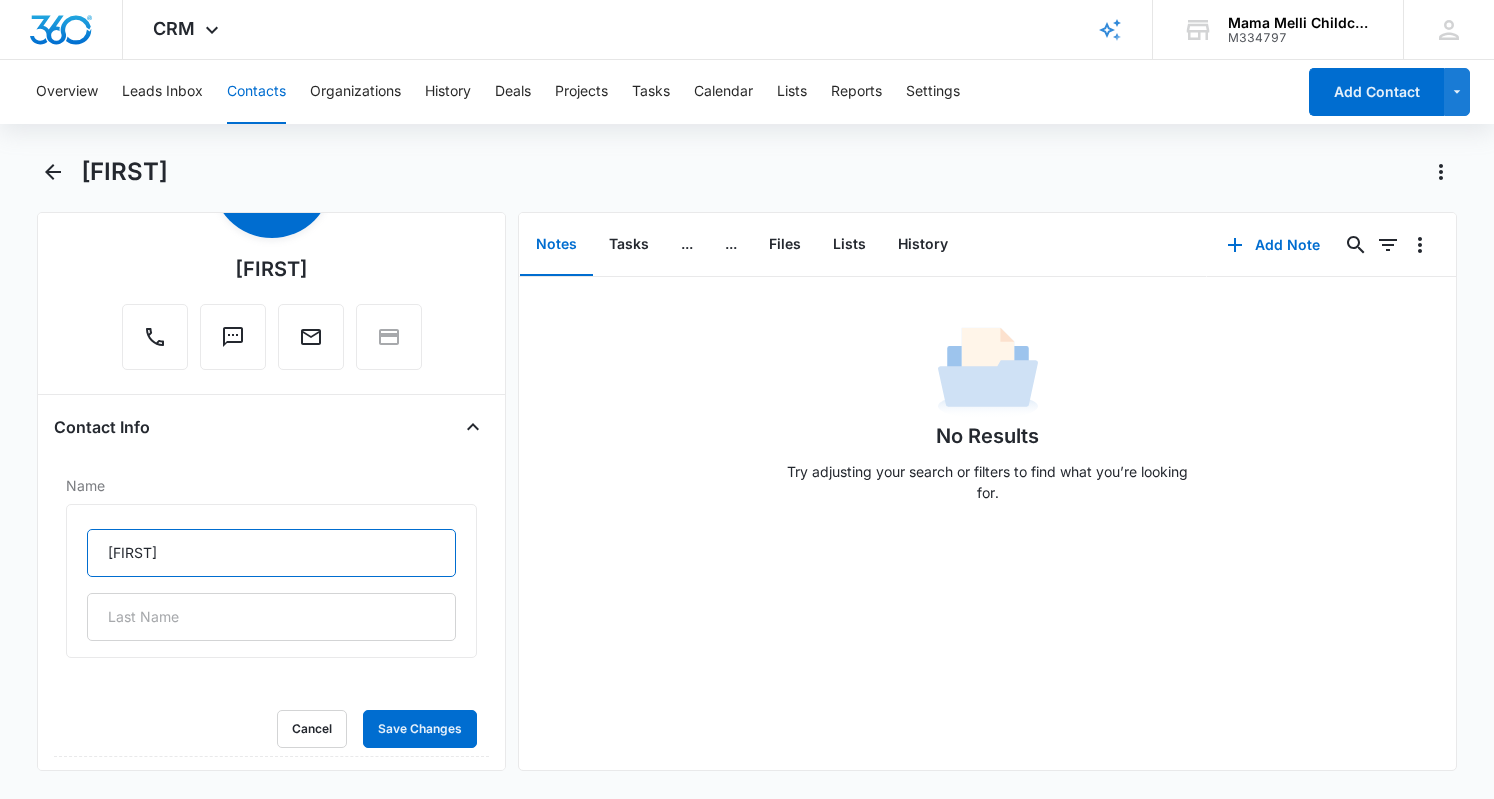 click on "[FIRST]" at bounding box center (271, 553) 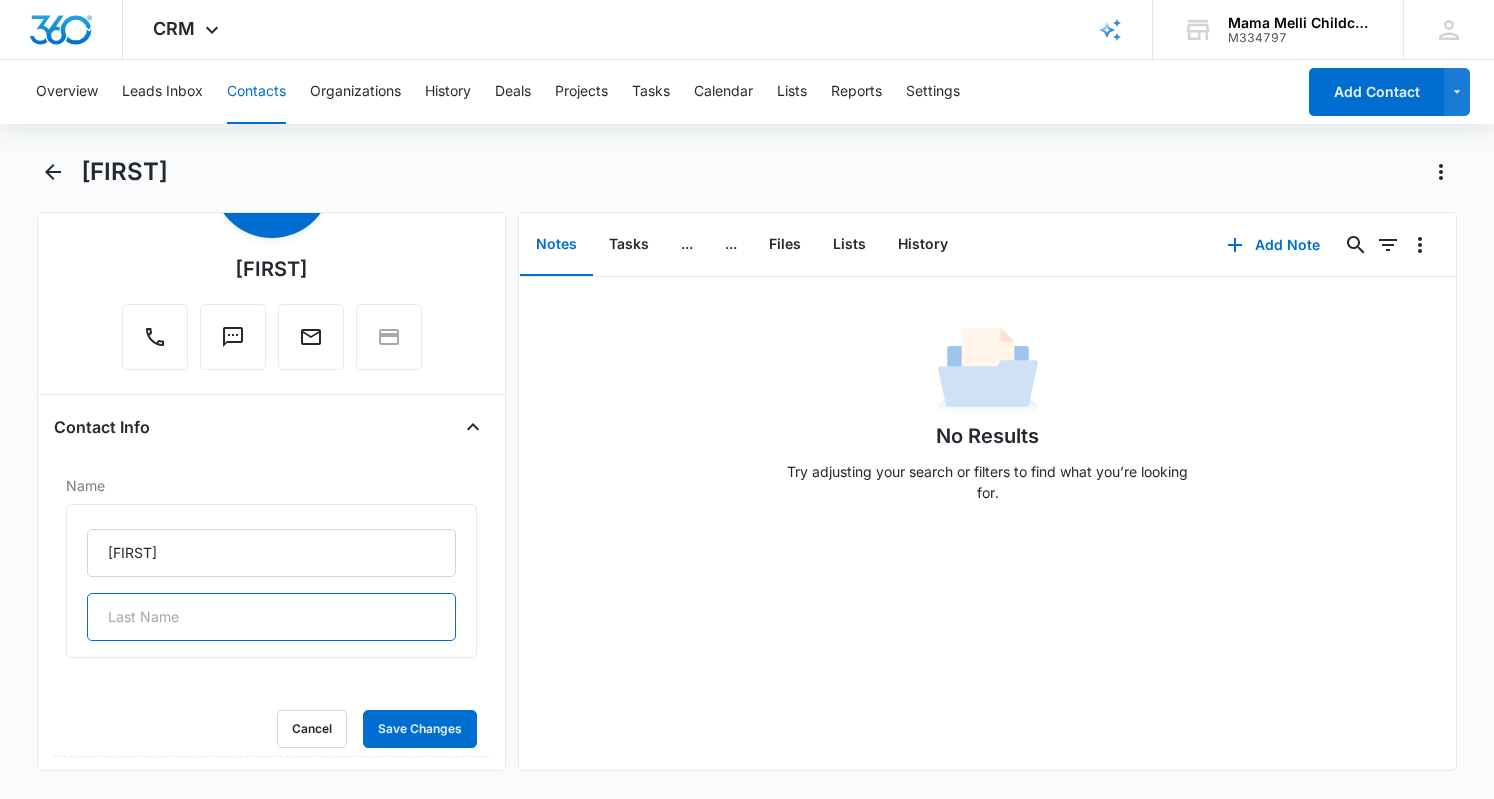 click at bounding box center [271, 617] 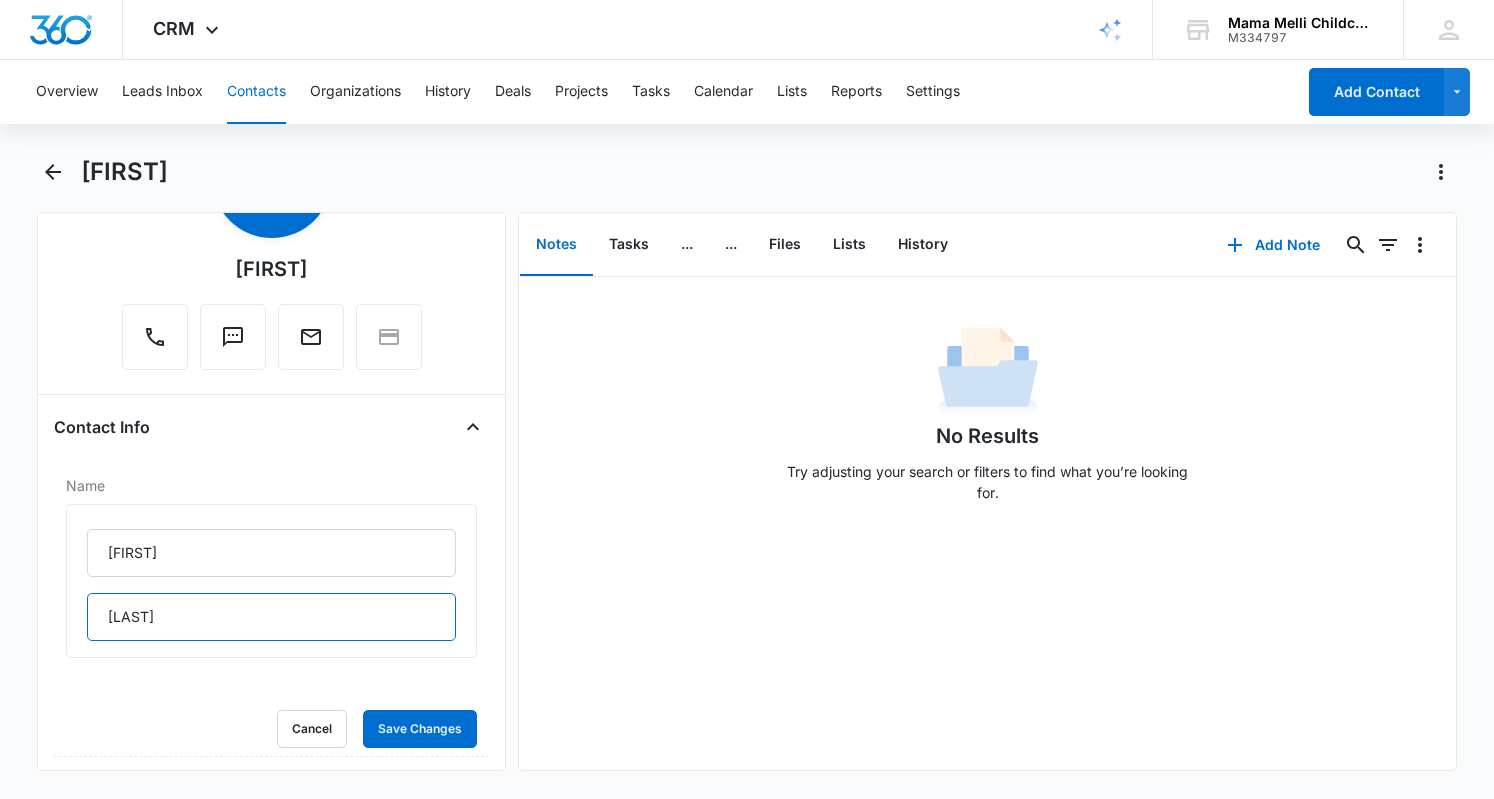 type on "Linehan" 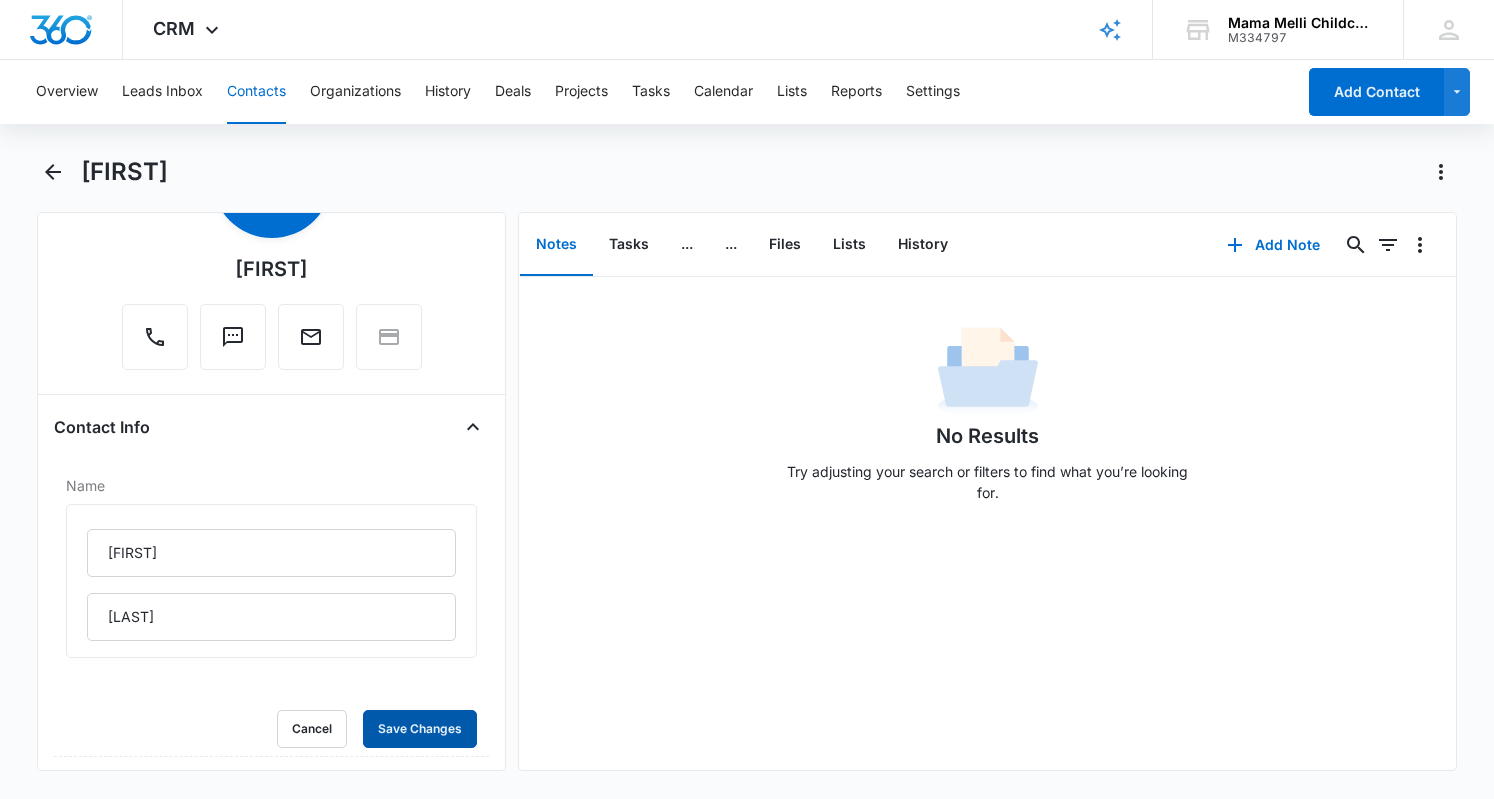 click on "Save Changes" at bounding box center [420, 729] 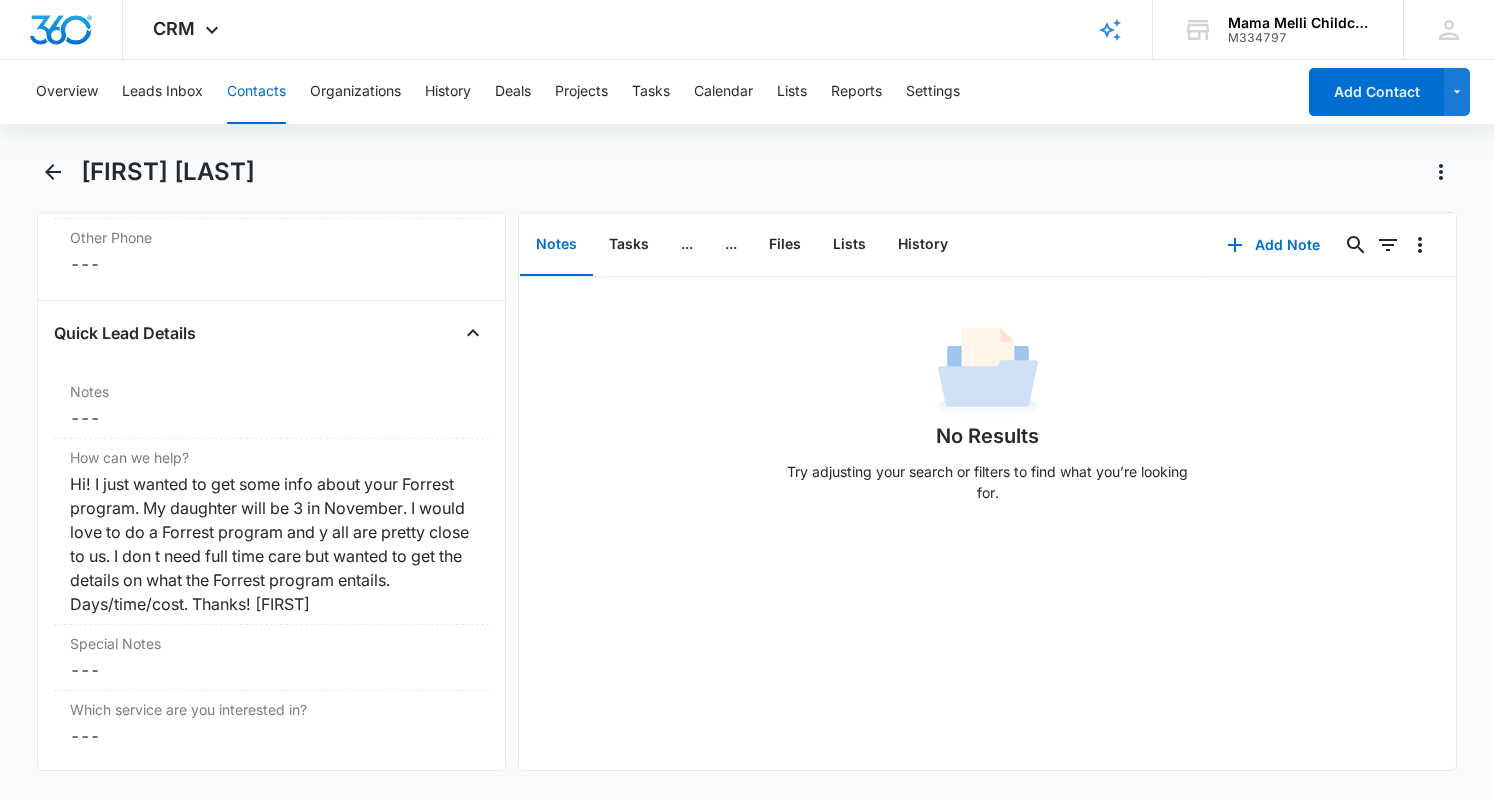 scroll, scrollTop: 2057, scrollLeft: 0, axis: vertical 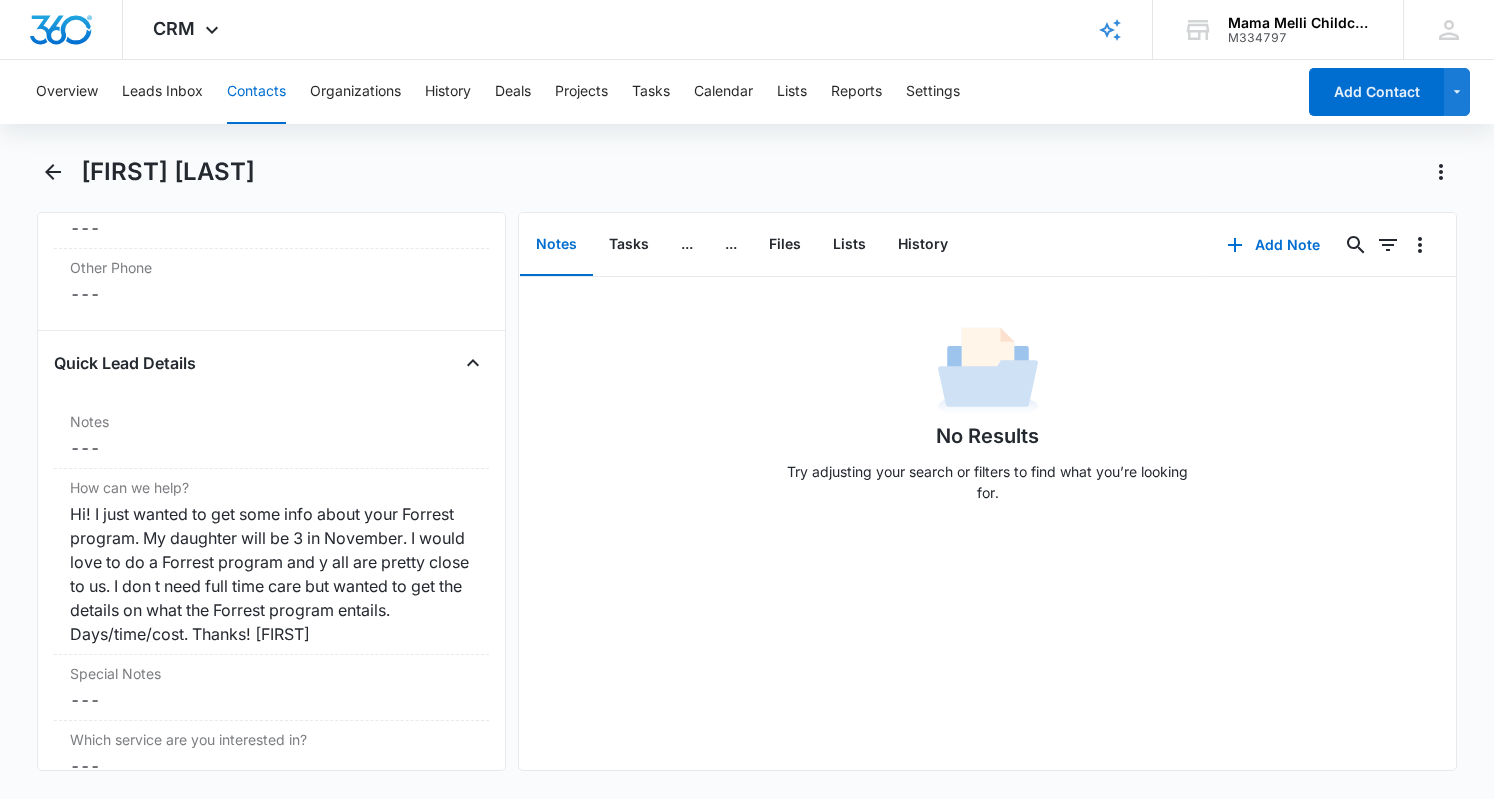 click on "Notes Cancel Save Changes ---" at bounding box center (271, 436) 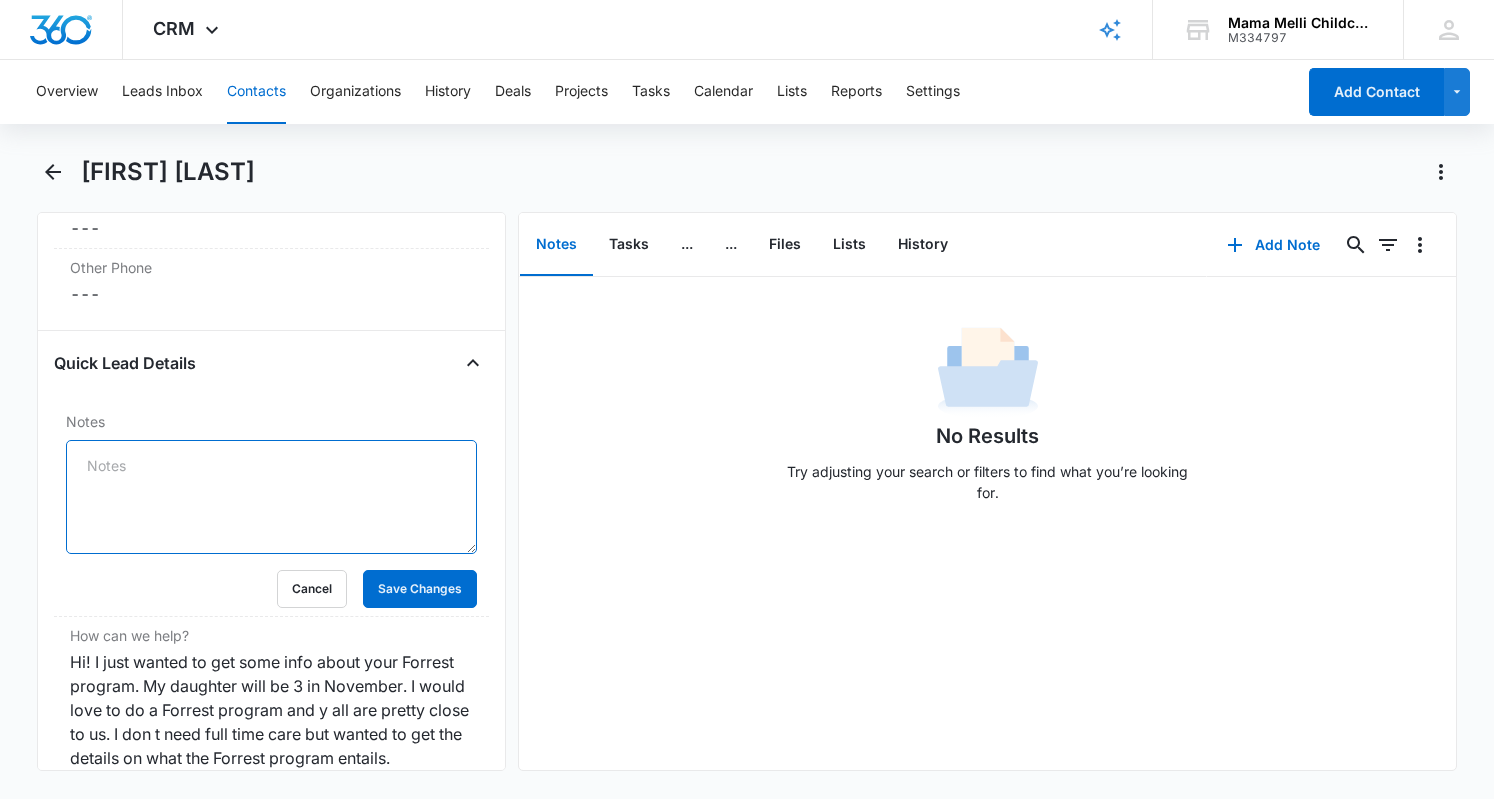 click on "Notes" at bounding box center [271, 497] 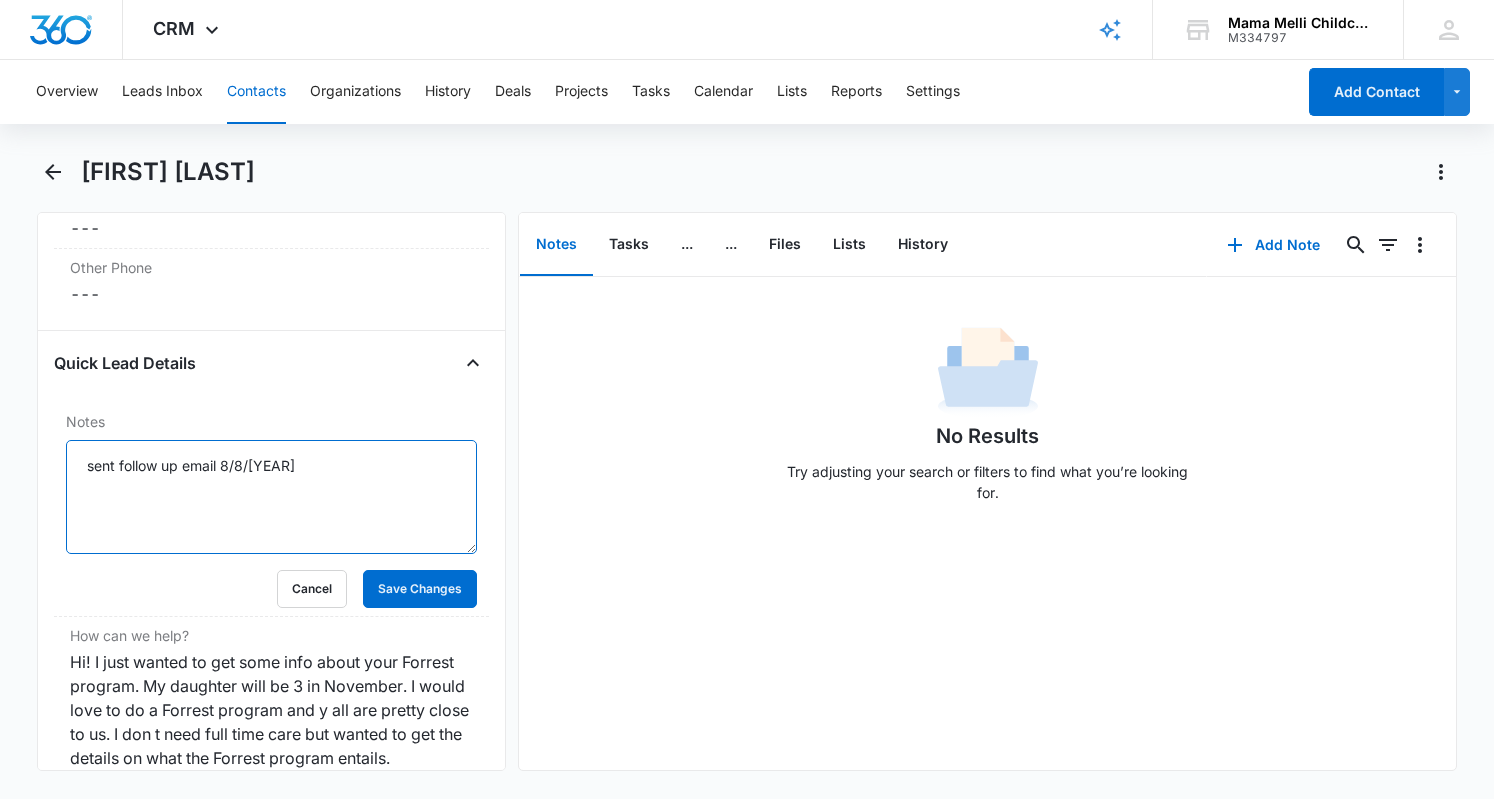 type on "sent follow up email 8/8/25" 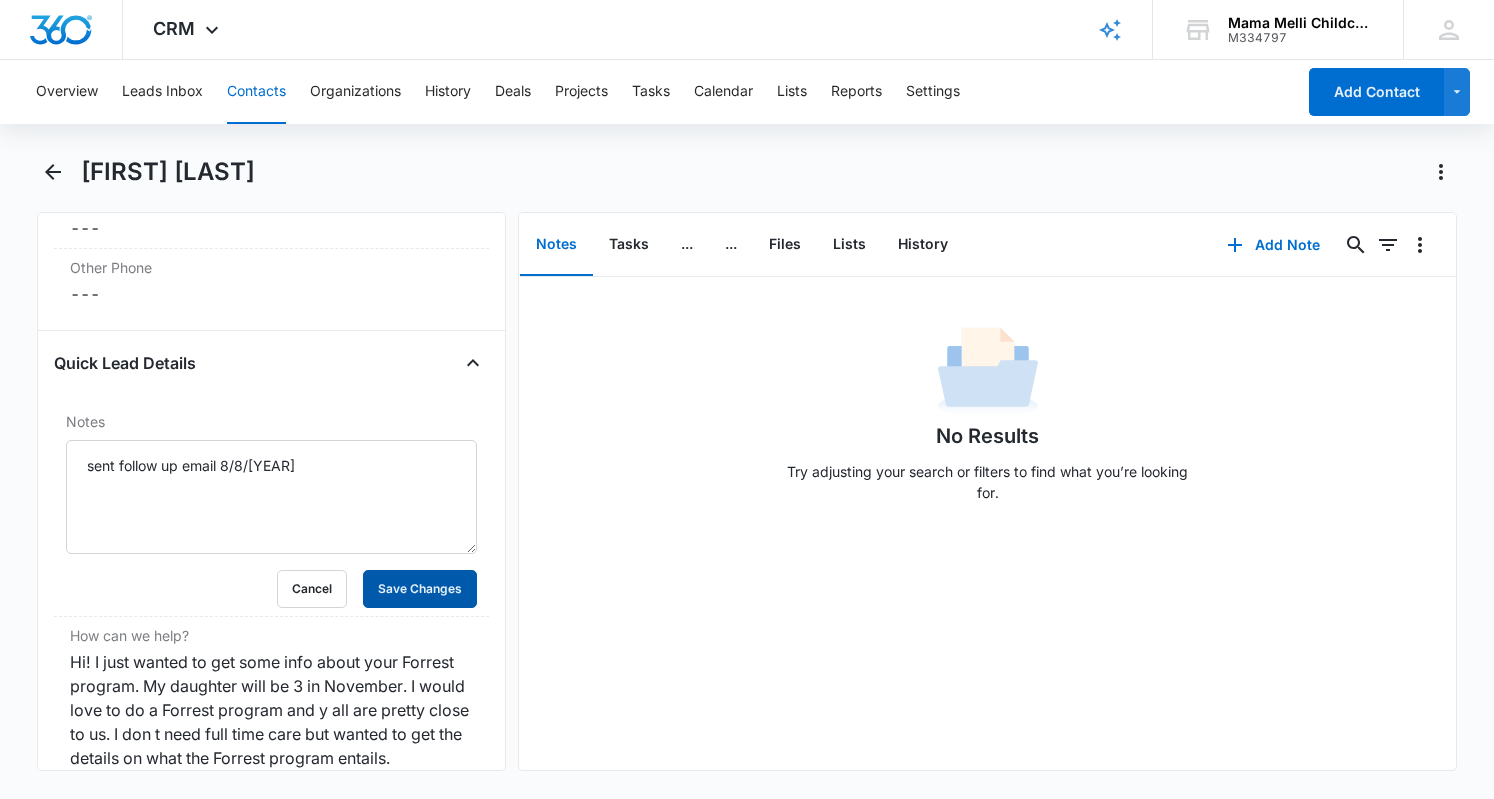 click on "Save Changes" at bounding box center [420, 589] 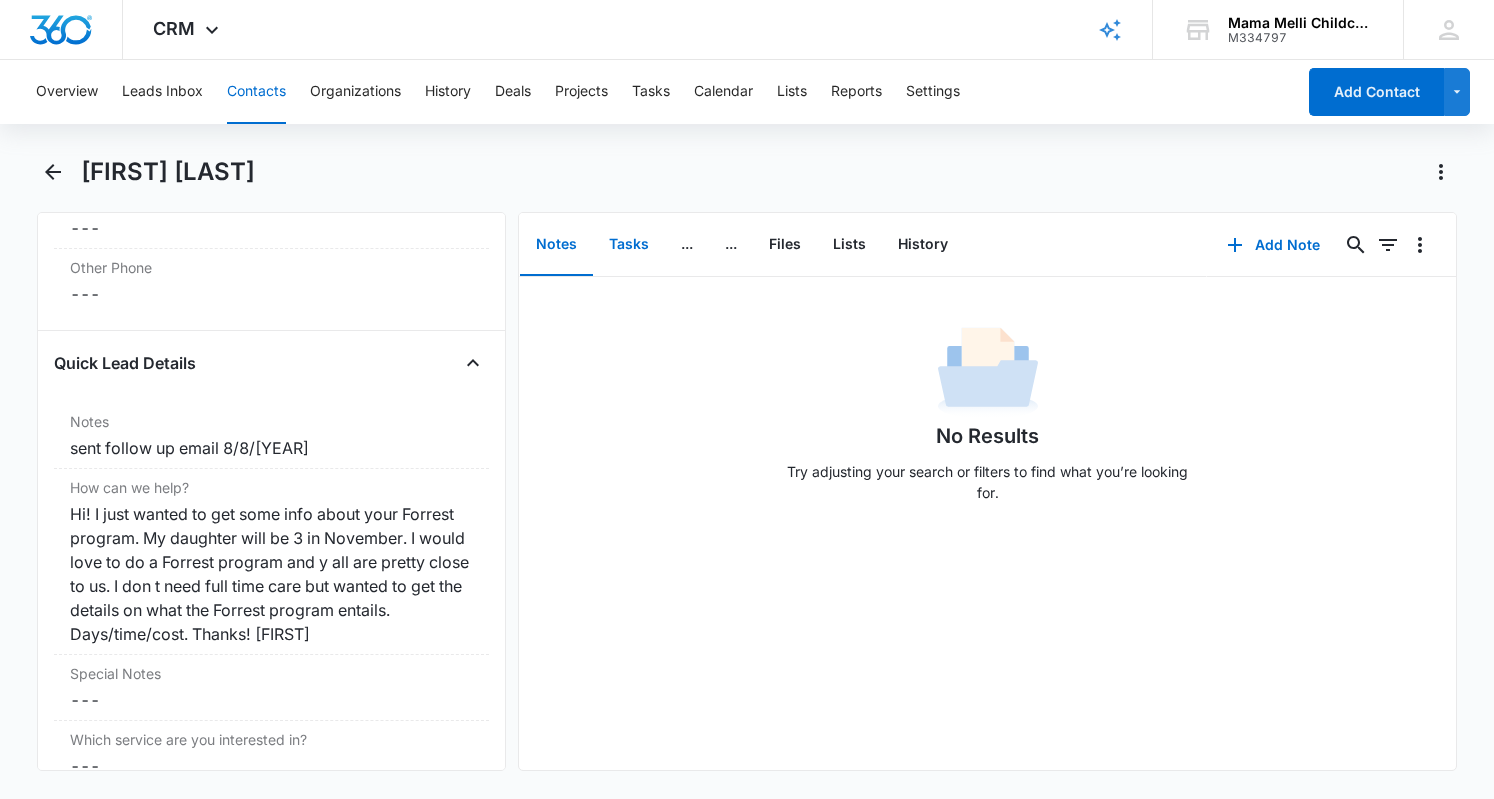 click on "Tasks" at bounding box center (629, 245) 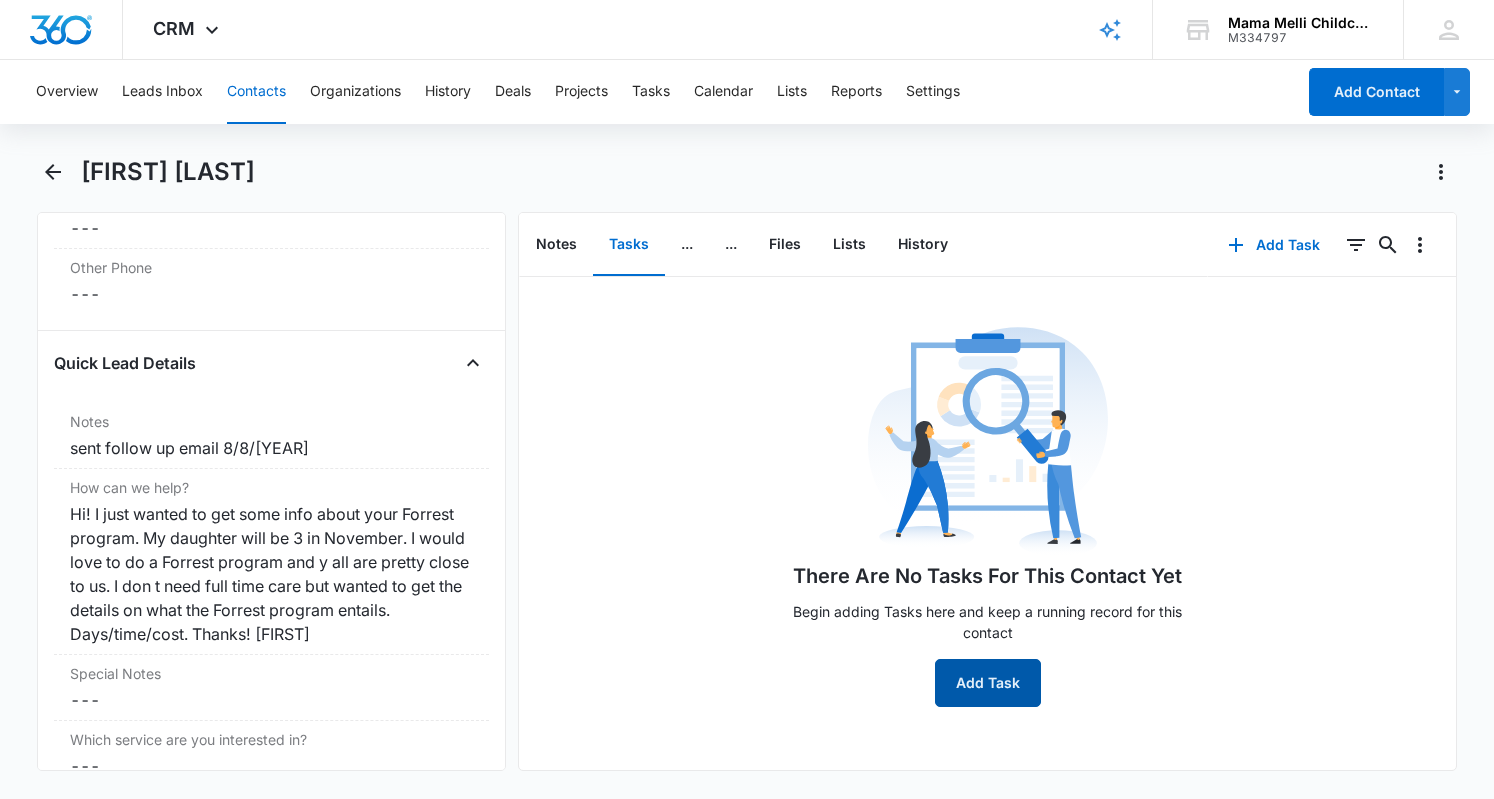 click on "Add Task" at bounding box center [988, 683] 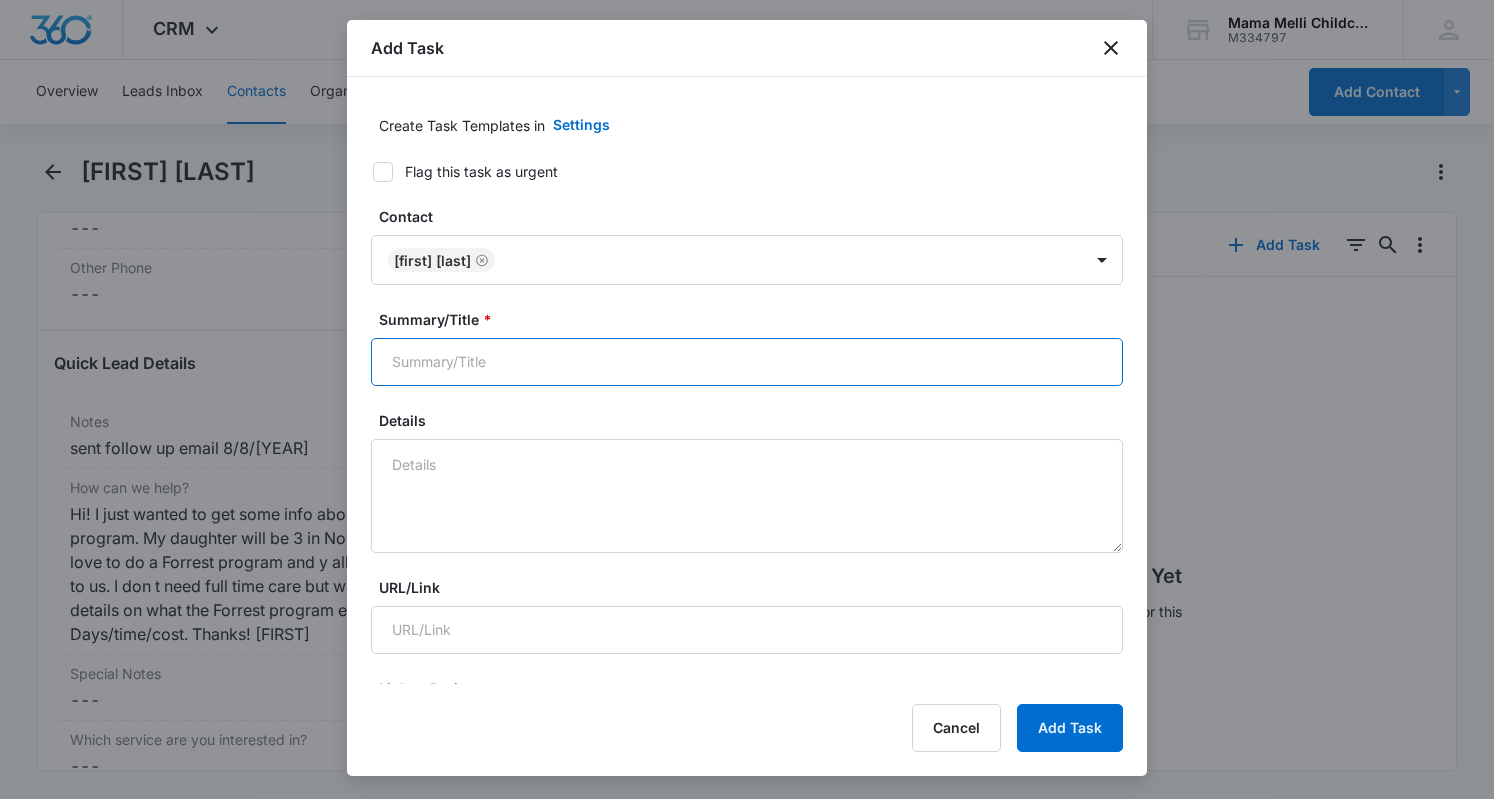 click on "Summary/Title *" at bounding box center [747, 362] 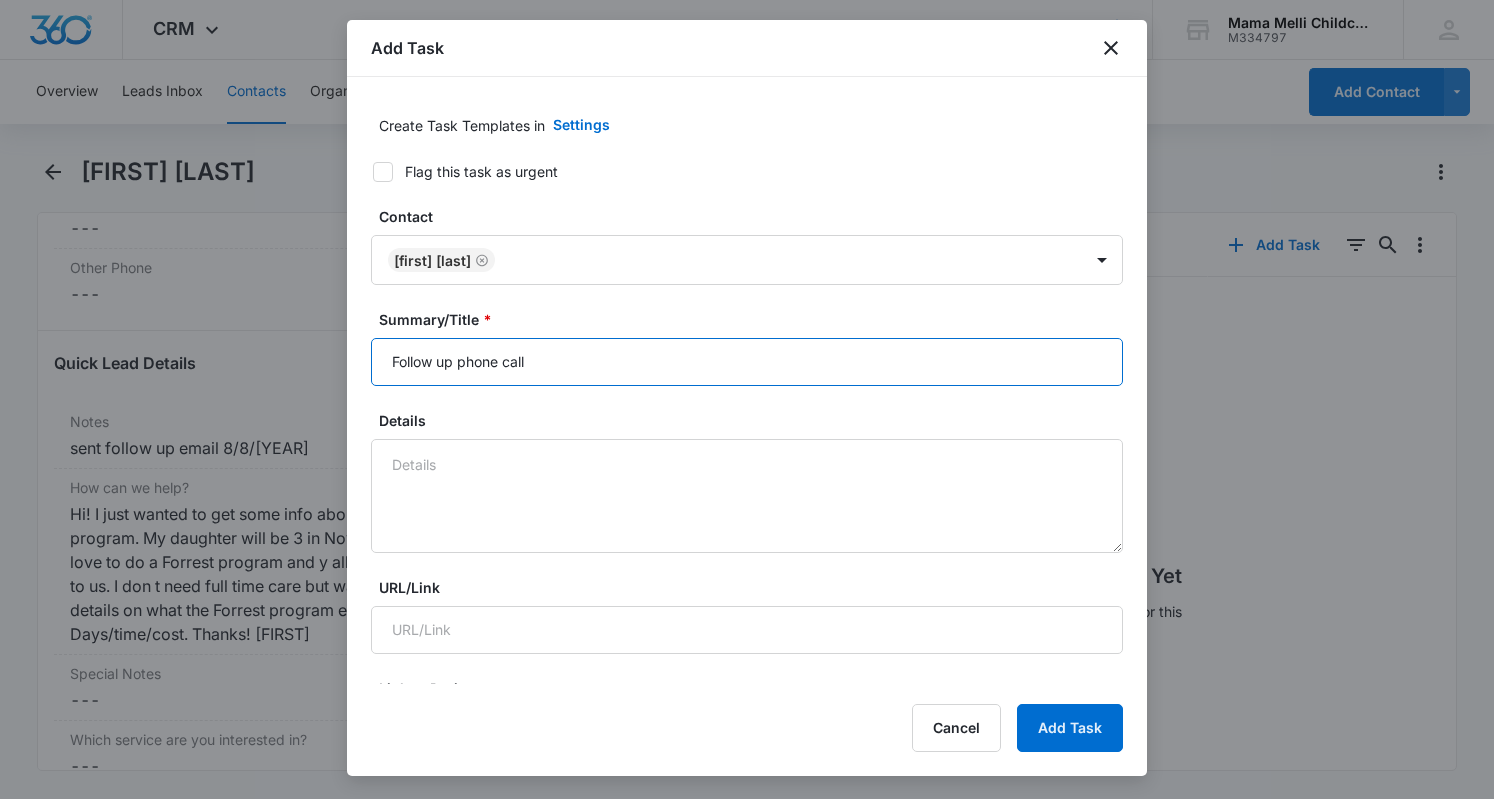 type on "Follow up phone call" 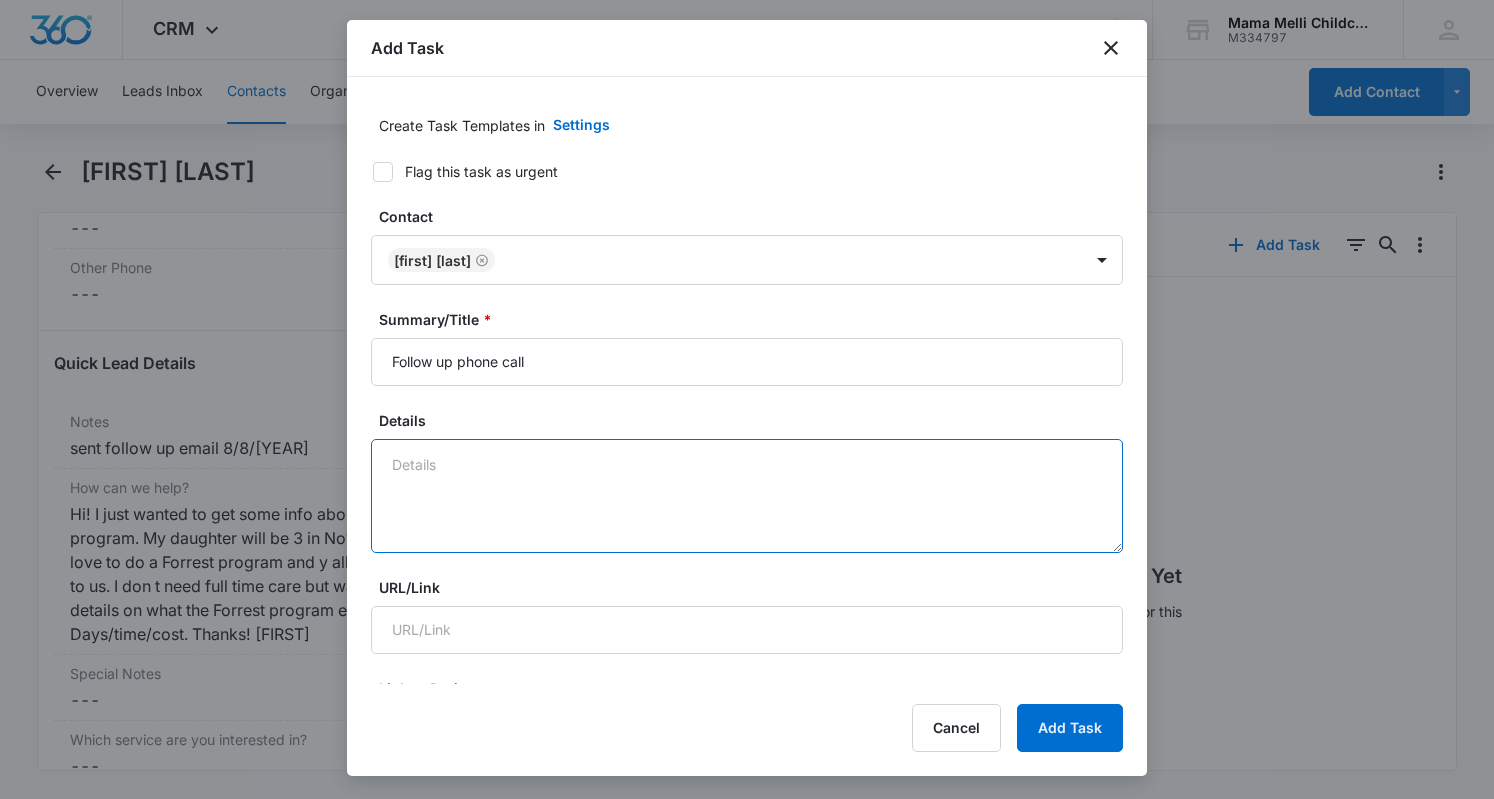 click on "Details" at bounding box center [747, 496] 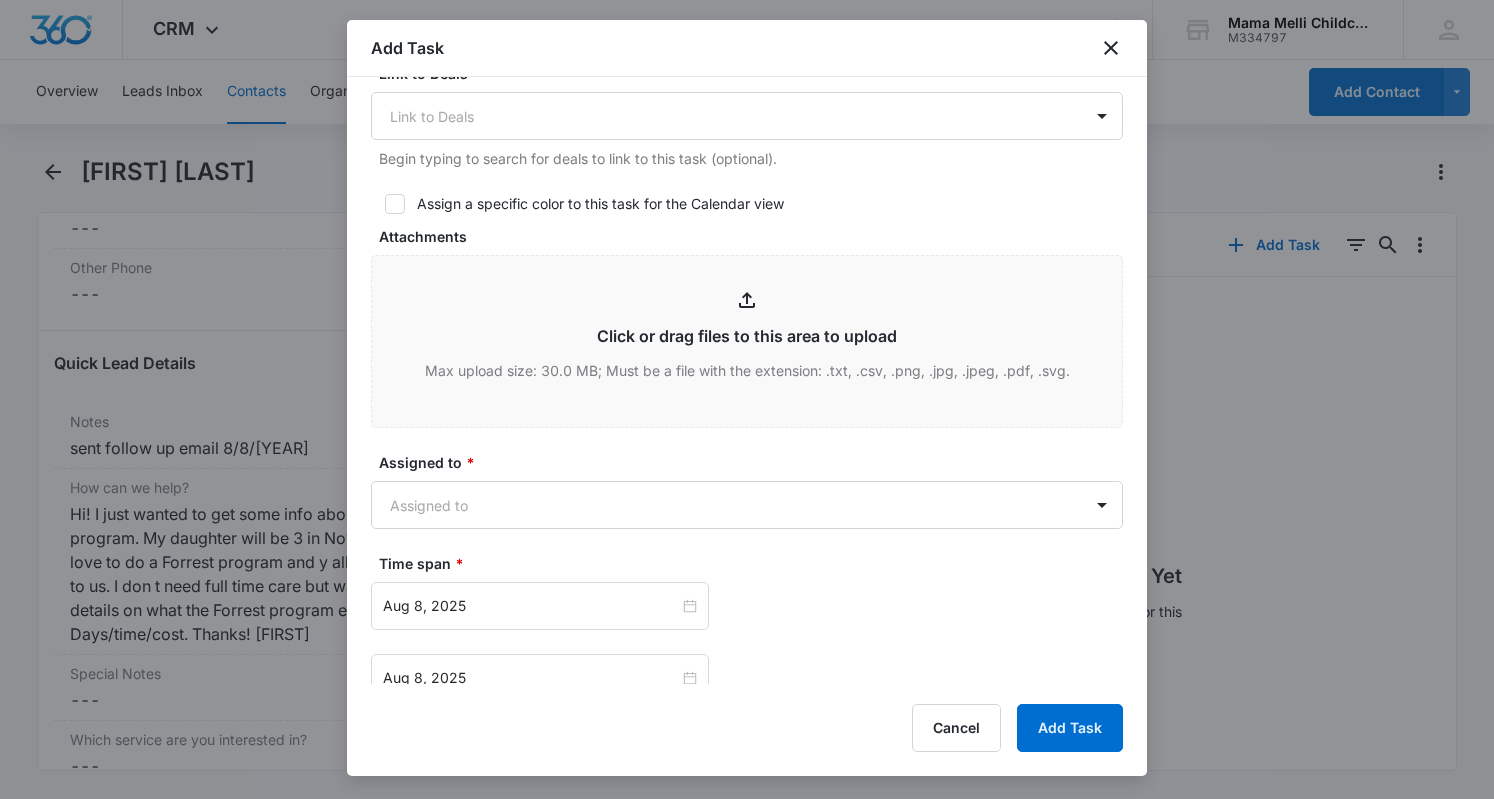 scroll, scrollTop: 794, scrollLeft: 0, axis: vertical 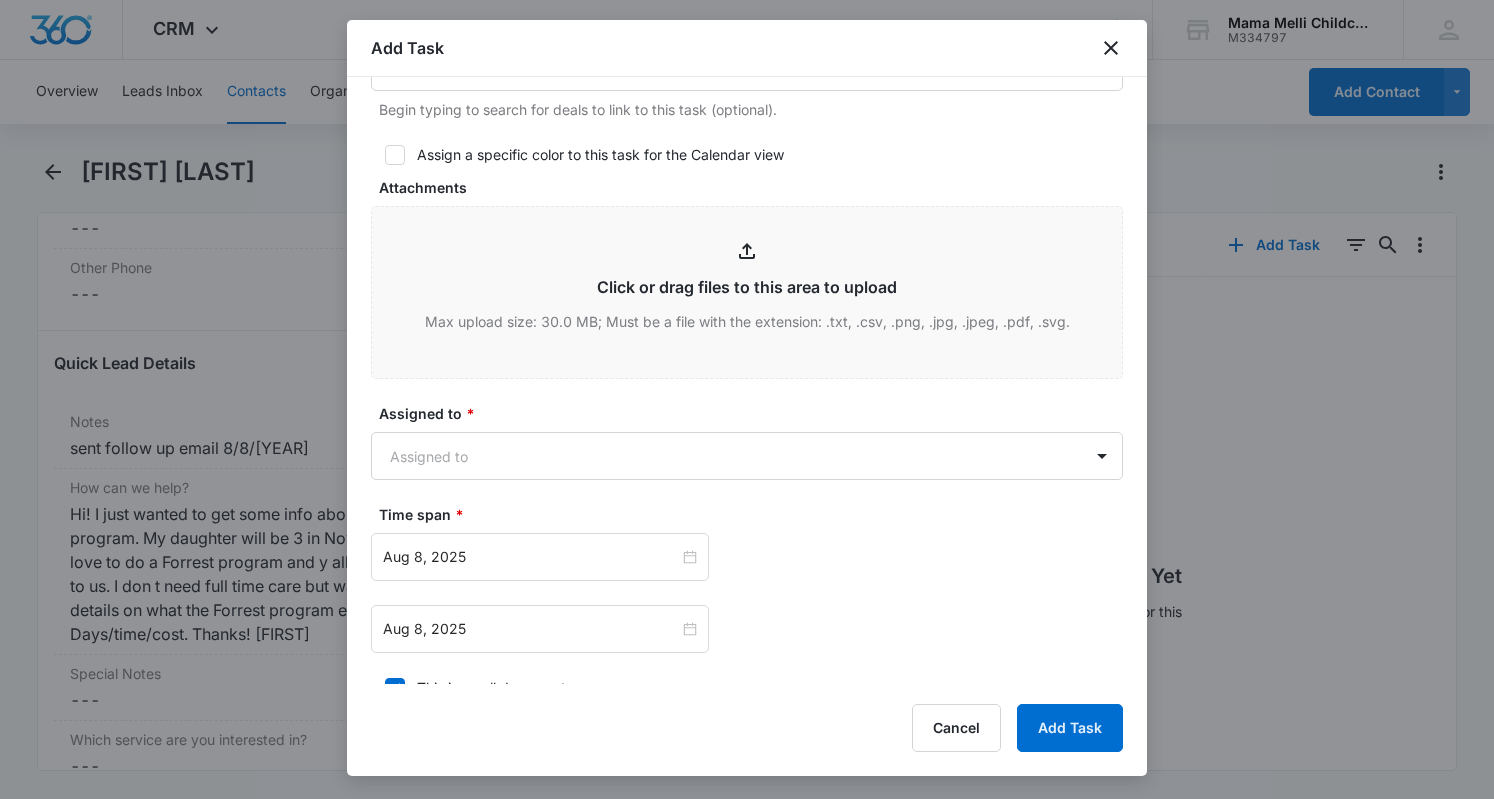 type on "follow up with a phone call" 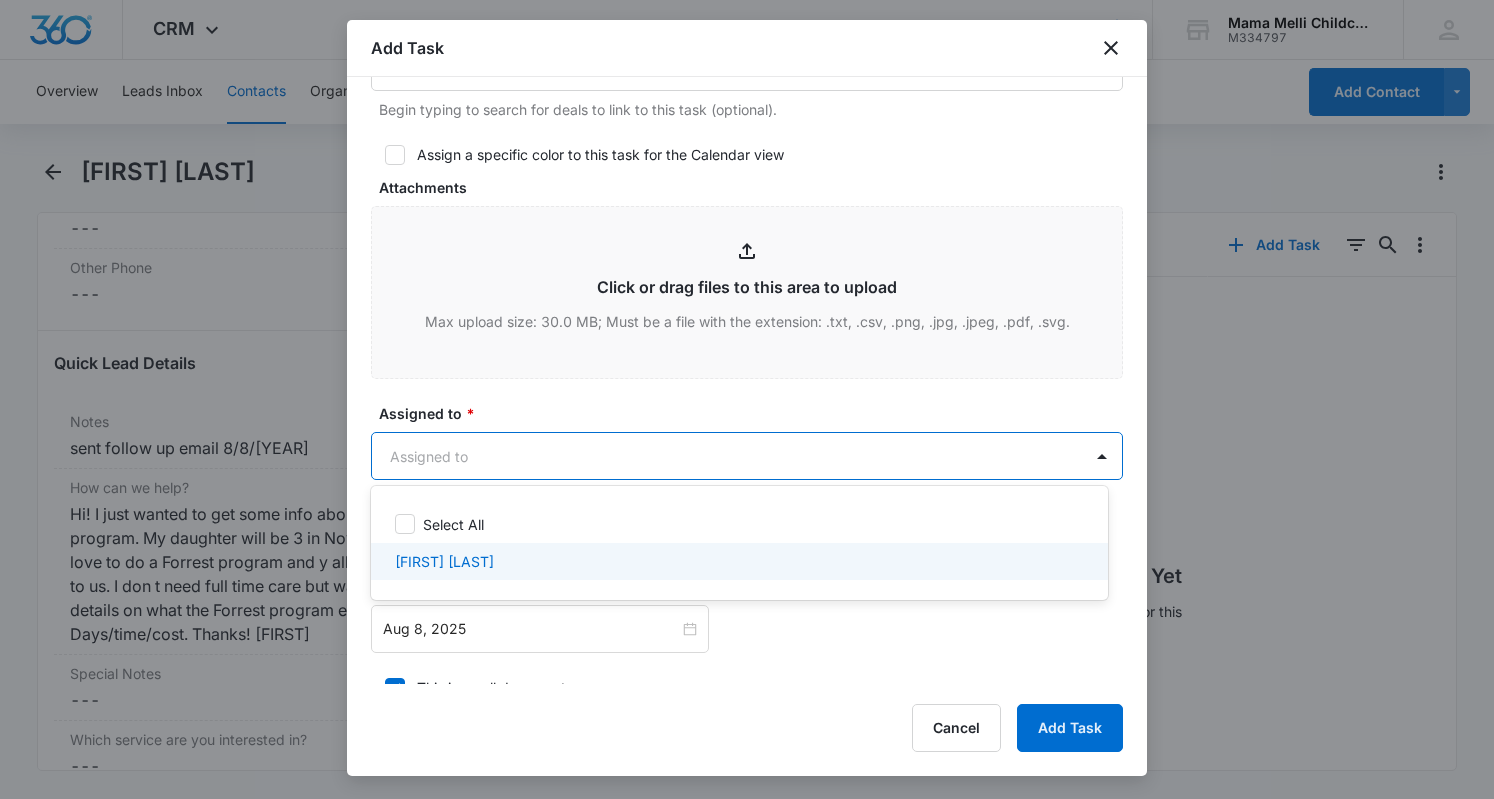 click on "[FIRST] [LAST]" at bounding box center [444, 561] 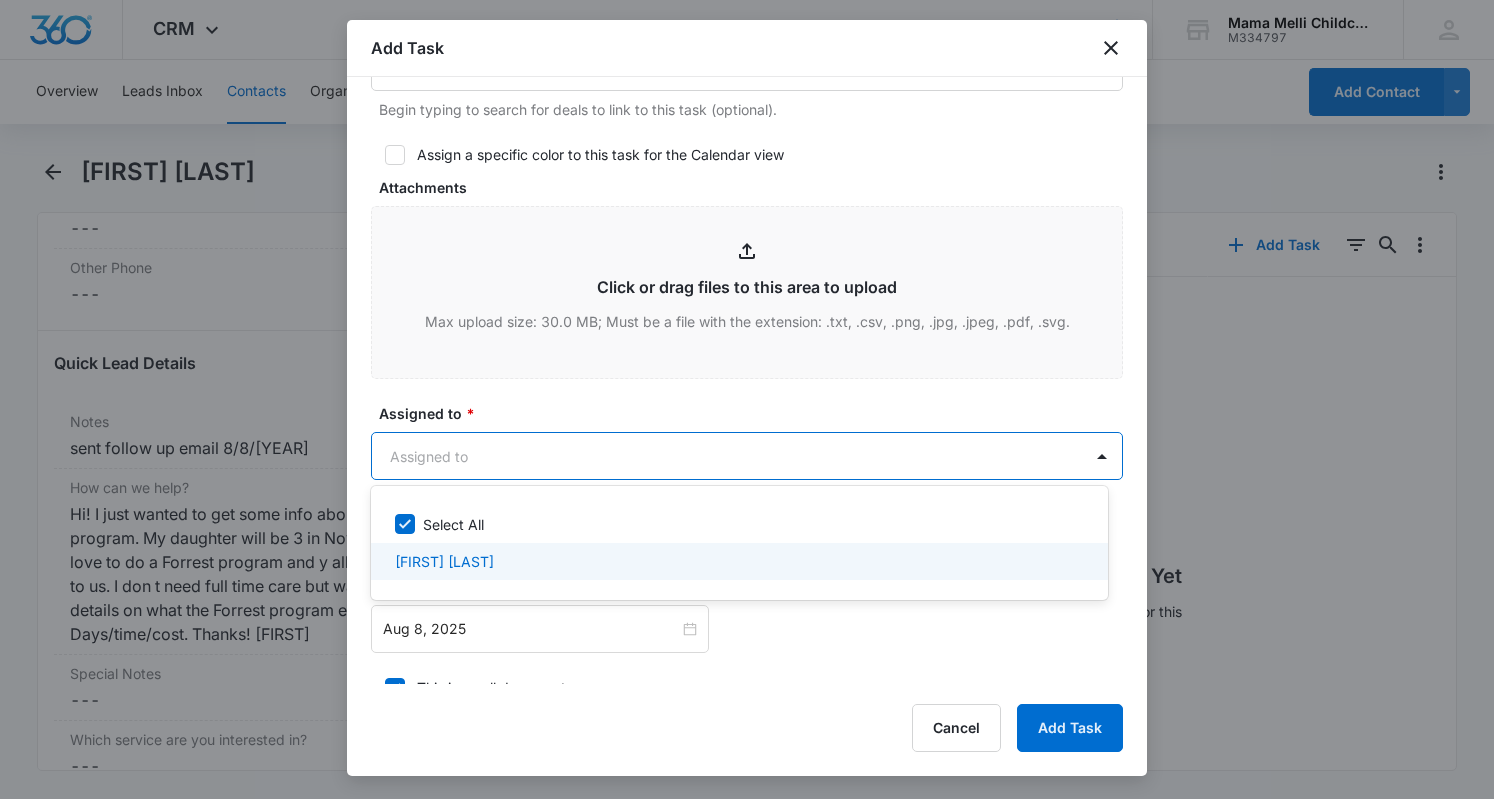 checkbox on "true" 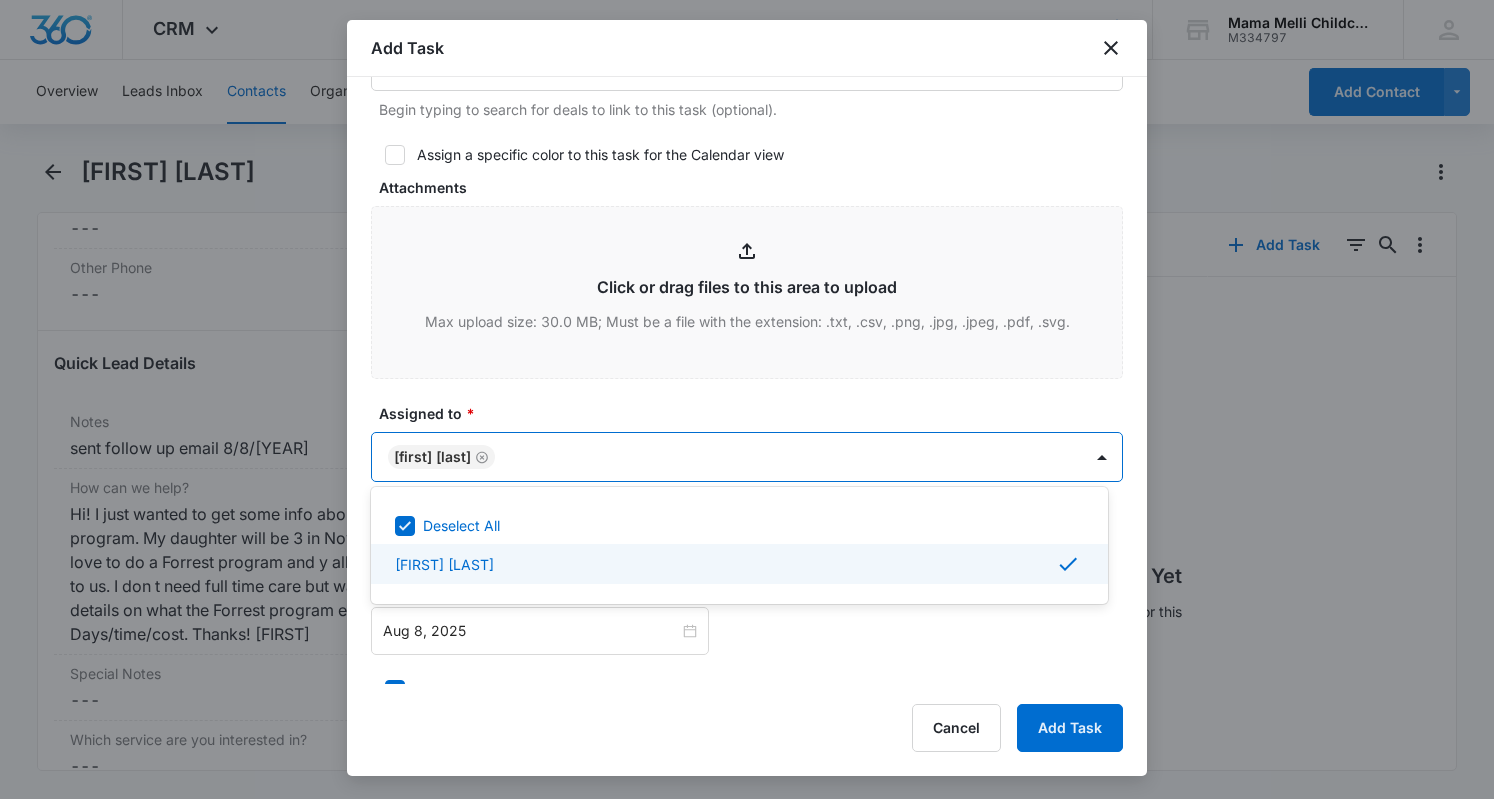 click at bounding box center [747, 399] 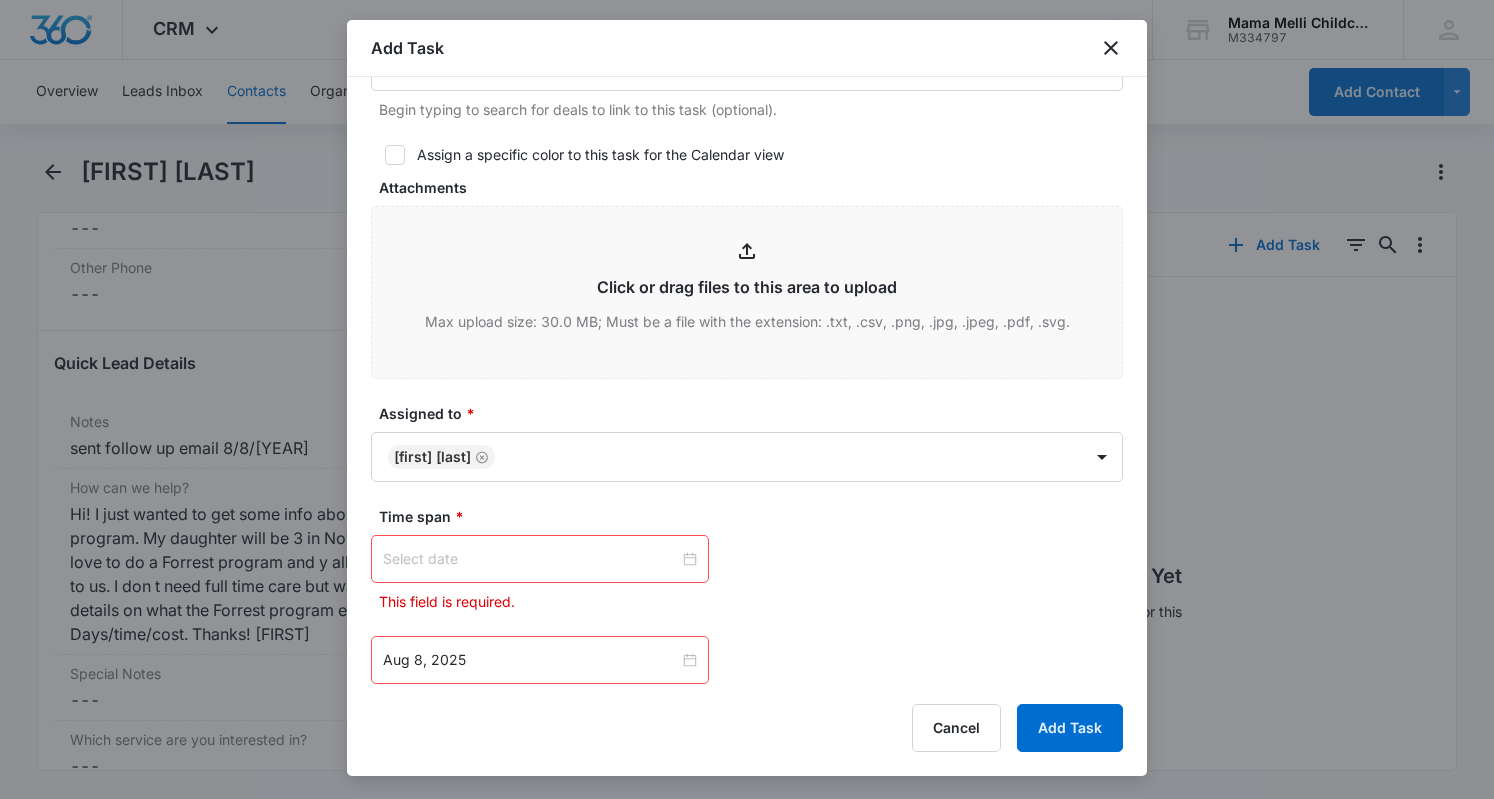 click at bounding box center [531, 559] 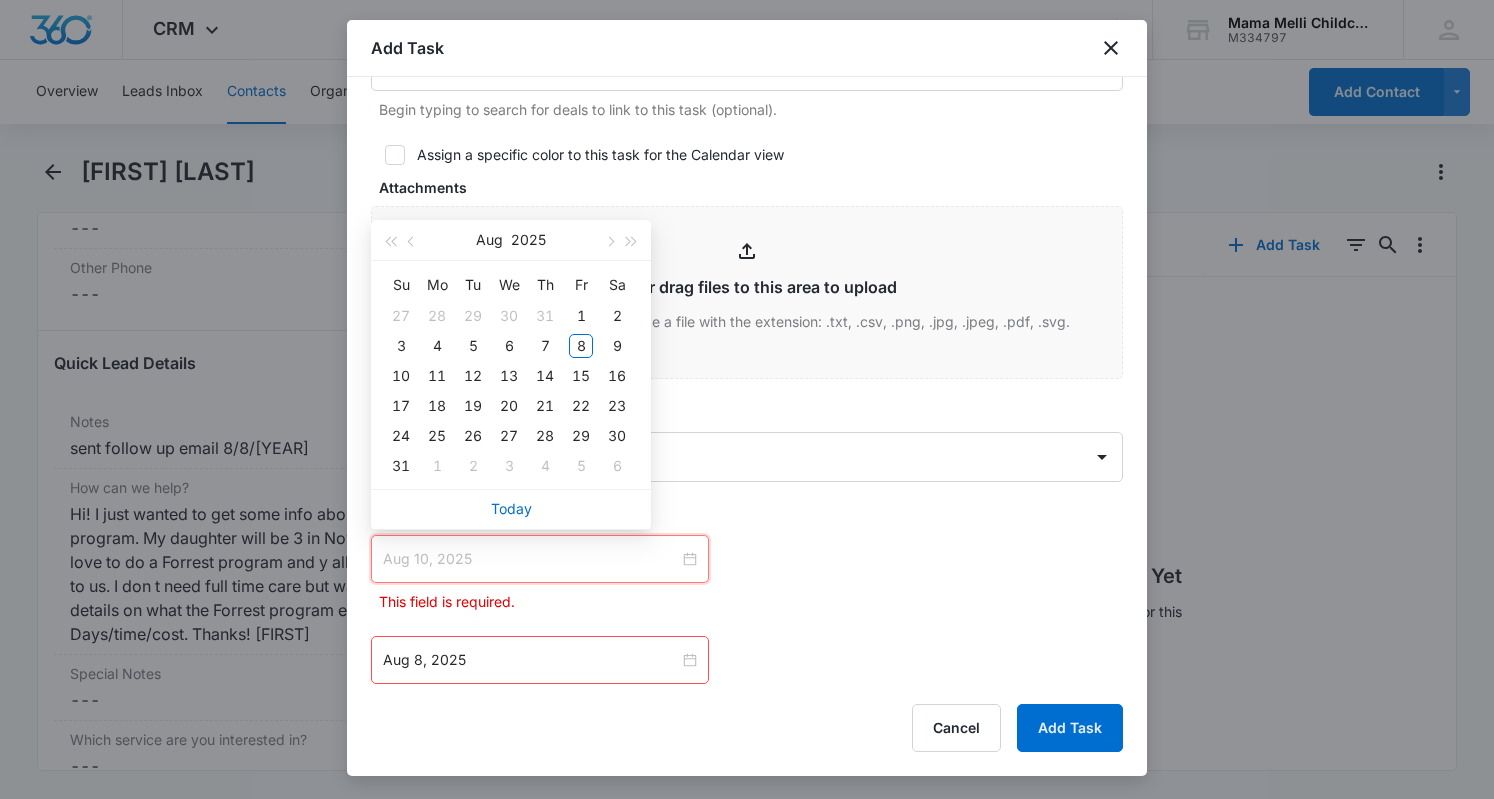 type on "Aug 11, 2025" 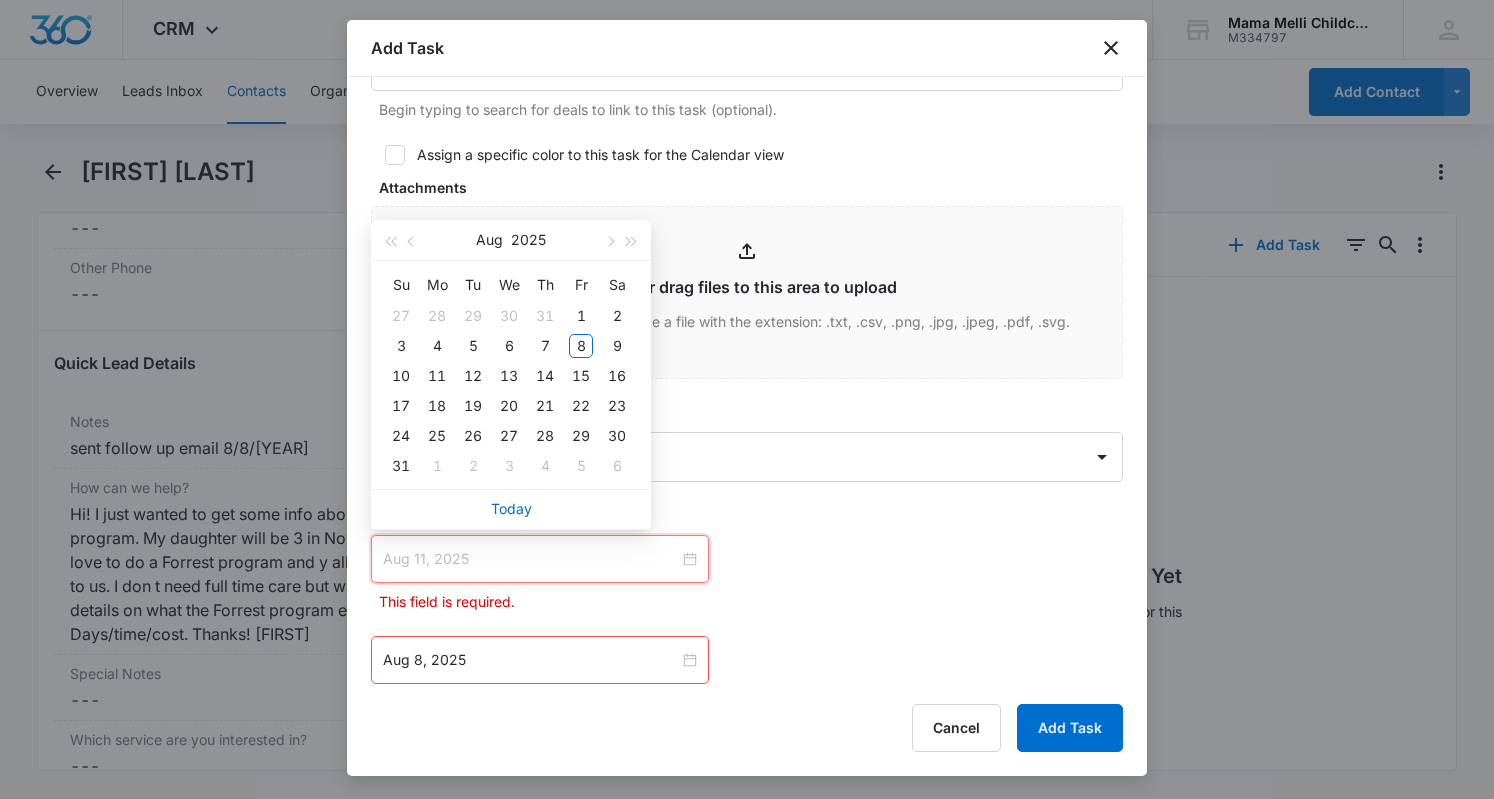 click on "11" at bounding box center [437, 376] 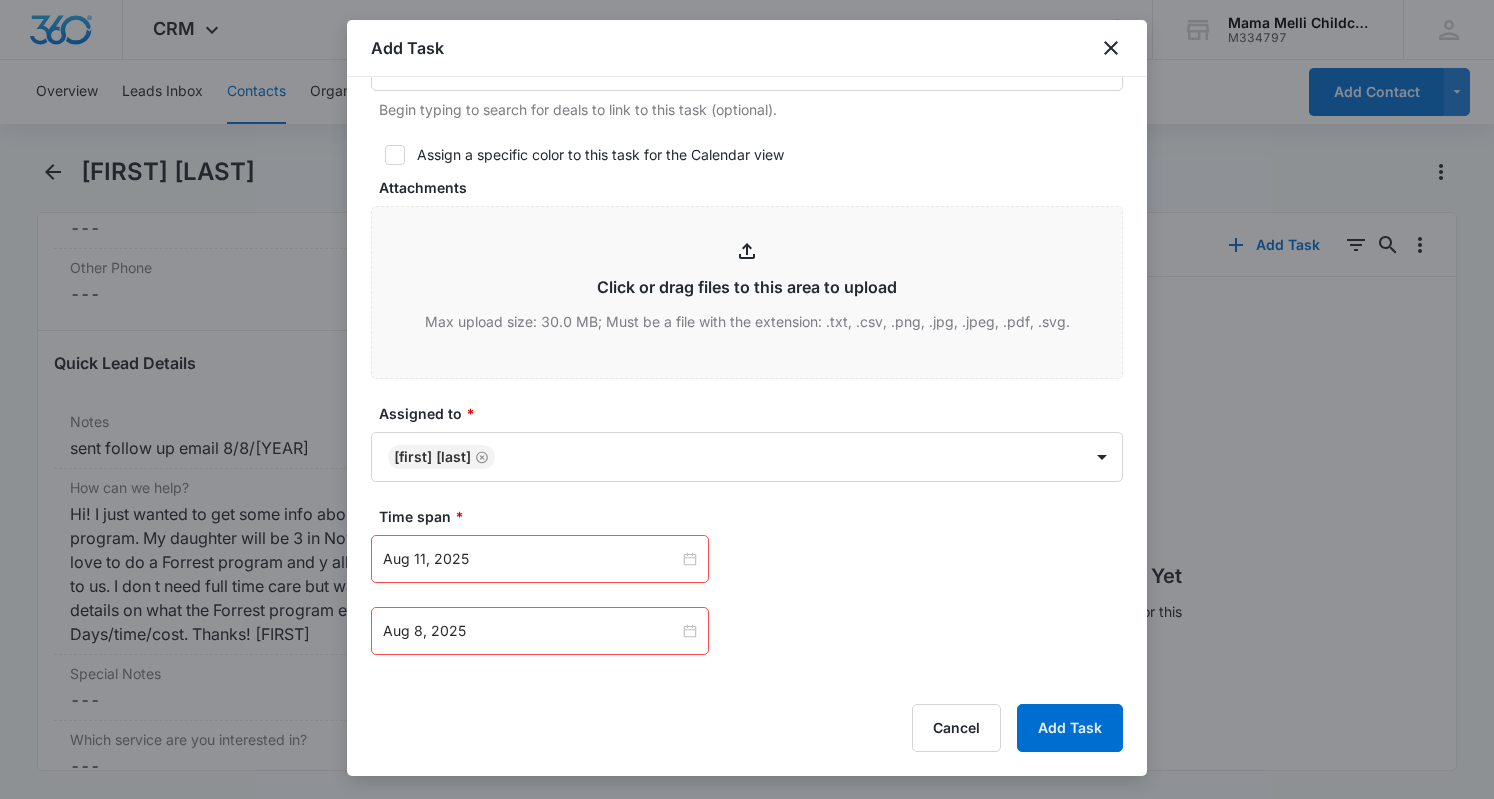 click on "Aug 11, 2025 Aug 2025 Su Mo Tu We Th Fr Sa 27 28 29 30 31 1 2 3 4 5 6 7 8 9 10 11 12 13 14 15 16 17 18 19 20 21 22 23 24 25 26 27 28 29 30 31 1 2 3 4 5 6 Today" at bounding box center [747, 559] 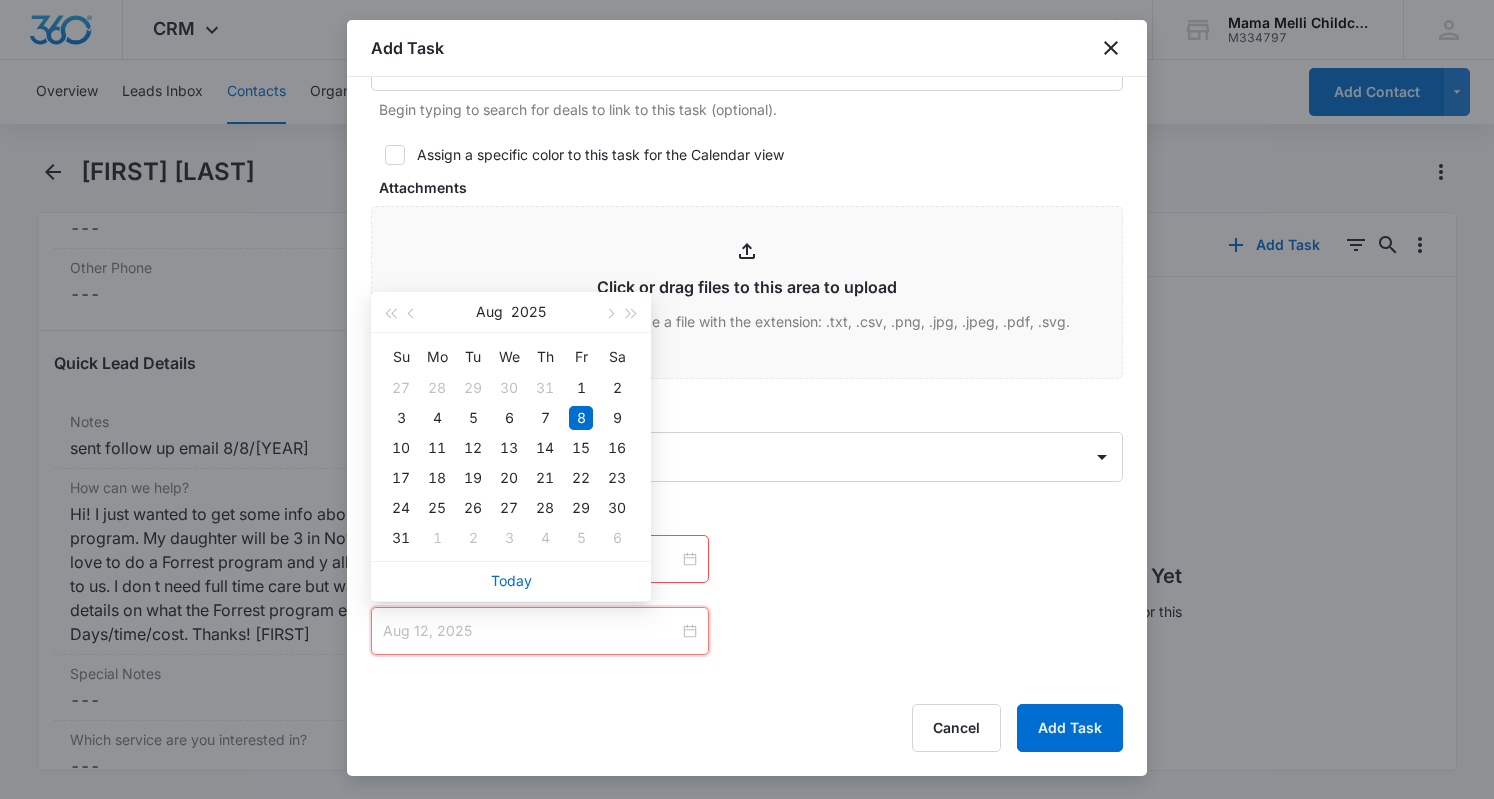 type on "Aug 11, 2025" 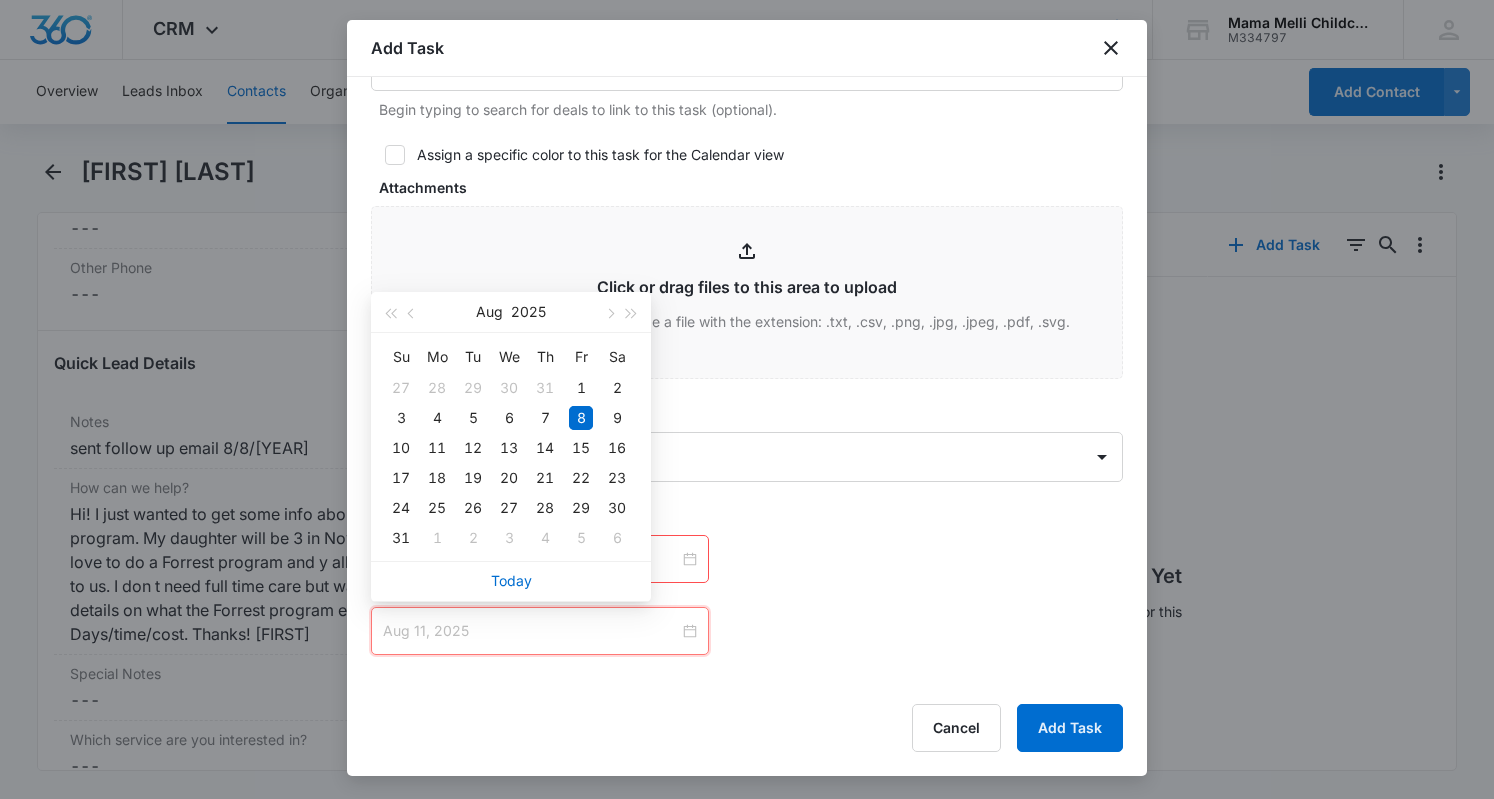 click on "11" at bounding box center [437, 448] 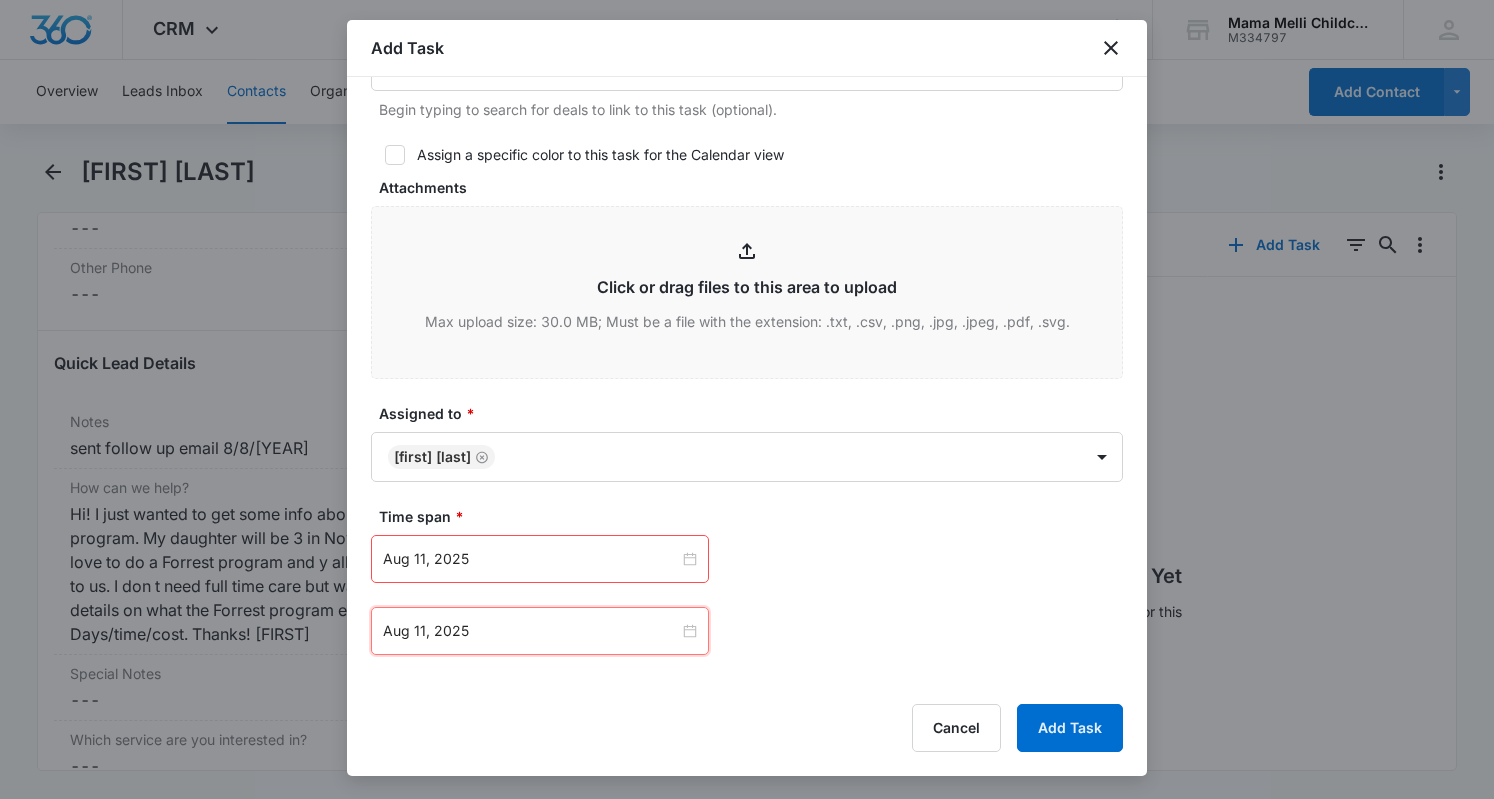 click on "Aug 11, 2025 Aug 2025 Su Mo Tu We Th Fr Sa 27 28 29 30 31 1 2 3 4 5 6 7 8 9 10 11 12 13 14 15 16 17 18 19 20 21 22 23 24 25 26 27 28 29 30 31 1 2 3 4 5 6 Today" at bounding box center (747, 559) 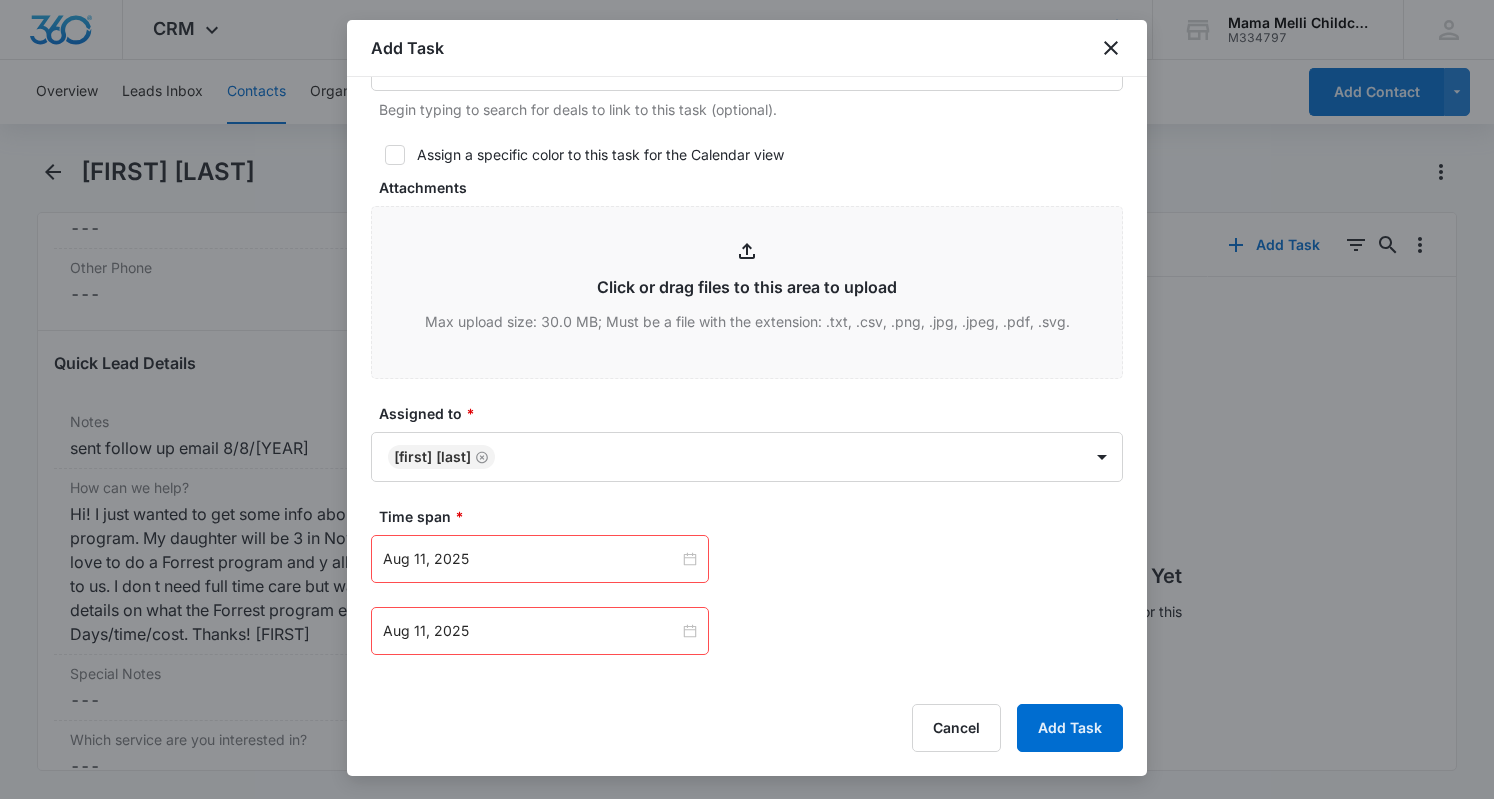 scroll, scrollTop: 950, scrollLeft: 0, axis: vertical 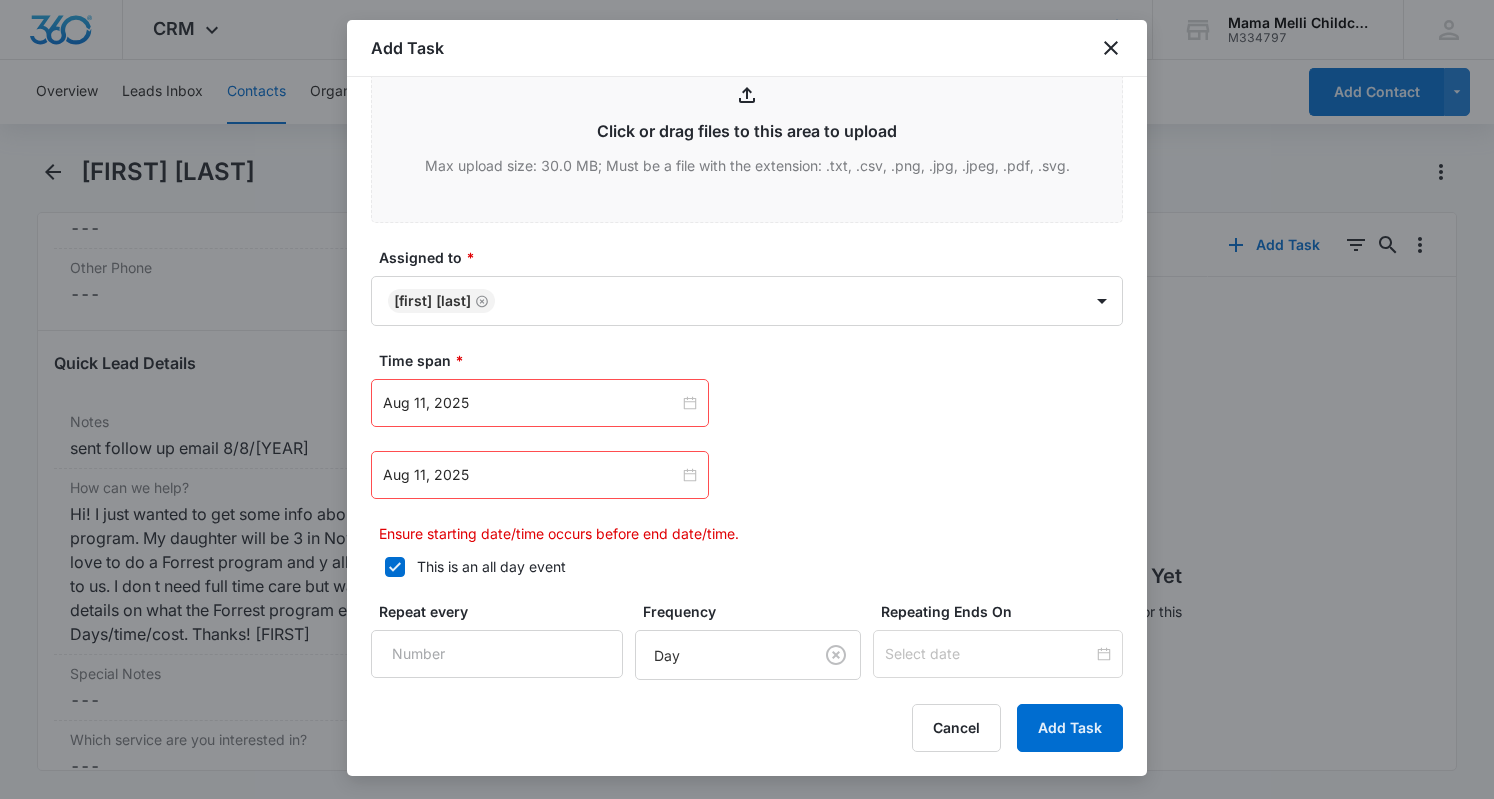 click 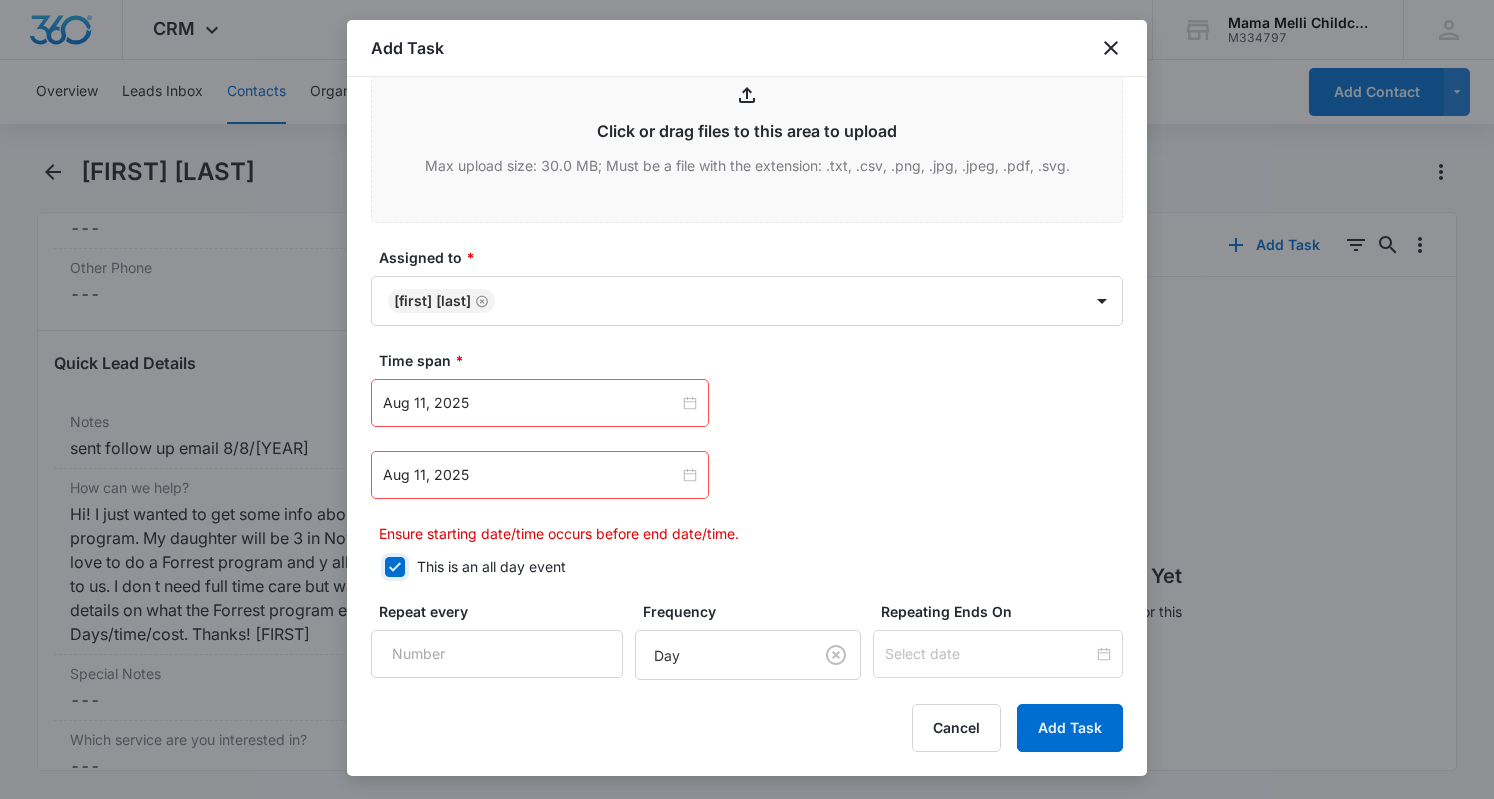 click on "This is an all day event" at bounding box center (378, 567) 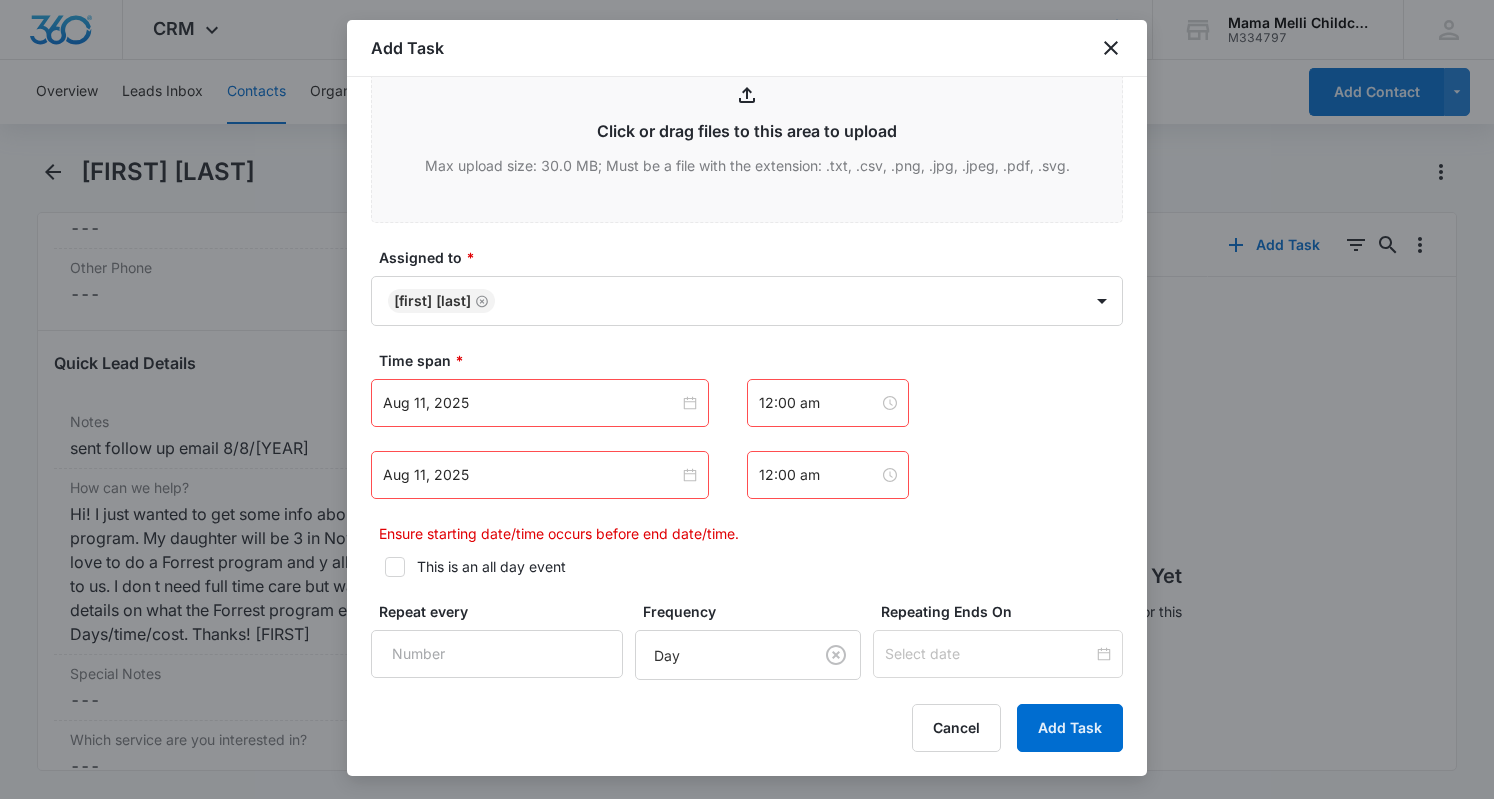 click 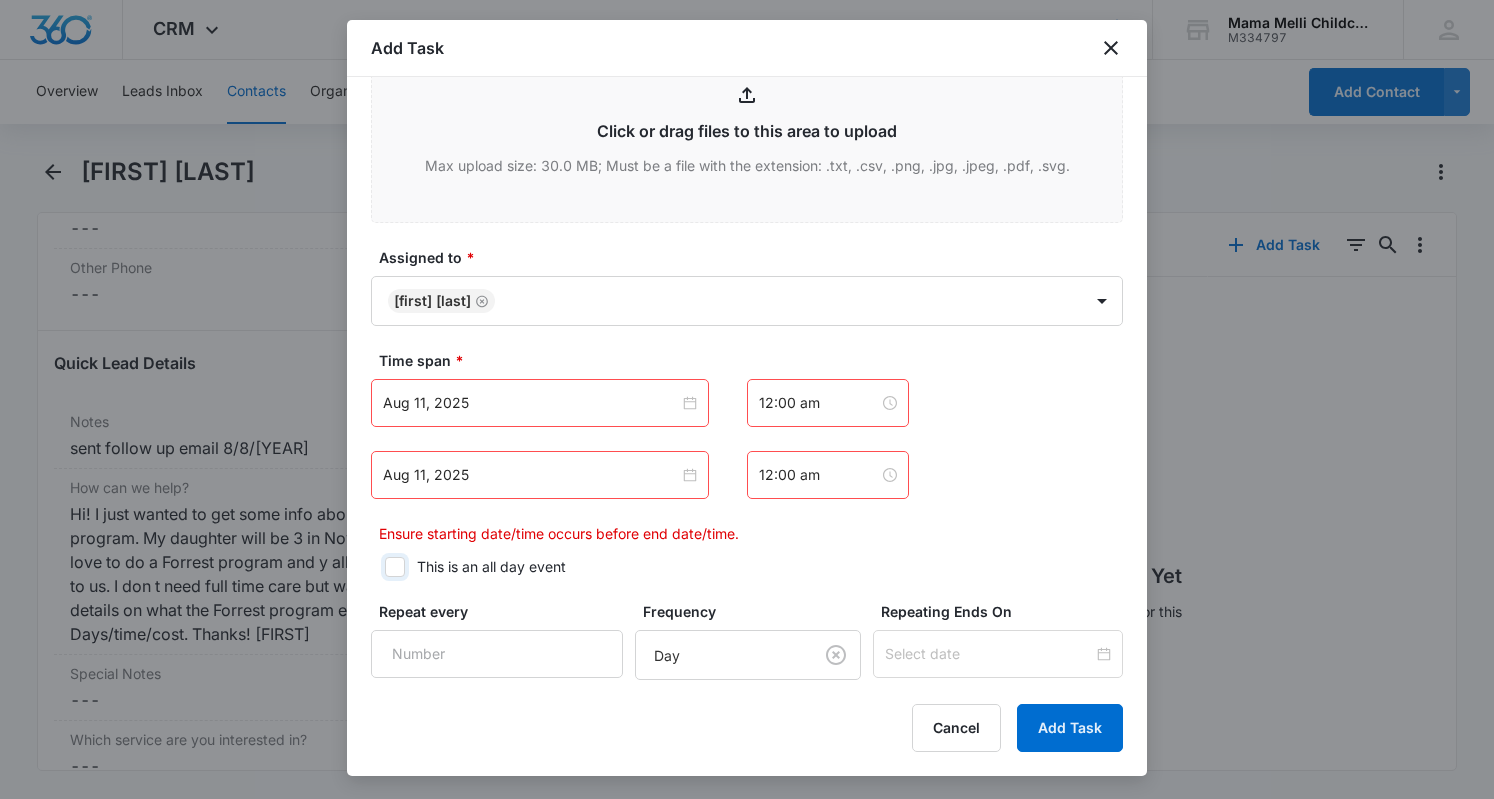 click on "This is an all day event" at bounding box center (378, 567) 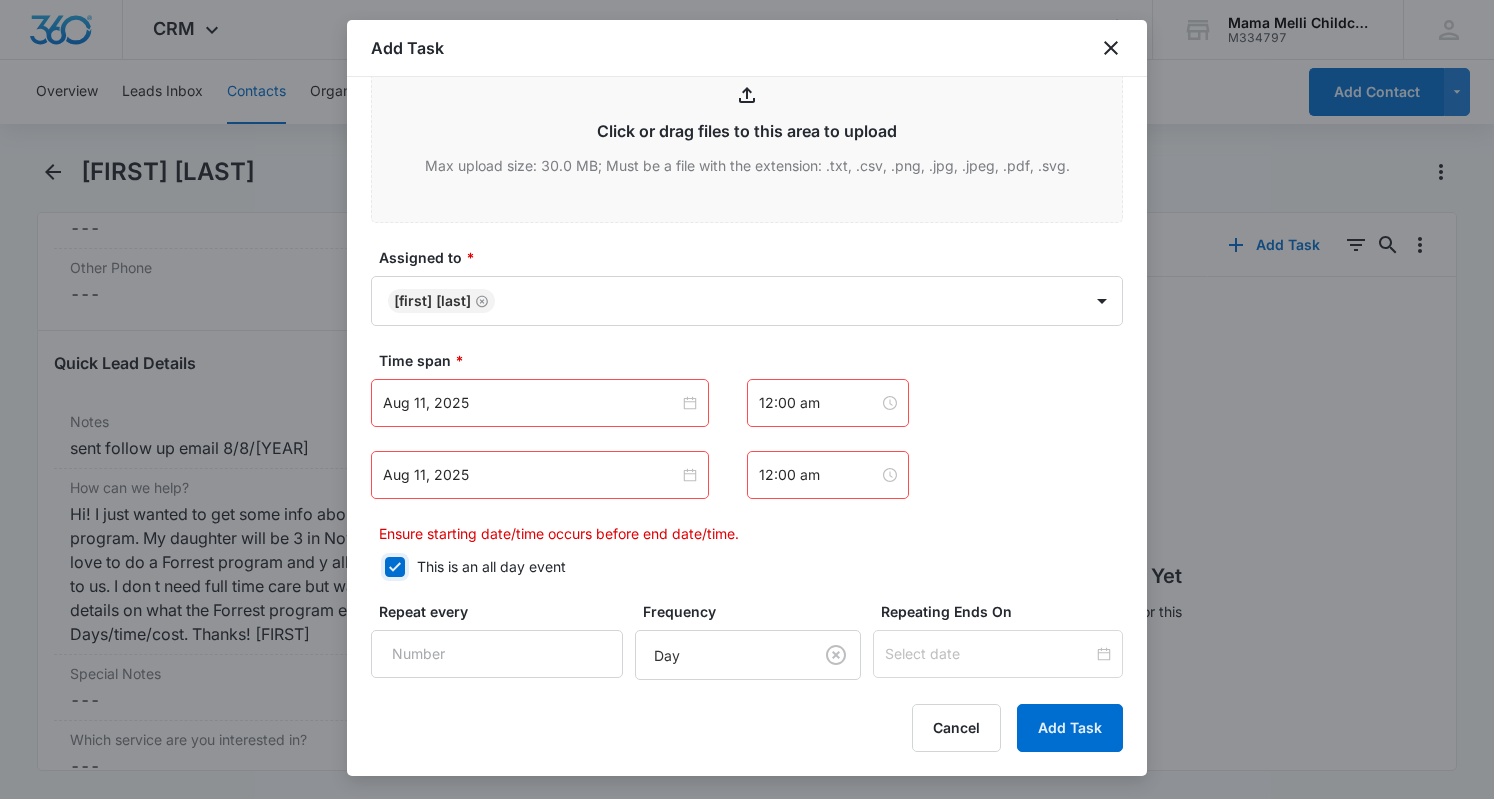 checkbox on "true" 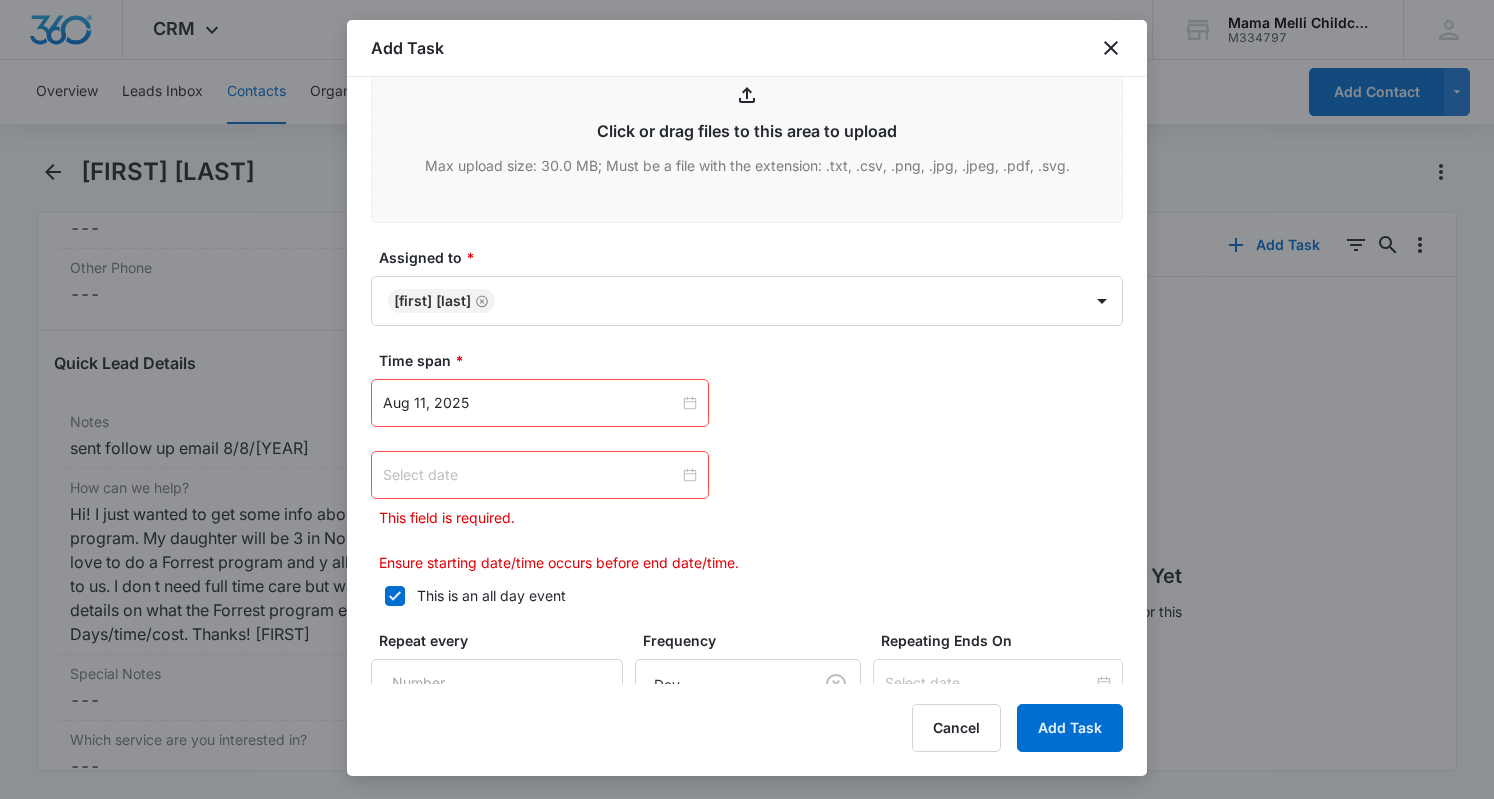 click at bounding box center (531, 475) 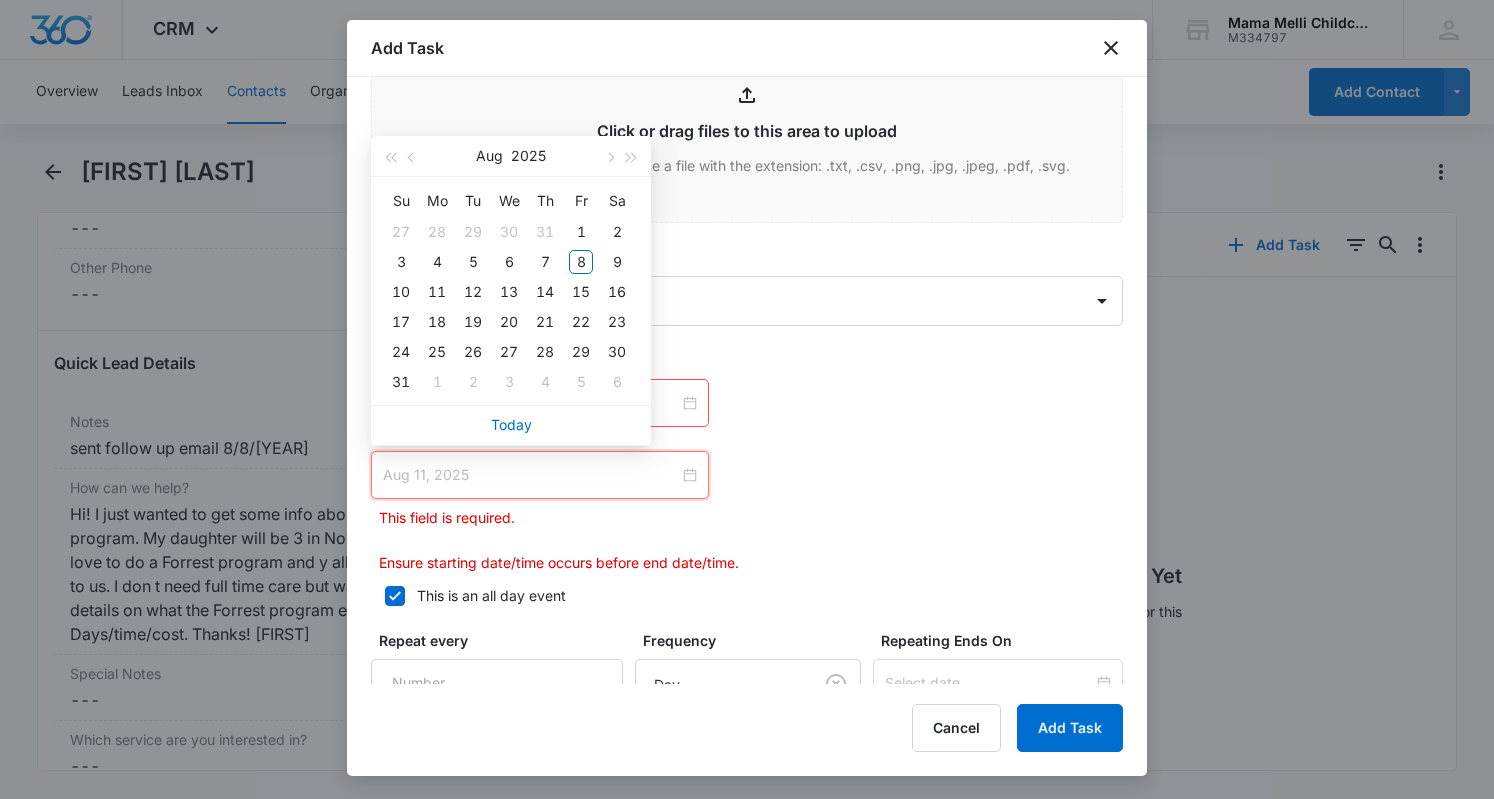 type on "Aug 12, 2025" 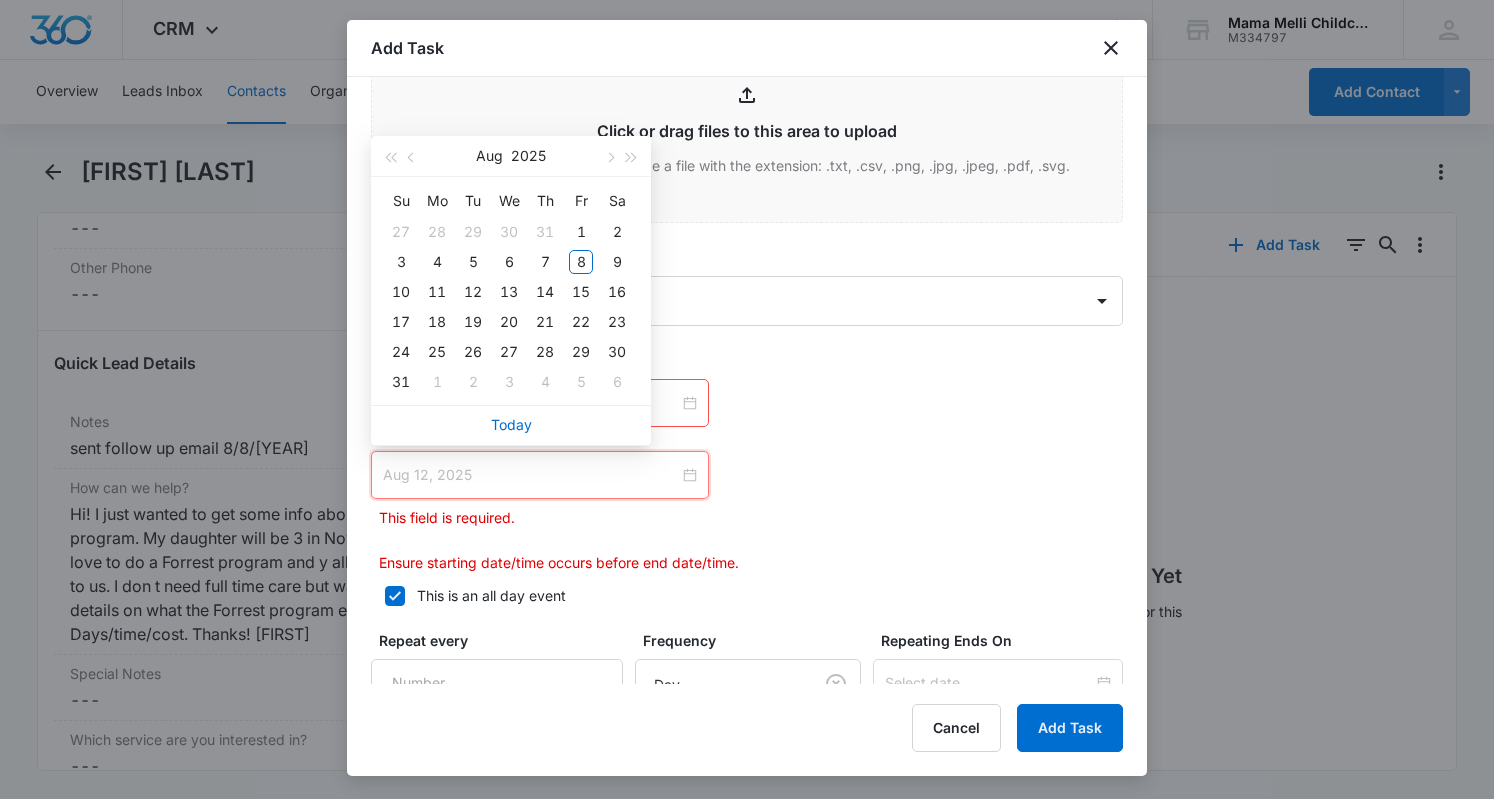 click on "12" at bounding box center [473, 292] 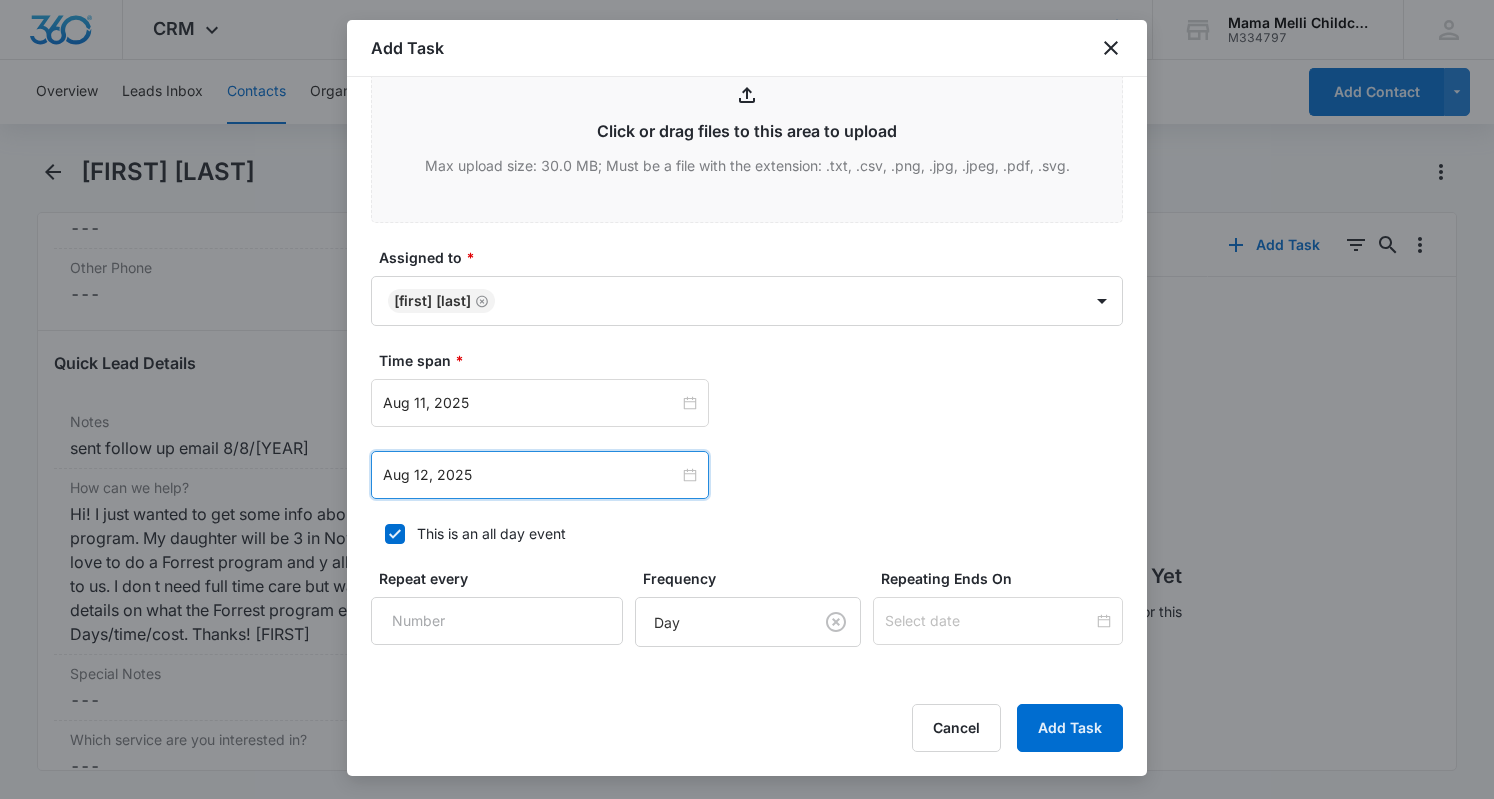 click on "Aug 11, 2025 Aug 2025 Su Mo Tu We Th Fr Sa 27 28 29 30 31 1 2 3 4 5 6 7 8 9 10 11 12 13 14 15 16 17 18 19 20 21 22 23 24 25 26 27 28 29 30 31 1 2 3 4 5 6 Today" at bounding box center (747, 403) 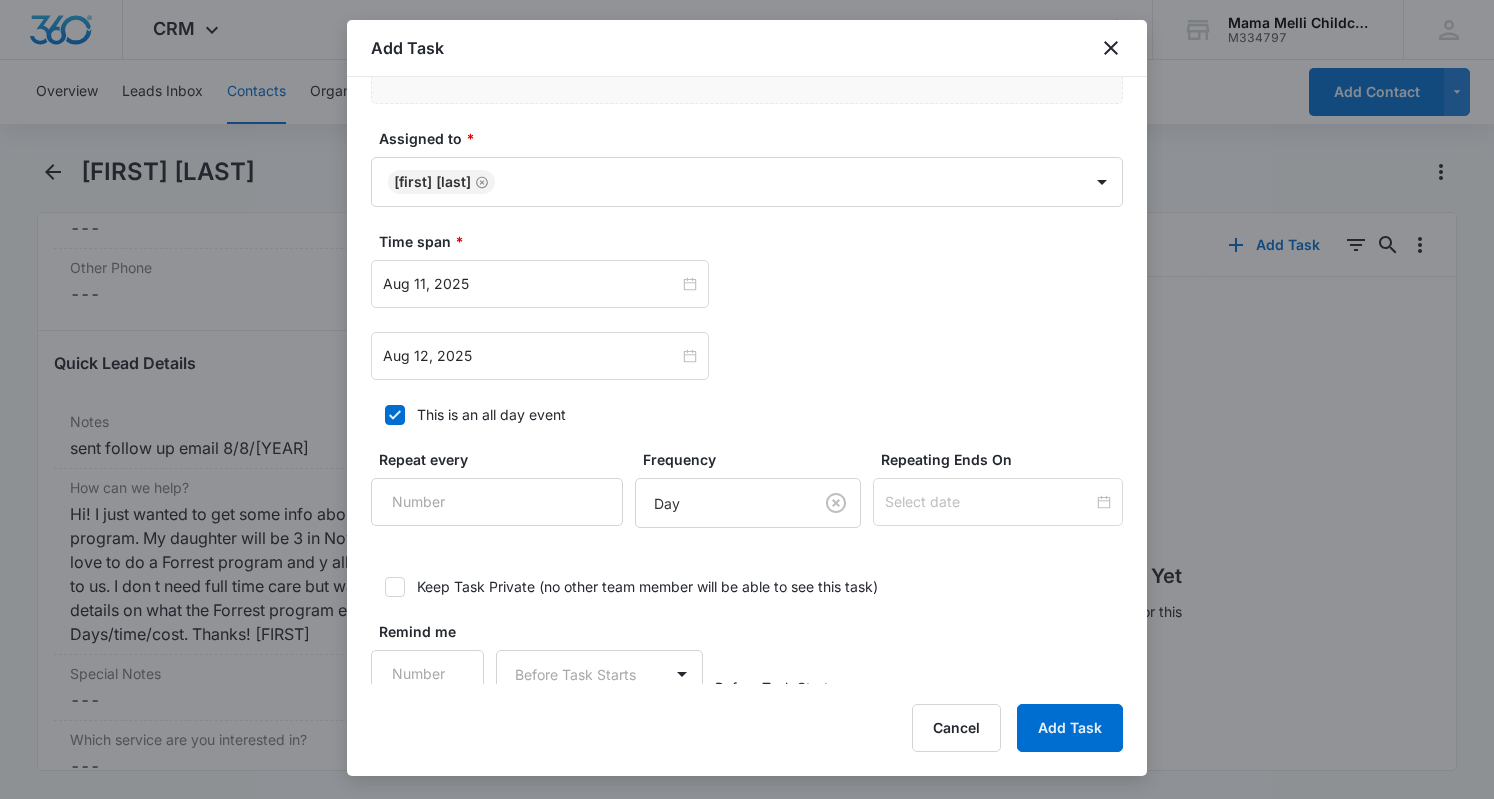 scroll, scrollTop: 1103, scrollLeft: 0, axis: vertical 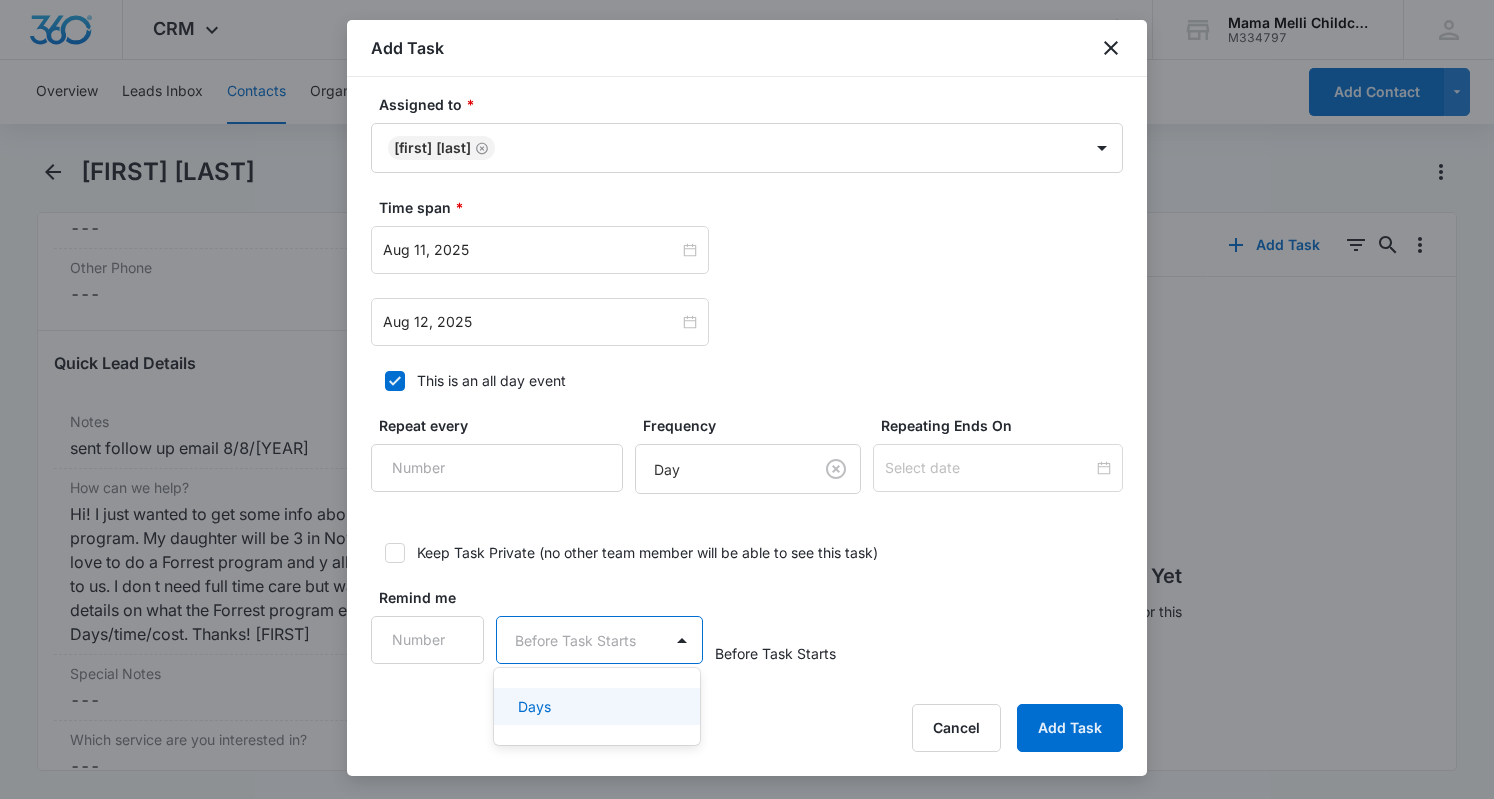 click on "CRM Apps Reputation Websites Forms CRM Email Social POS Content Ads Intelligence Files Brand Settings Mama Melli Childcare Center M334797 Your Accounts View All MP Melissa Peck info@mamamellichildcare.com My Profile Notifications Support Logout Terms & Conditions   •   Privacy Policy Overview Leads Inbox Contacts Organizations History Deals Projects Tasks Calendar Lists Reports Settings Add Contact Catherine Linehan Remove CL Catherine Linehan Contact Info Name Cancel Save Changes Catherine Linehan Phone Cancel Save Changes (901) 871-7448 Email Cancel Save Changes catherine.finch4@gmail.com Organization Cancel Save Changes --- Address Cancel Save Changes Details Lead Source Cancel Save Changes Contact Contact Type Cancel Save Changes Lead Contact Status Cancel Save Changes Lead Assigned To Cancel Save Changes --- Tags Cancel Save Changes --- Next Contact Date Cancel Save Changes --- Color Tag Current Color: Cancel Save Changes Payments ID ID 1 Created Aug 7, 2025 at 5:16pm Additional Contact Info Cancel 0" at bounding box center [747, 399] 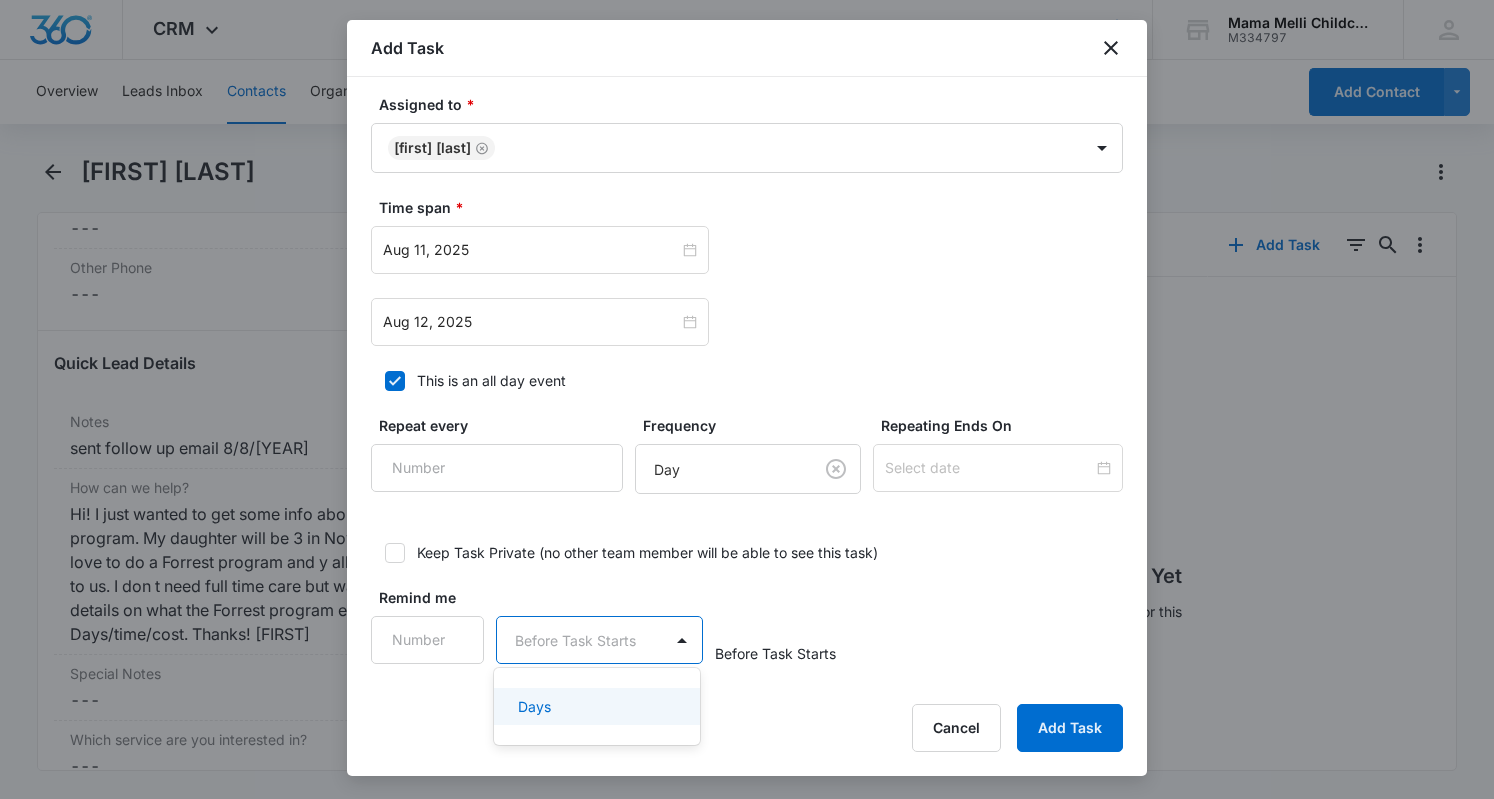 click at bounding box center (747, 399) 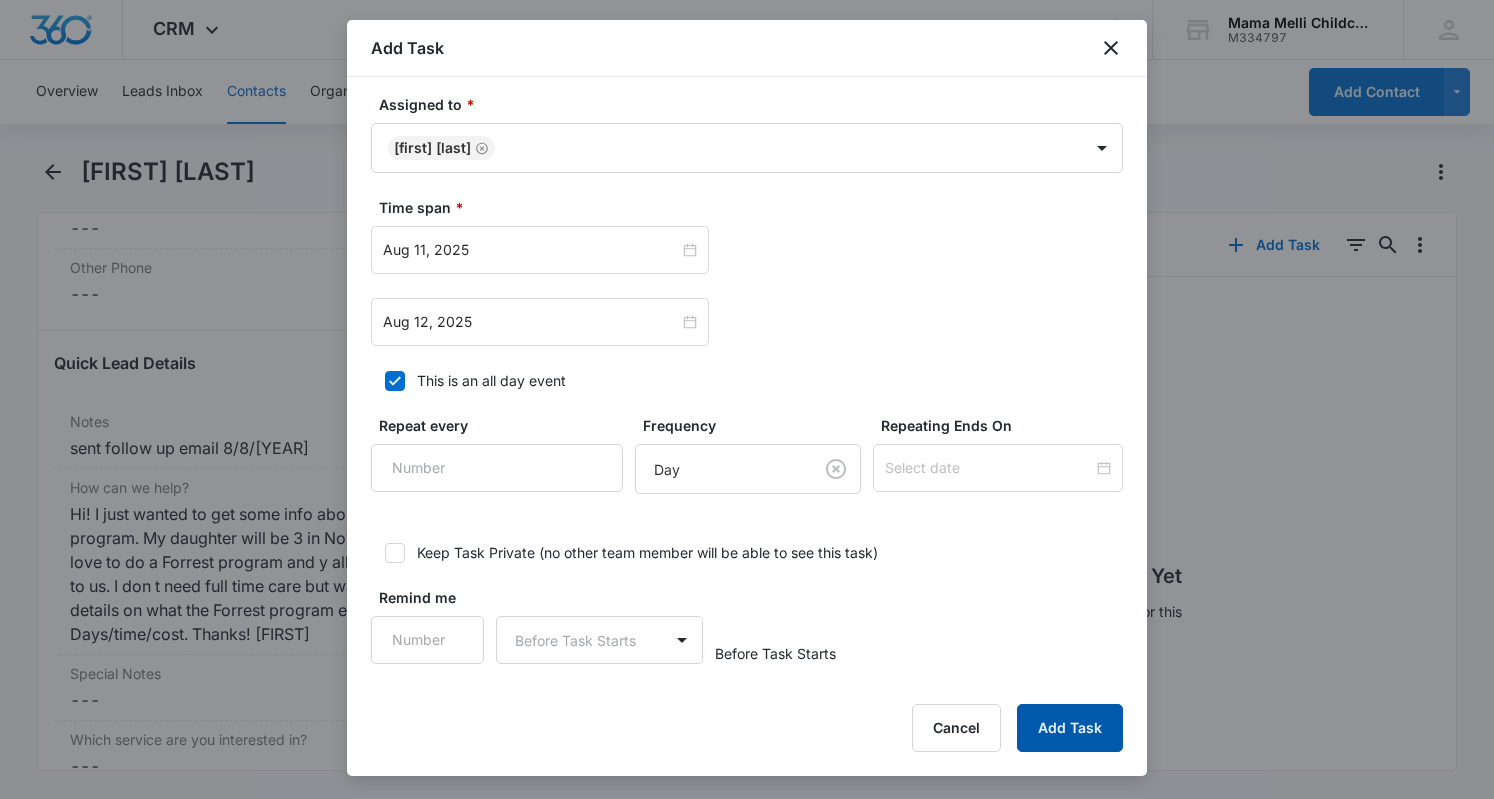 click on "Add Task" at bounding box center [1070, 728] 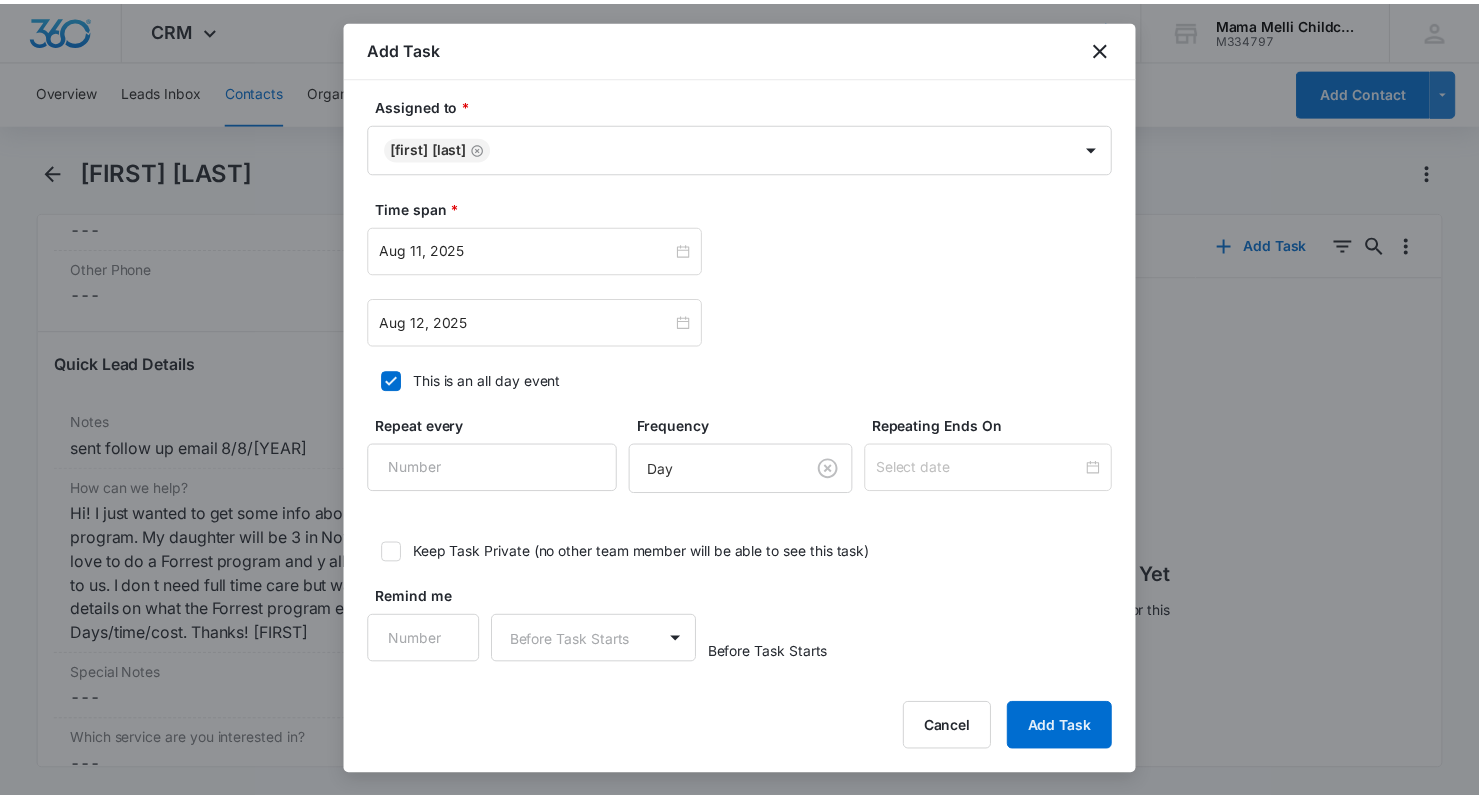 scroll, scrollTop: 0, scrollLeft: 0, axis: both 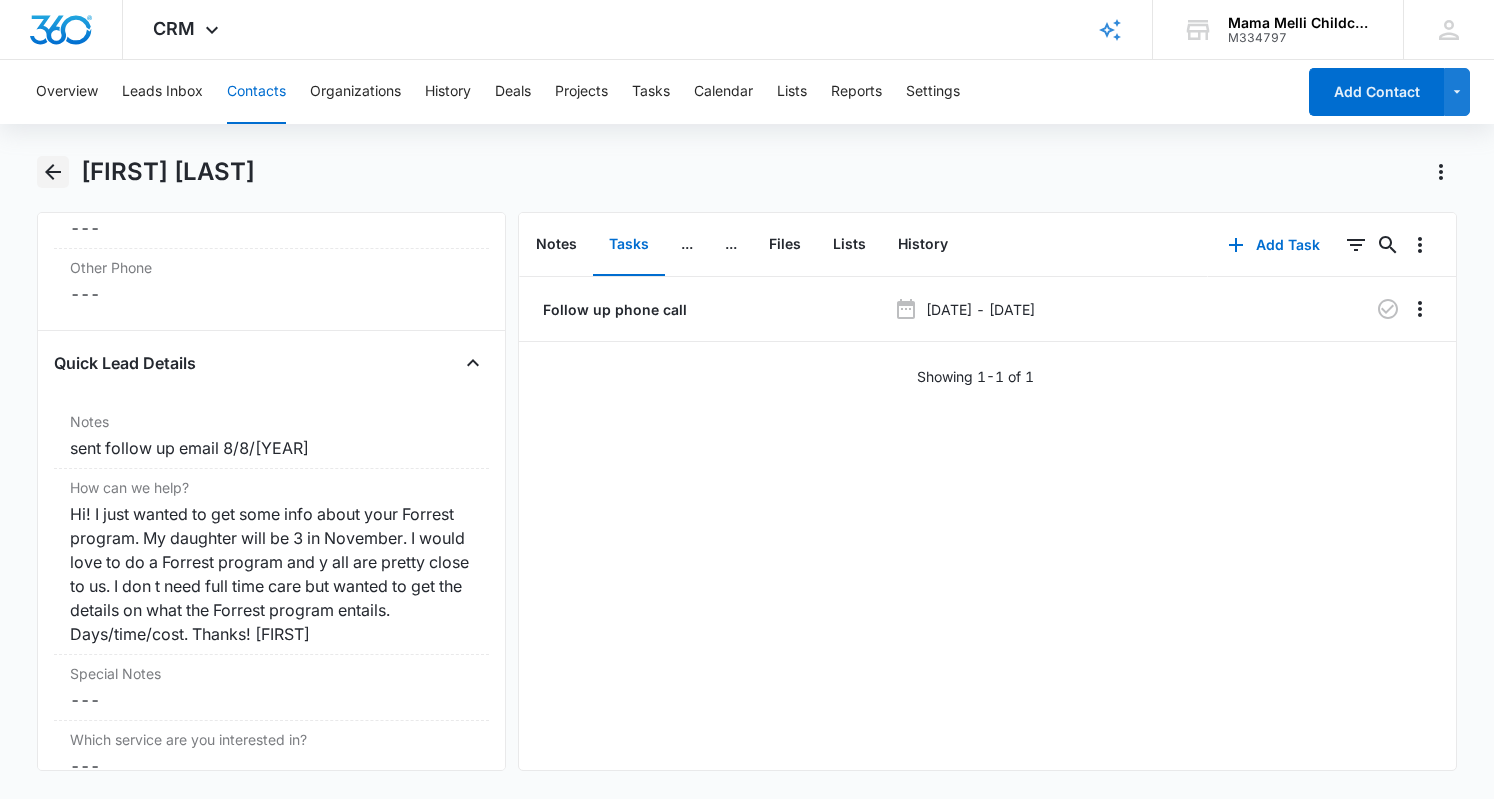 click 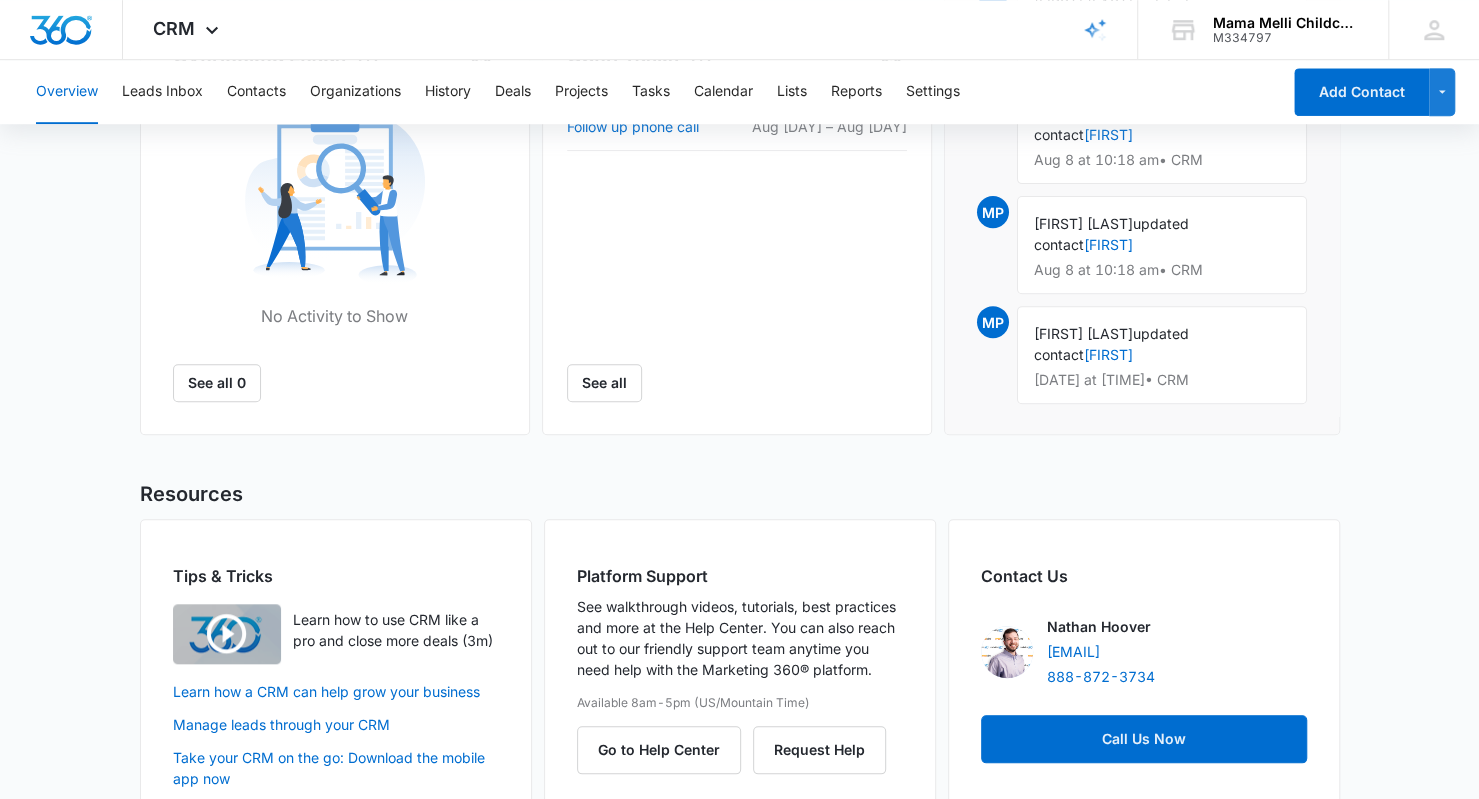 scroll, scrollTop: 756, scrollLeft: 0, axis: vertical 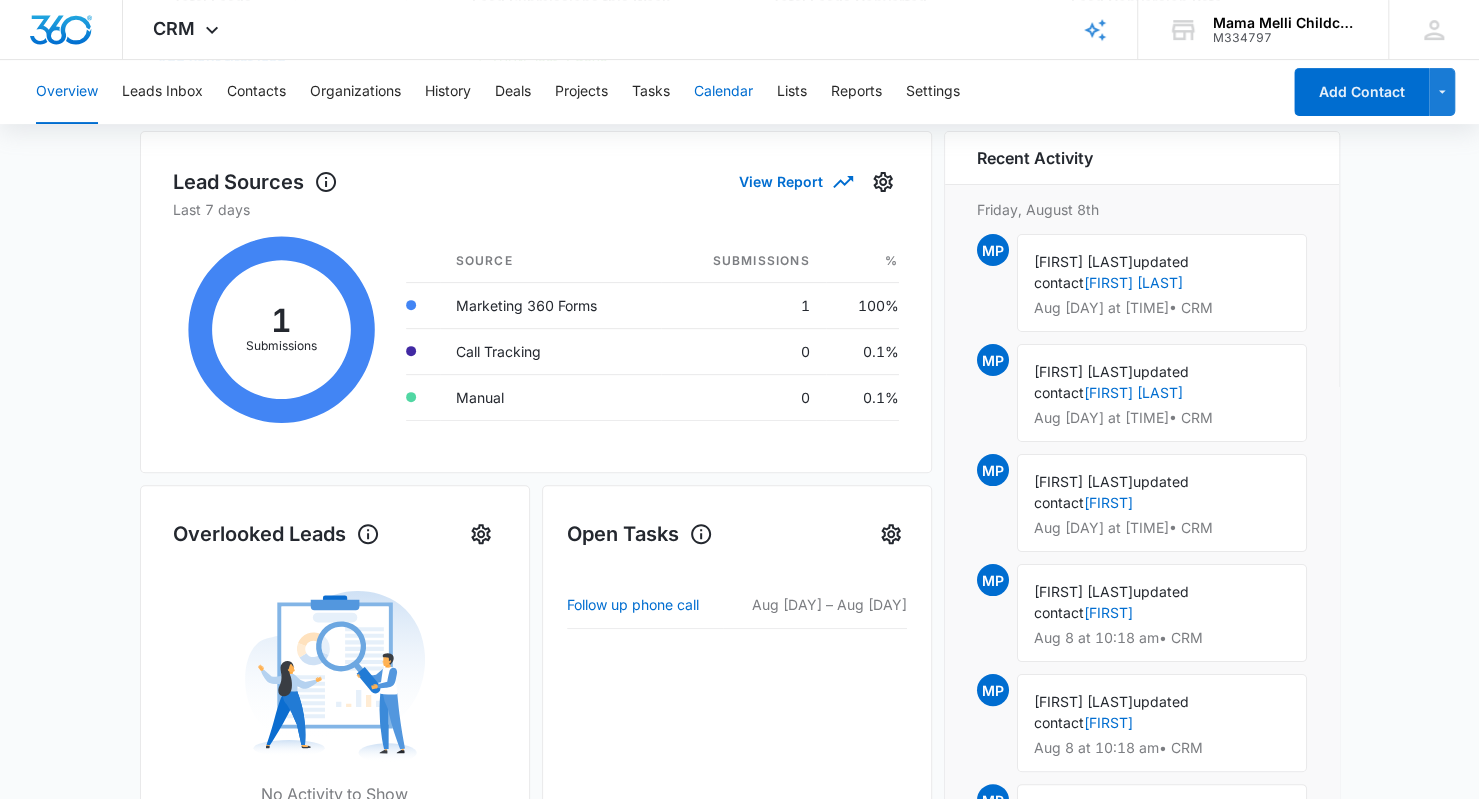 click on "Calendar" at bounding box center (723, 92) 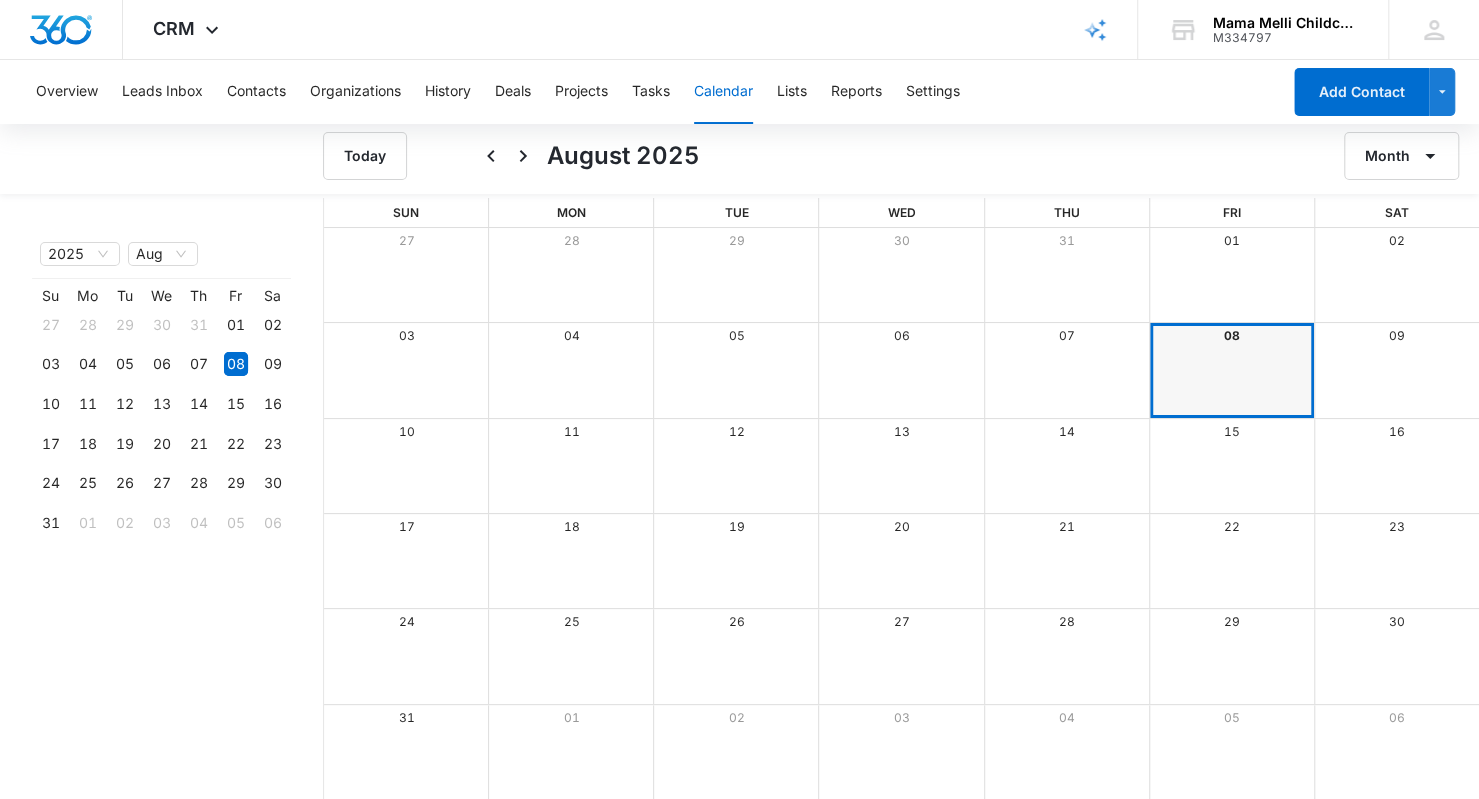 scroll, scrollTop: 0, scrollLeft: 0, axis: both 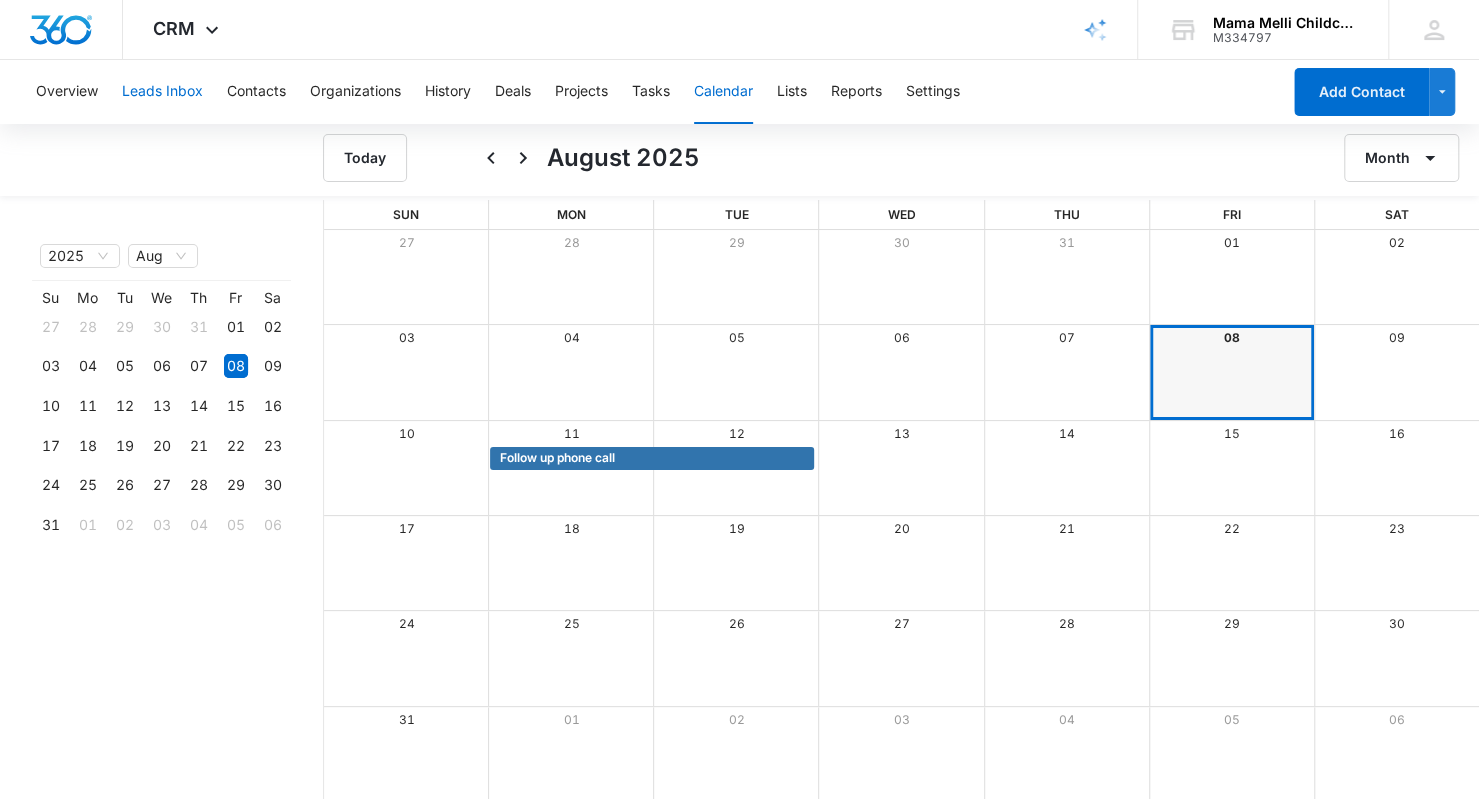 click on "Leads Inbox" at bounding box center [162, 92] 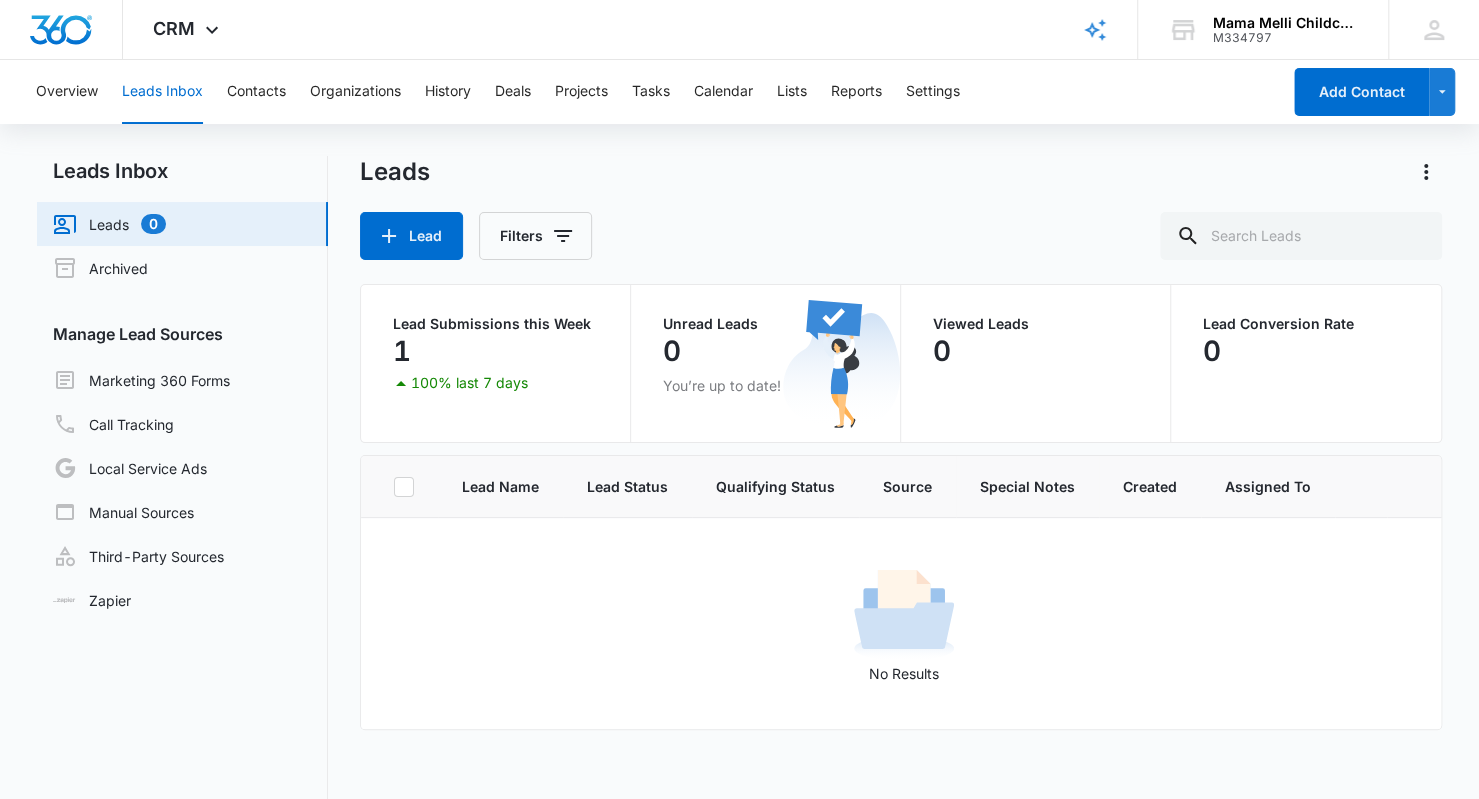 click on "Marketing 360 Forms" at bounding box center [141, 380] 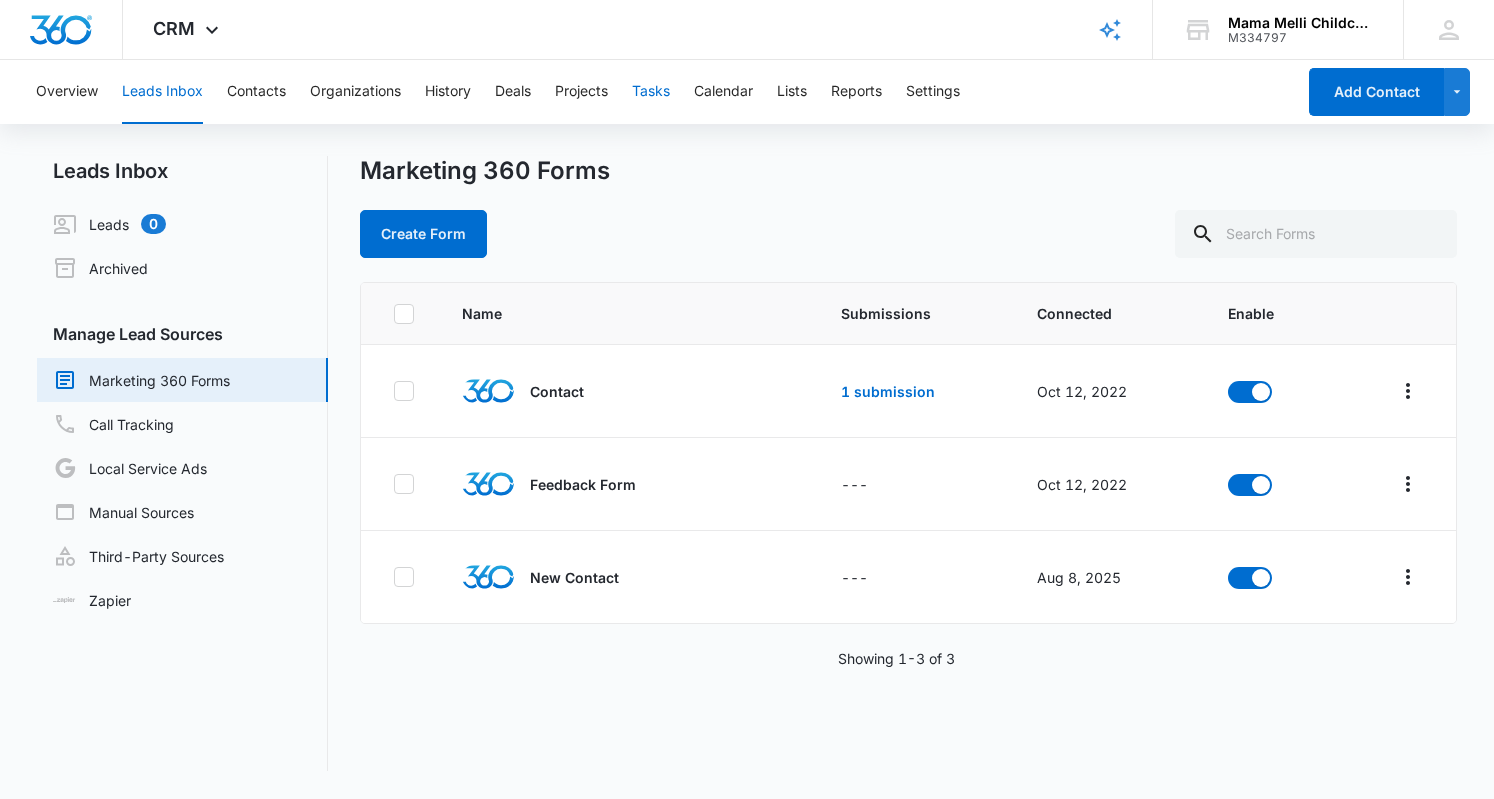 click on "Tasks" at bounding box center (651, 92) 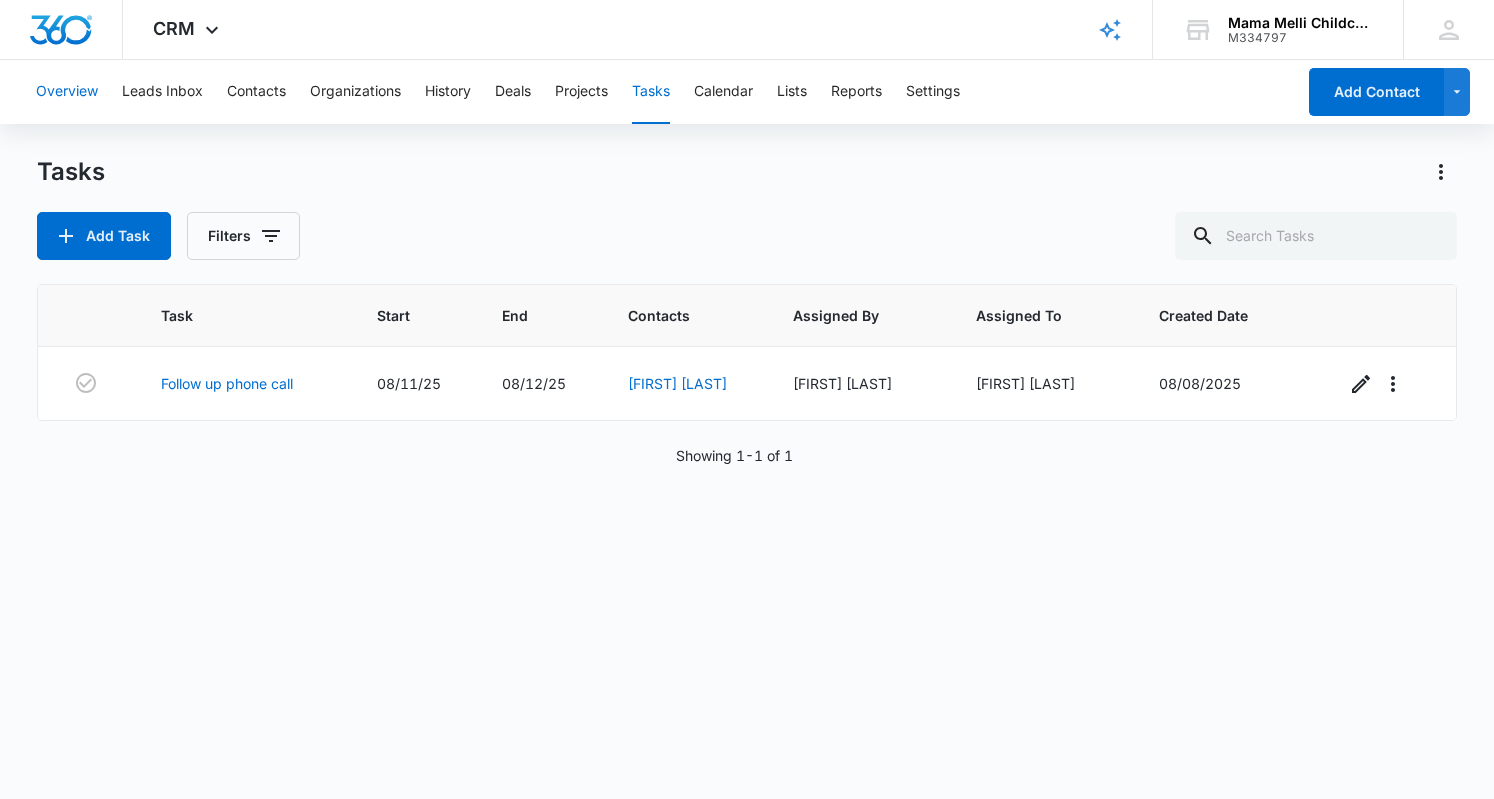 click on "Overview" at bounding box center (67, 92) 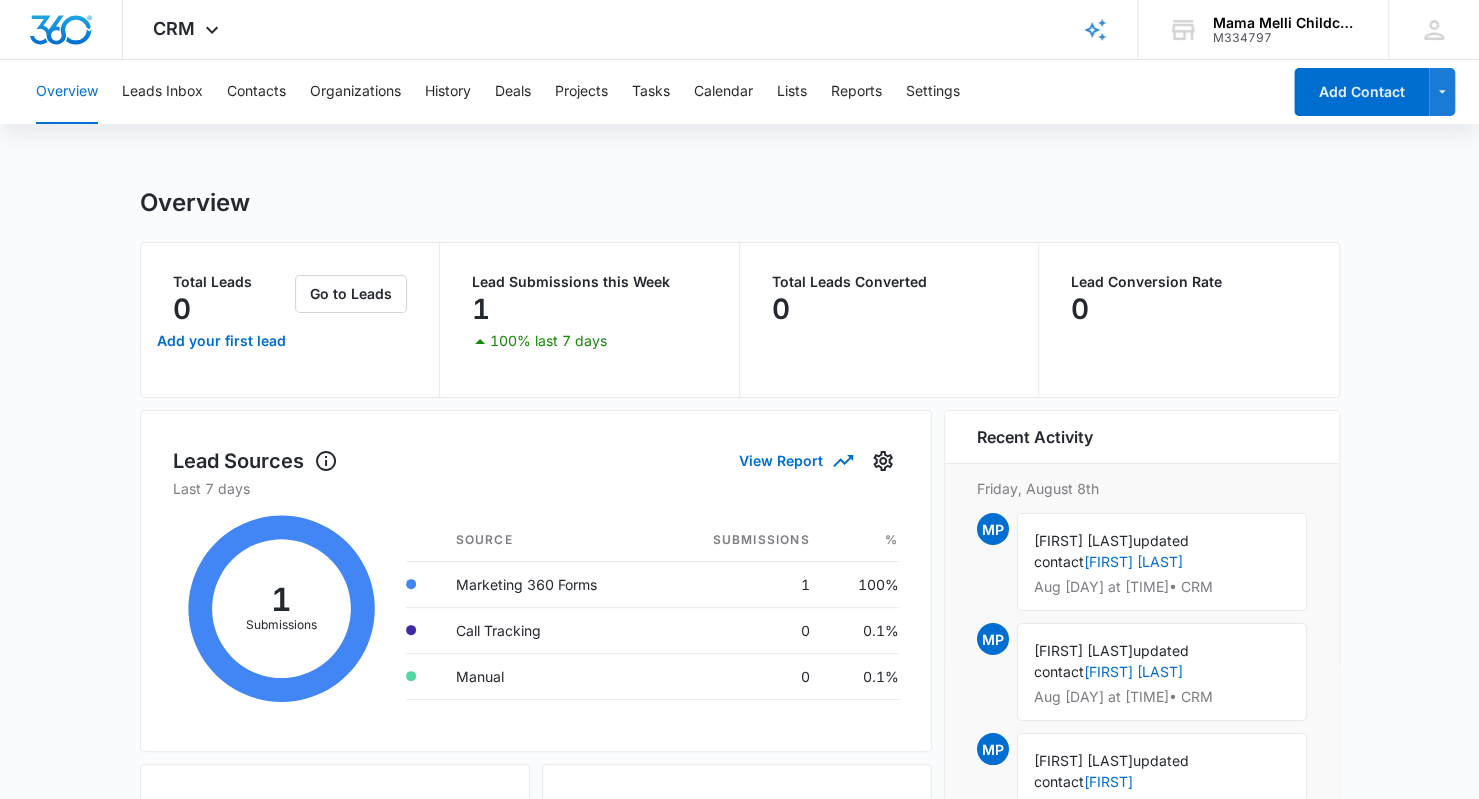 scroll, scrollTop: 4, scrollLeft: 0, axis: vertical 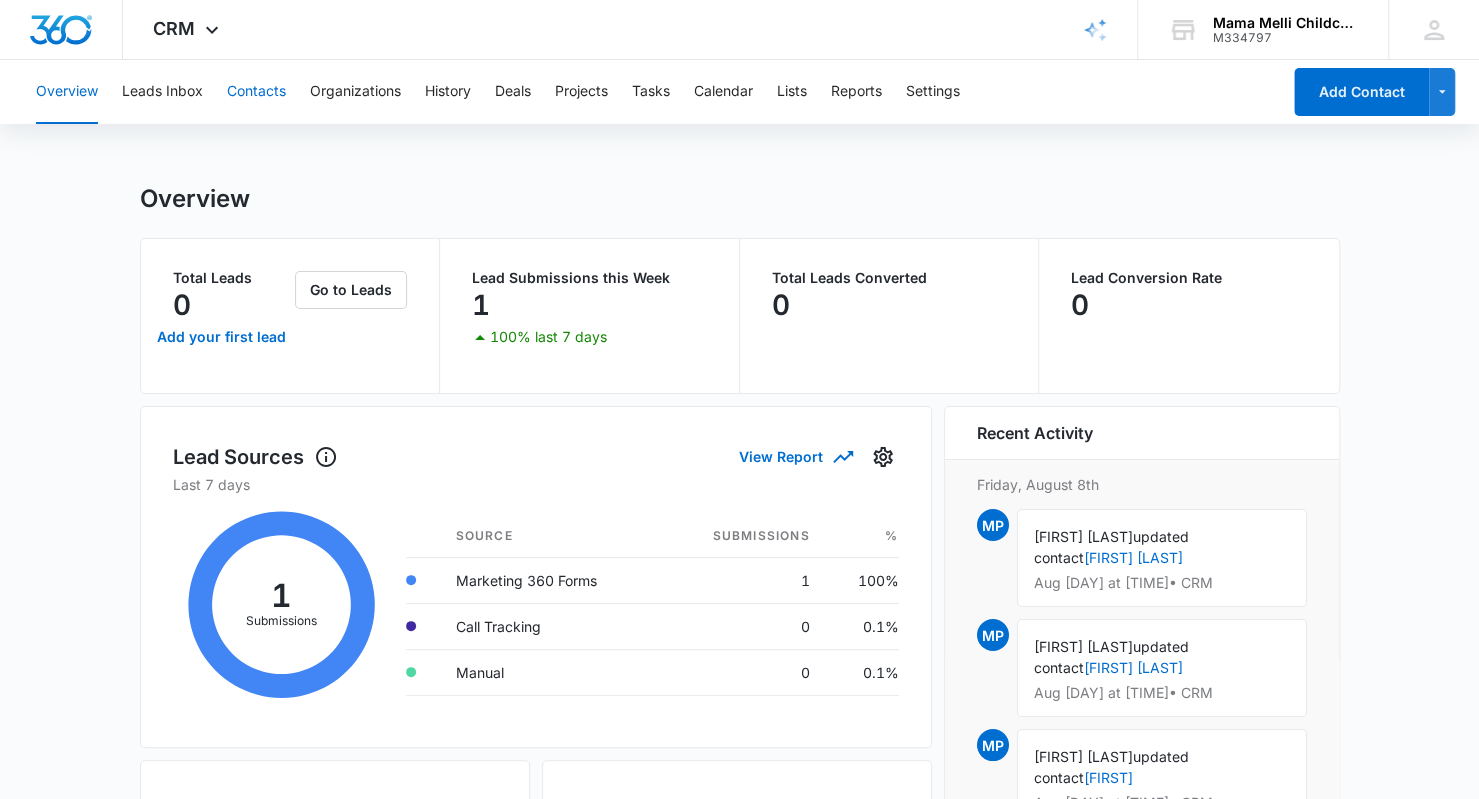click on "Contacts" at bounding box center (256, 92) 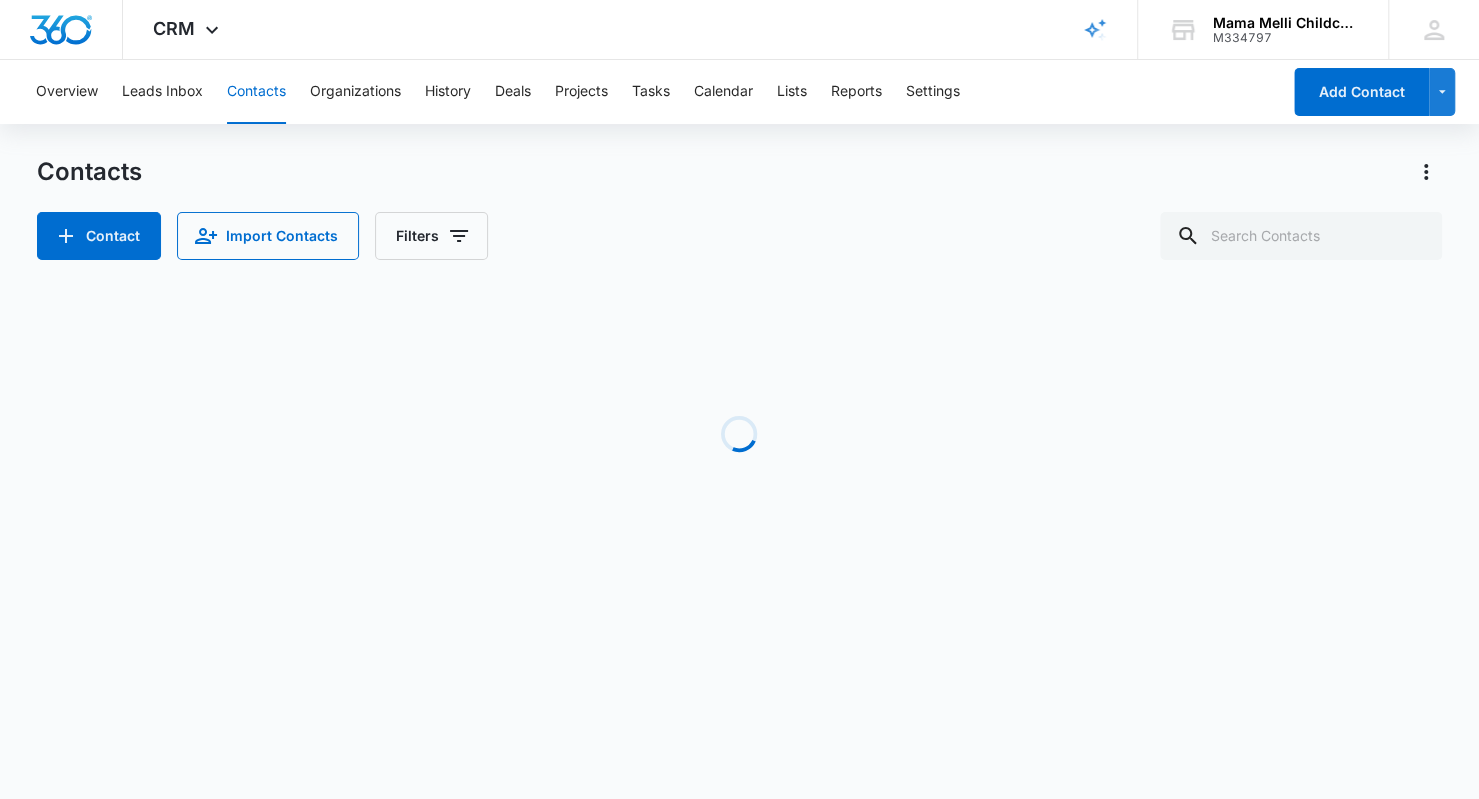 scroll, scrollTop: 0, scrollLeft: 0, axis: both 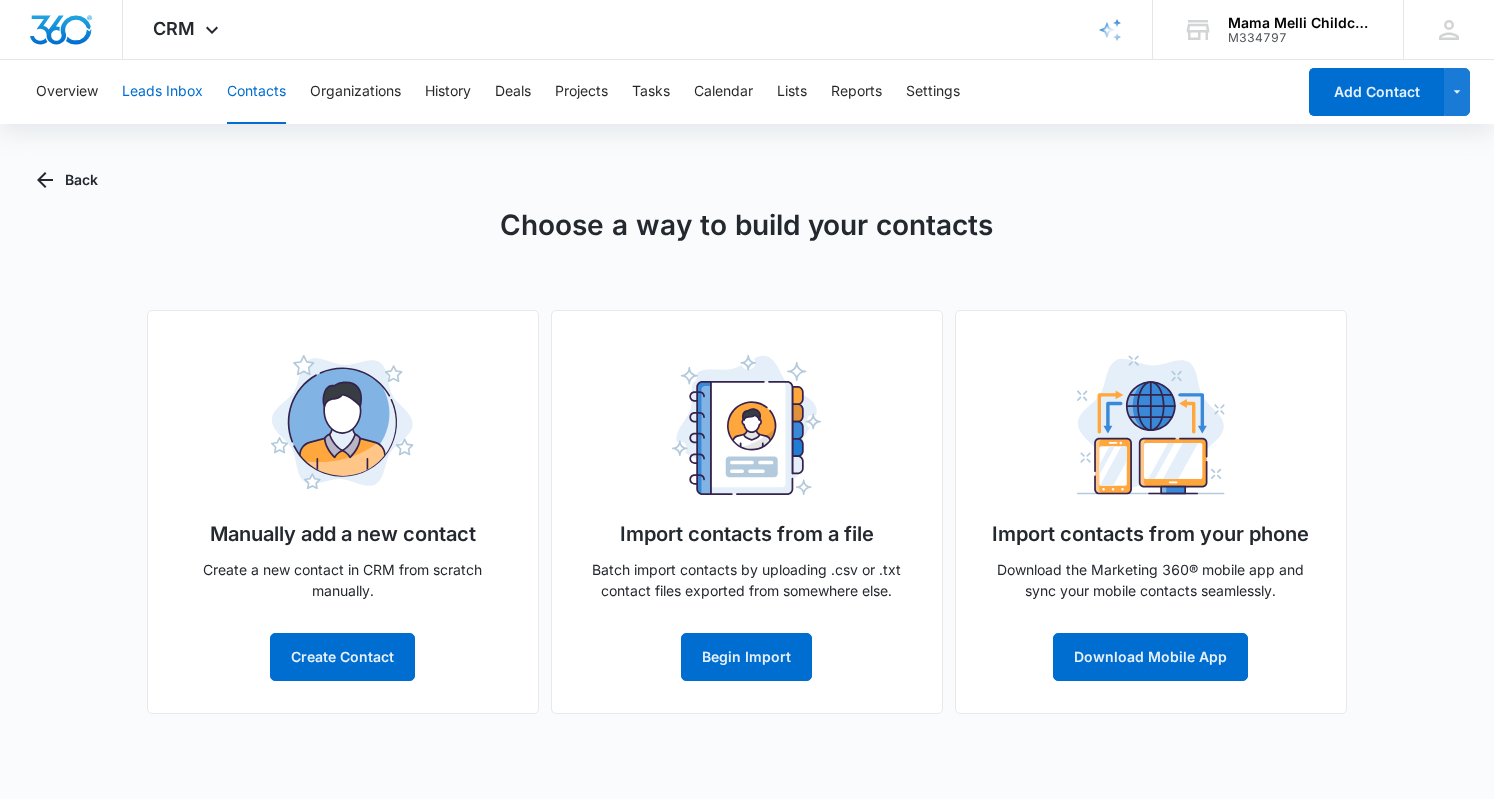 click on "Leads Inbox" at bounding box center [162, 92] 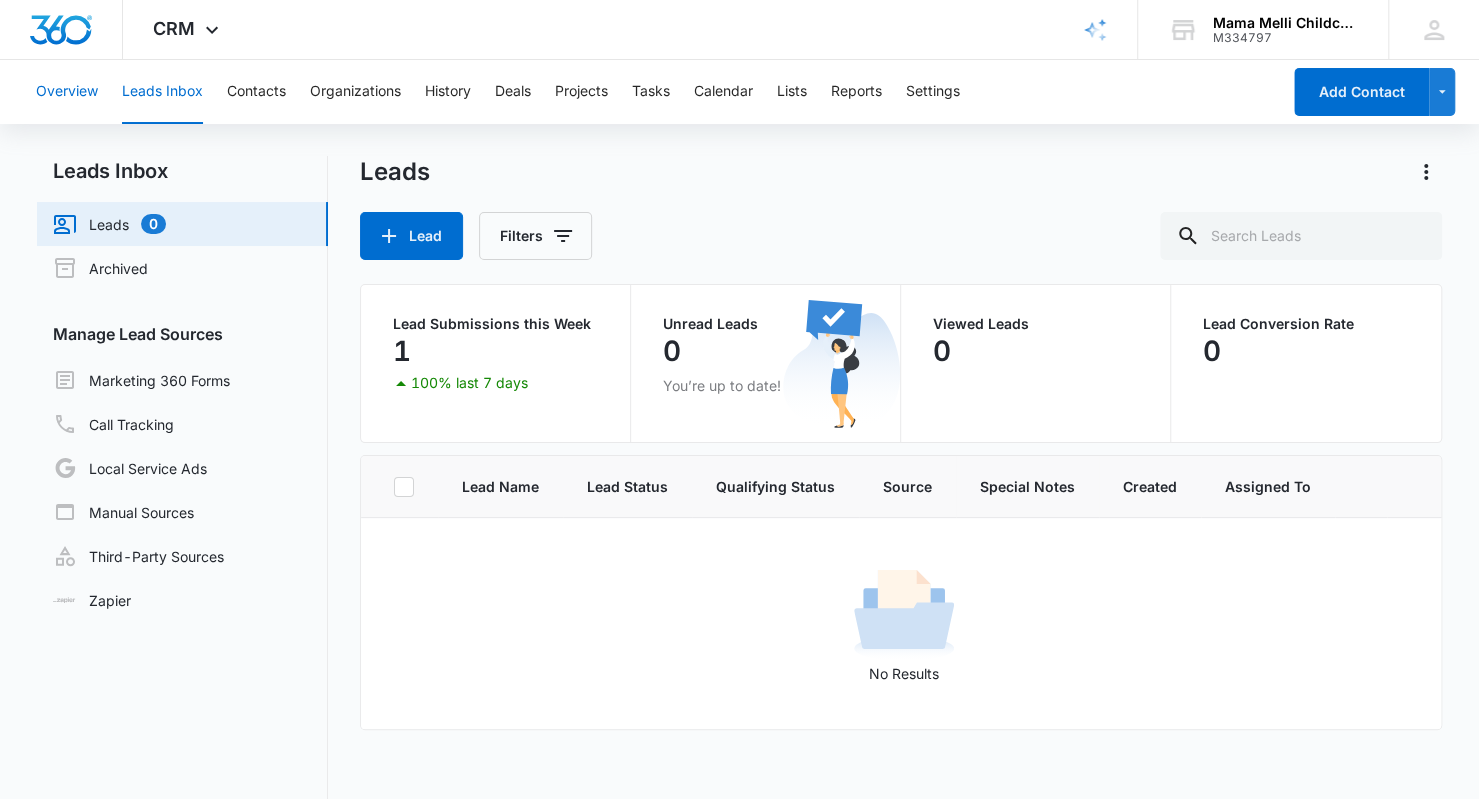 click on "Overview" at bounding box center [67, 92] 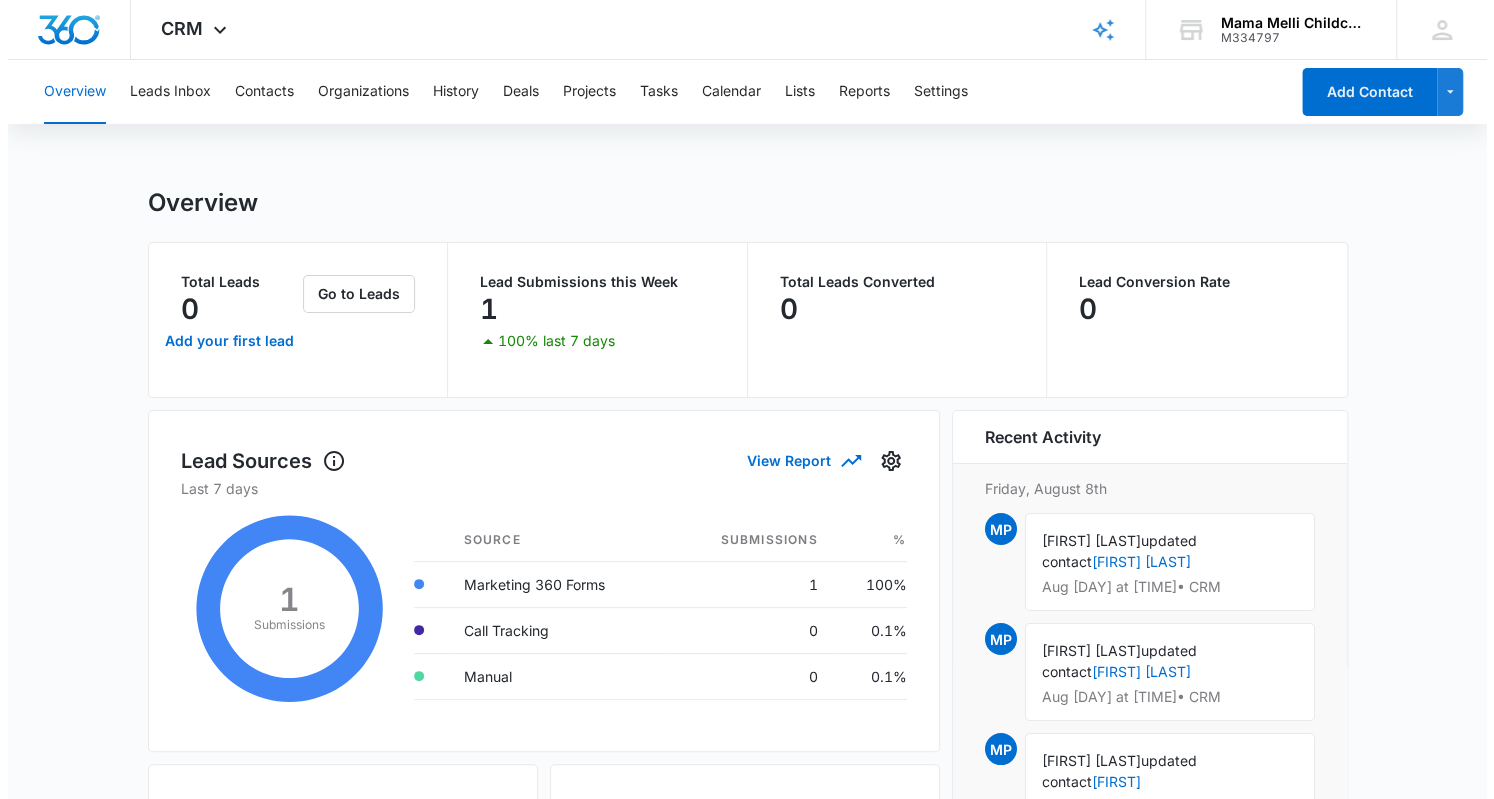 scroll, scrollTop: 196, scrollLeft: 0, axis: vertical 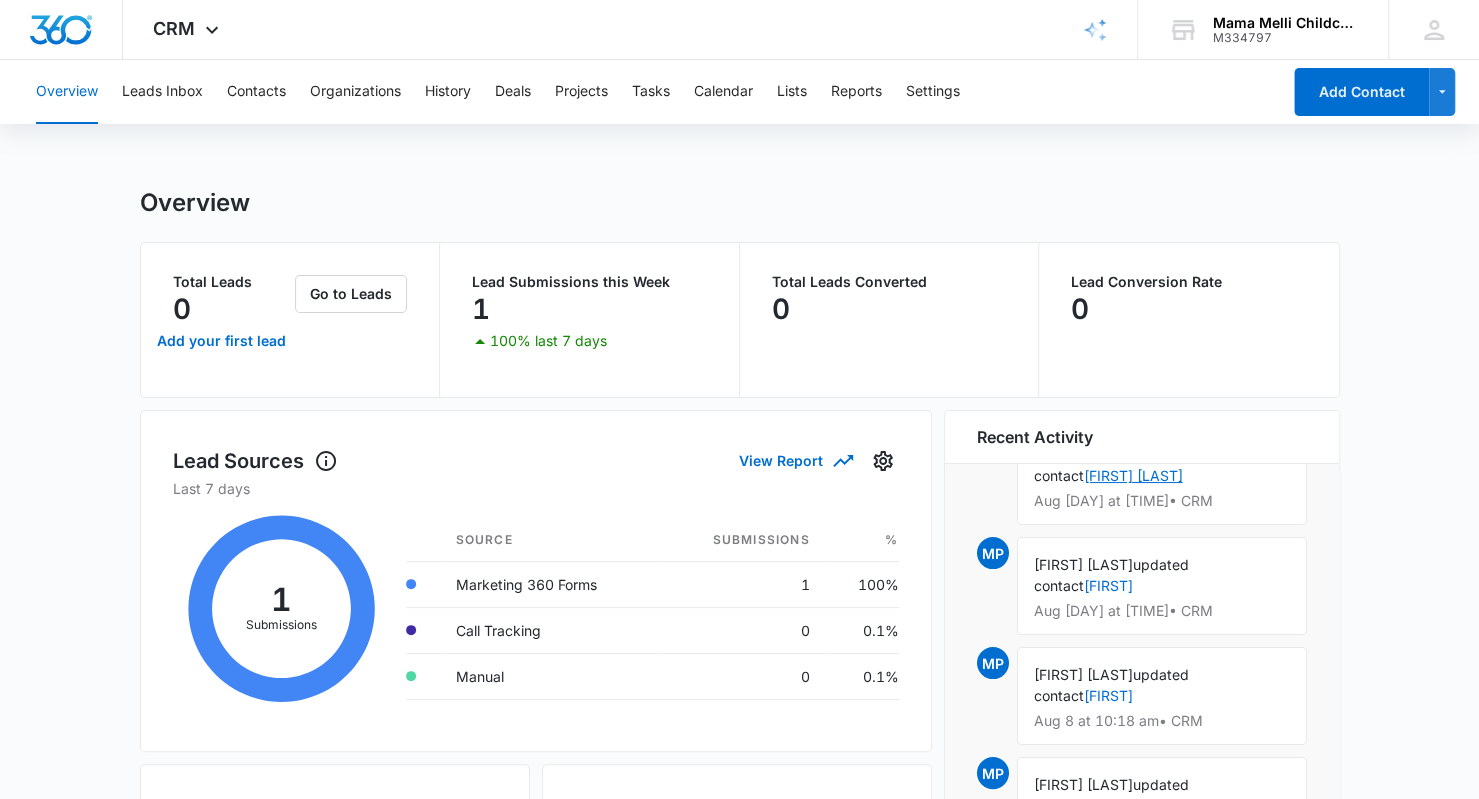 click on "Catherine Linehan" at bounding box center (1133, 475) 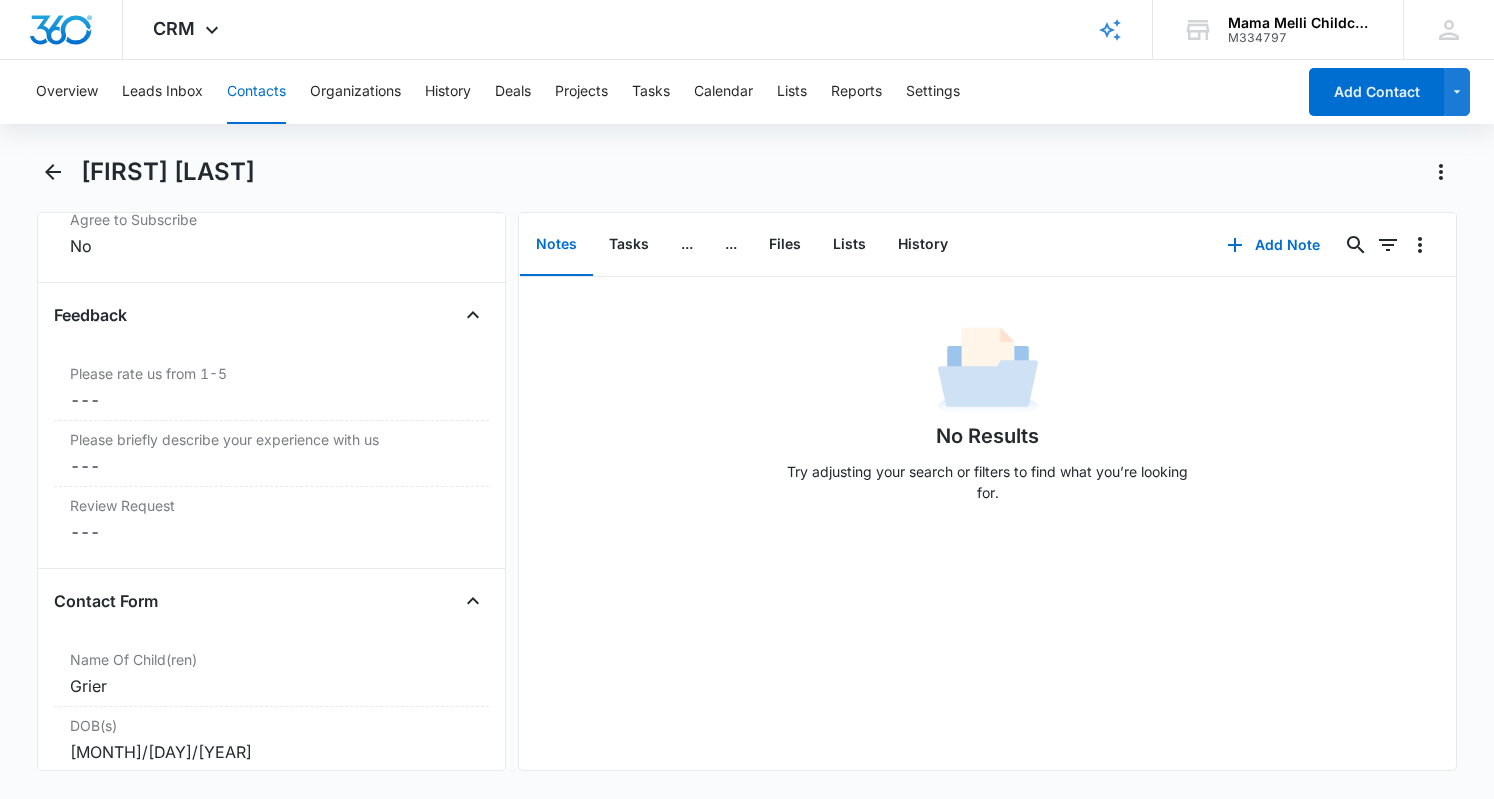 scroll, scrollTop: 2452, scrollLeft: 0, axis: vertical 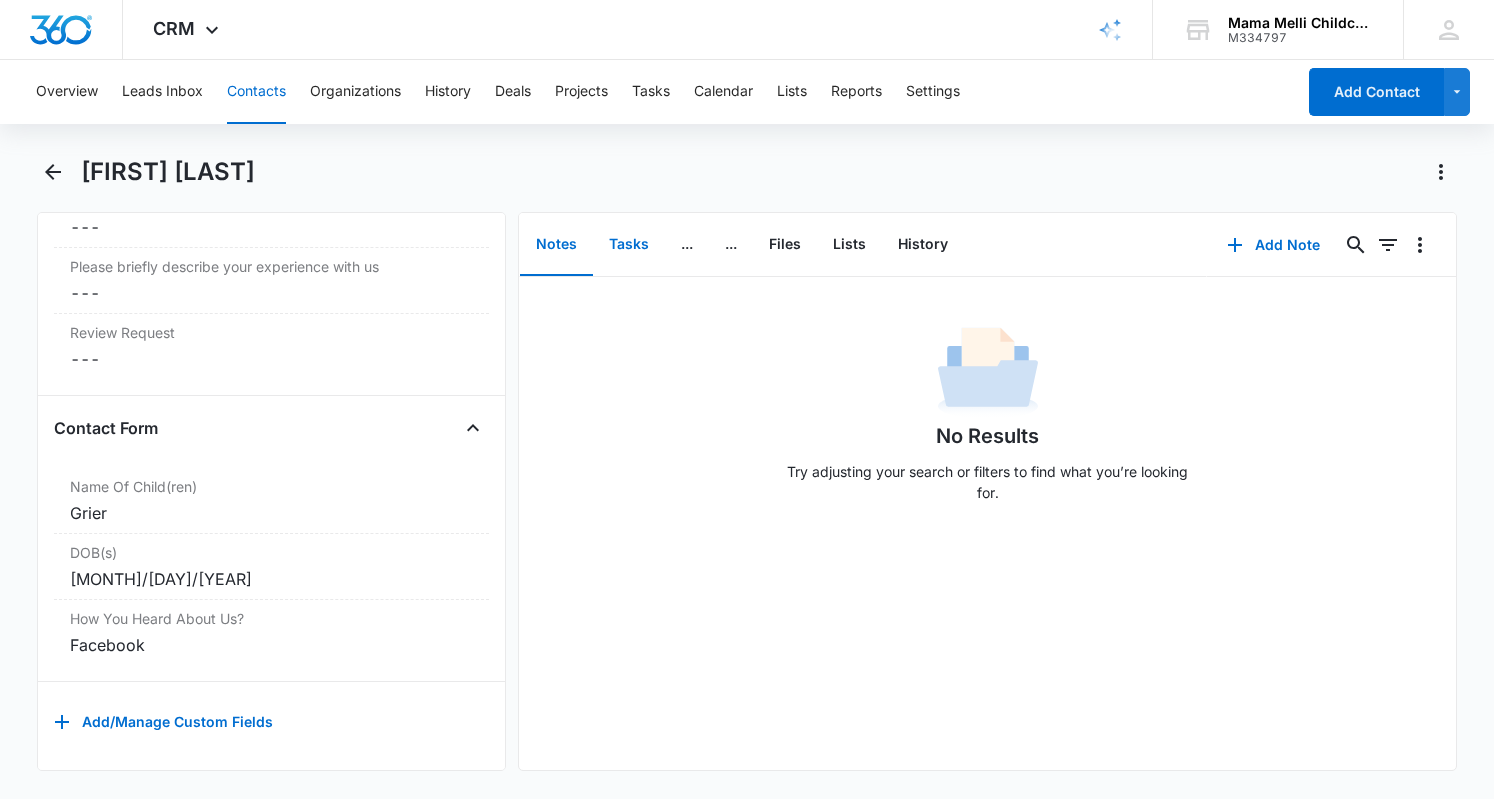 click on "Tasks" at bounding box center (629, 245) 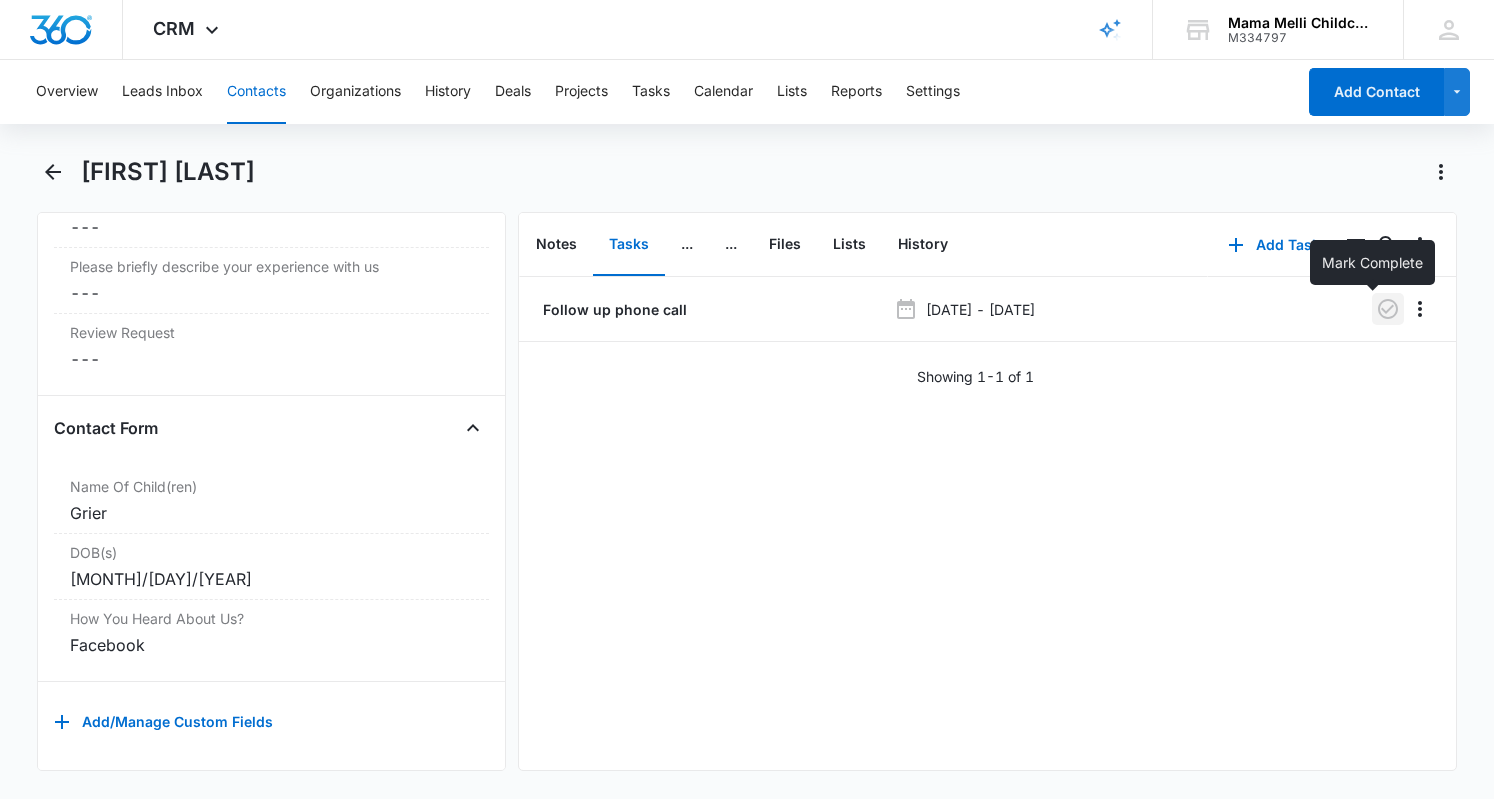 click 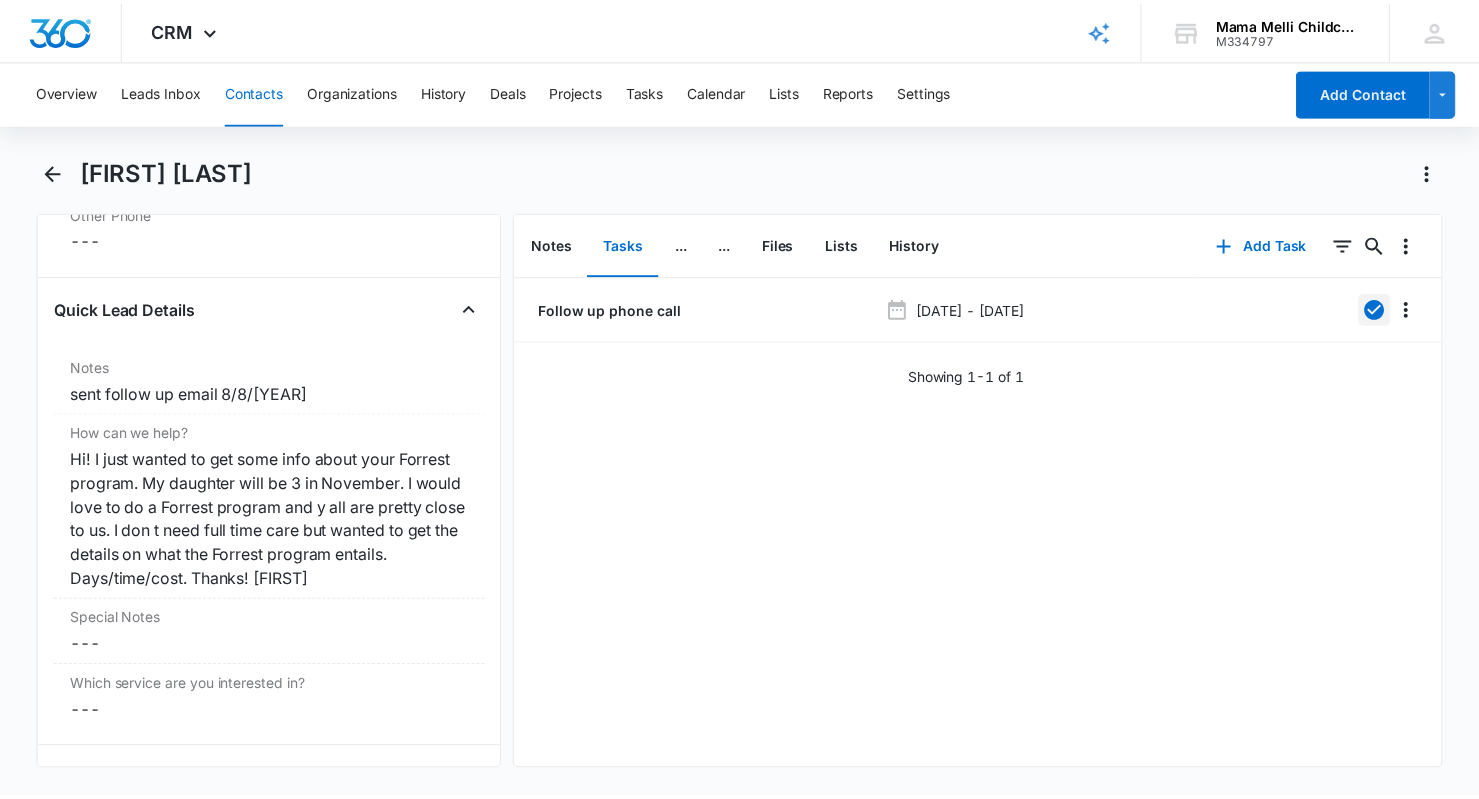 scroll, scrollTop: 1630, scrollLeft: 0, axis: vertical 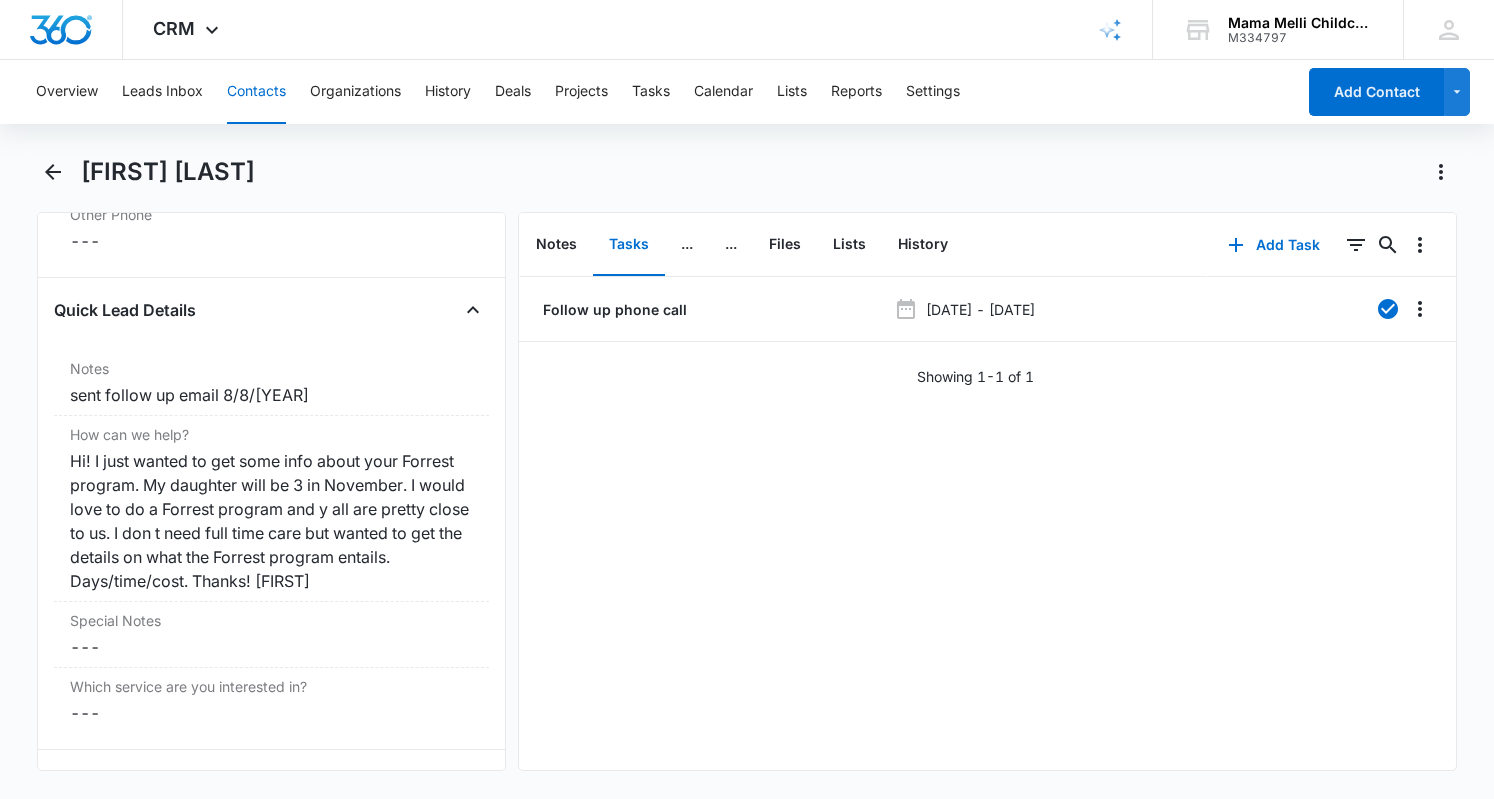 click on "sent follow up email 8/8/25" at bounding box center (271, 395) 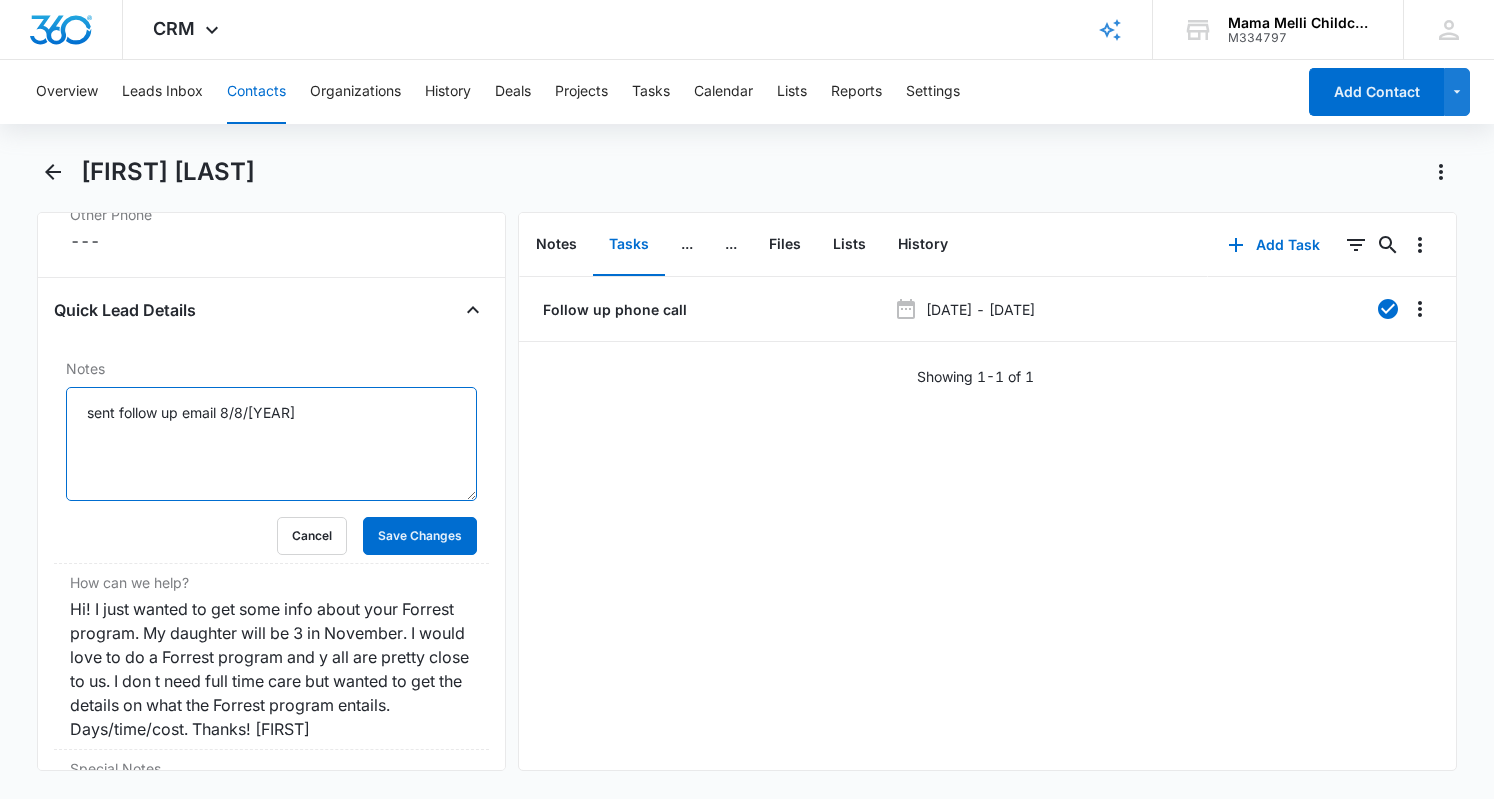 click on "sent follow up email 8/8/25" at bounding box center [271, 444] 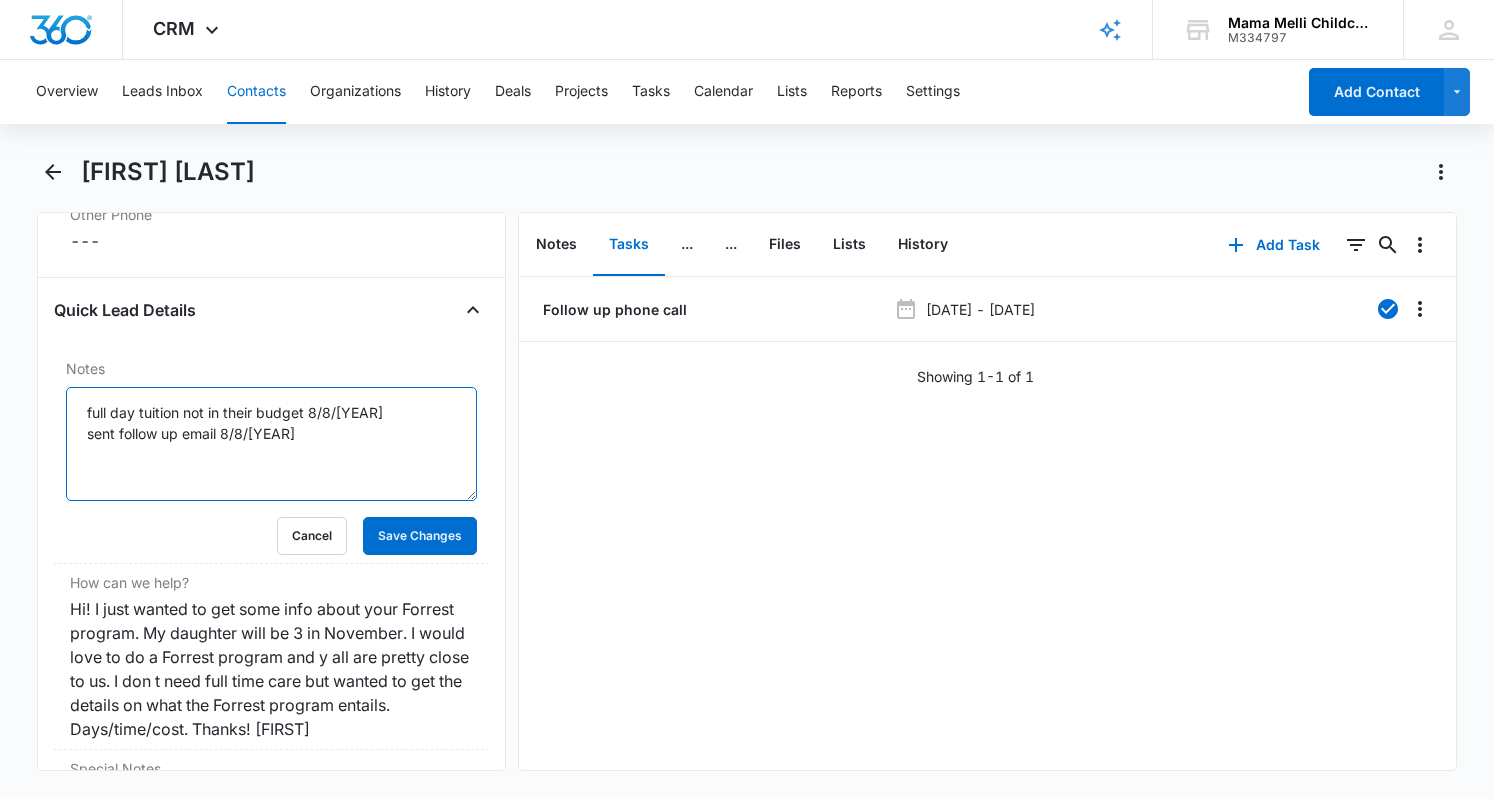 type on "full day tuition not in their budget 8/8/25
sent follow up email 8/8/25" 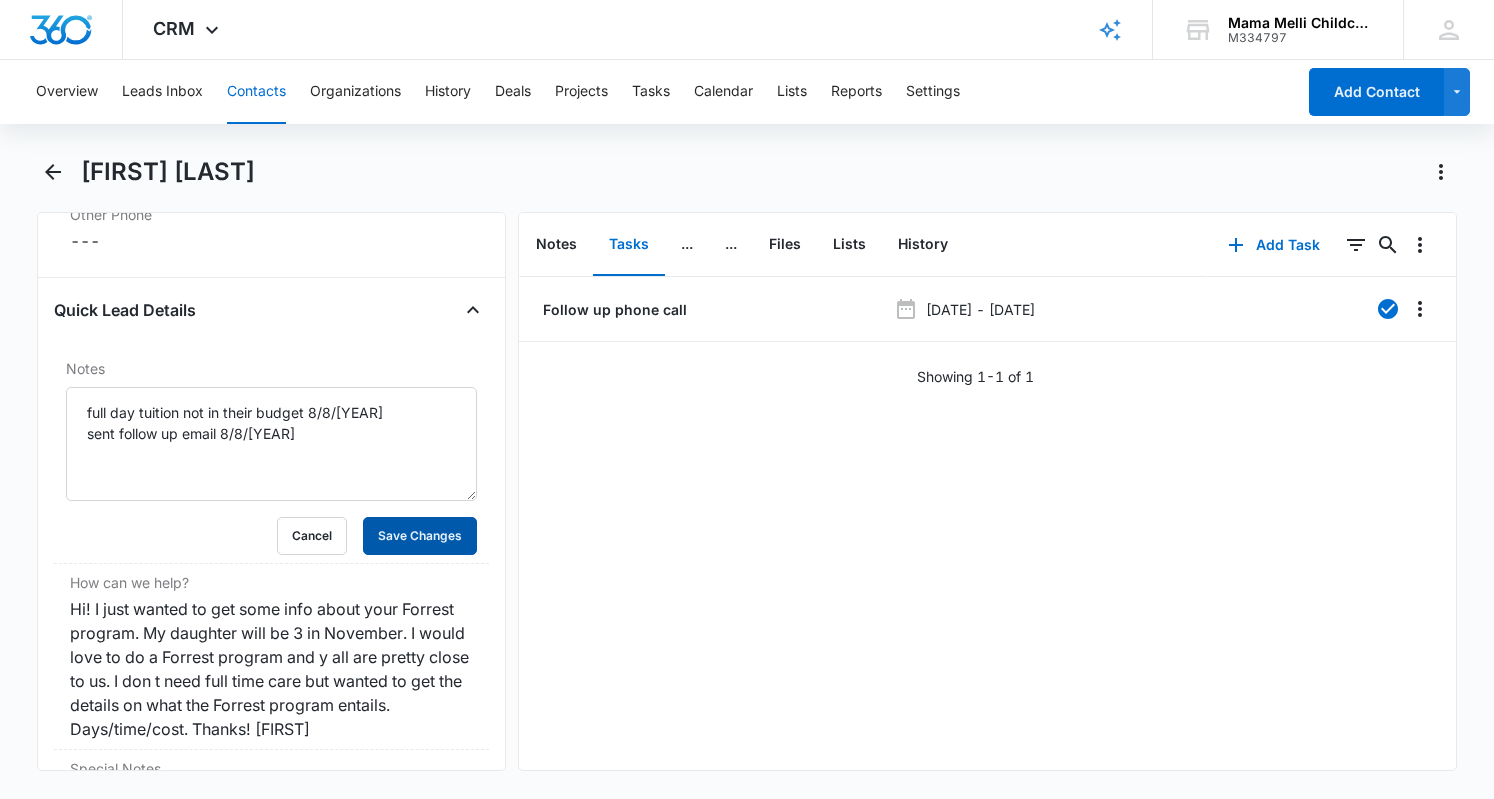 click on "Save Changes" at bounding box center (420, 536) 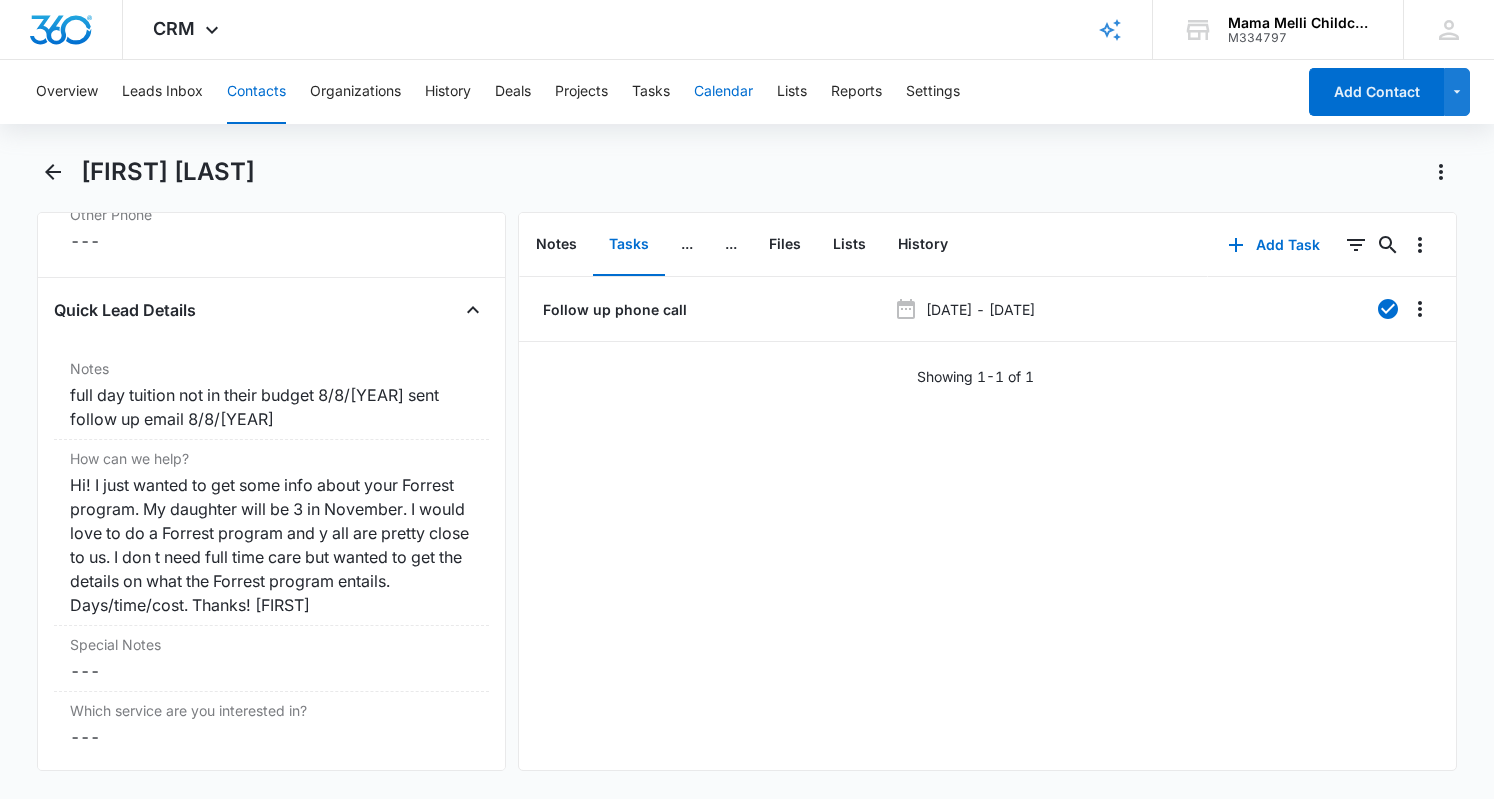 click on "Calendar" at bounding box center (723, 92) 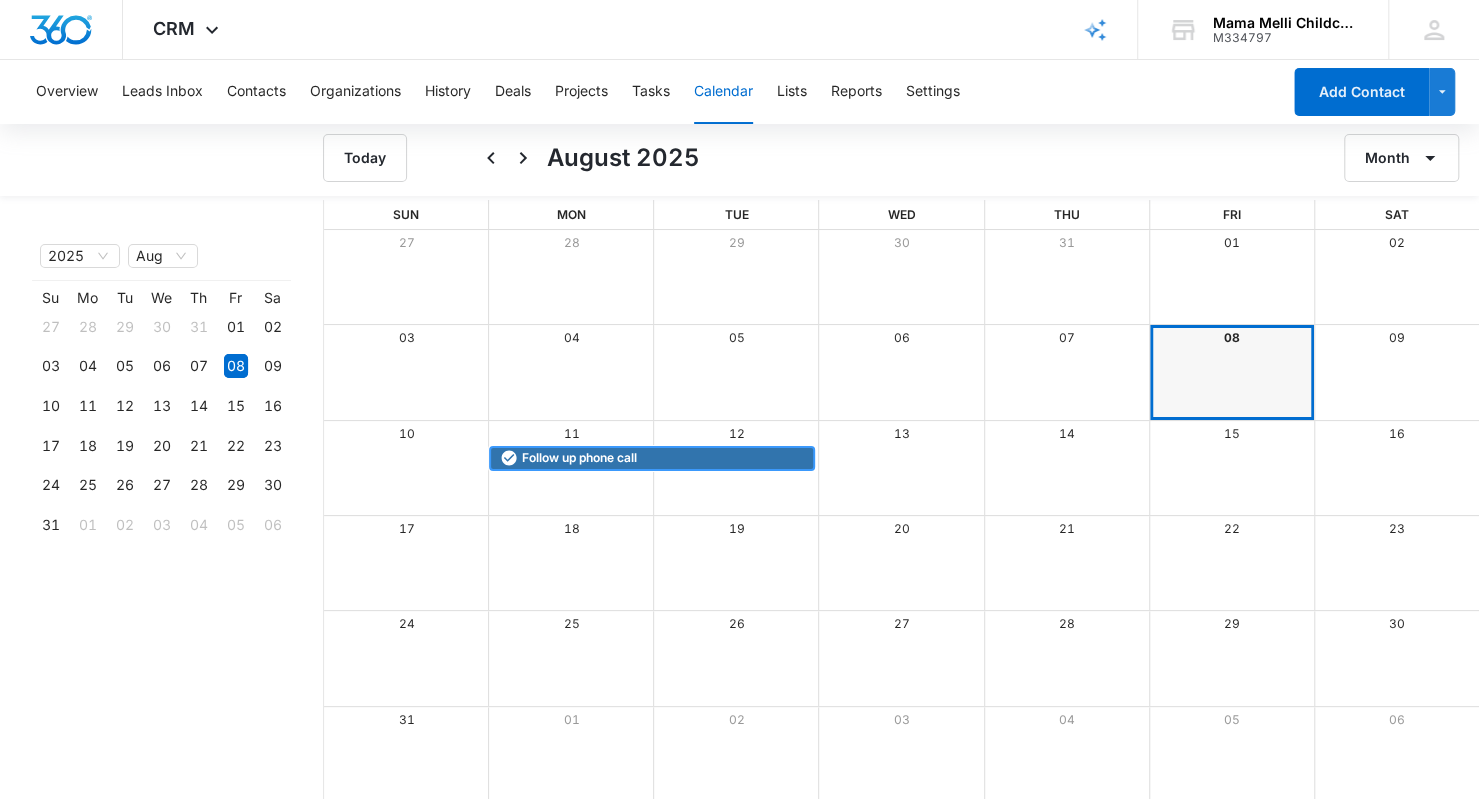 click on "Follow up phone call" at bounding box center (654, 458) 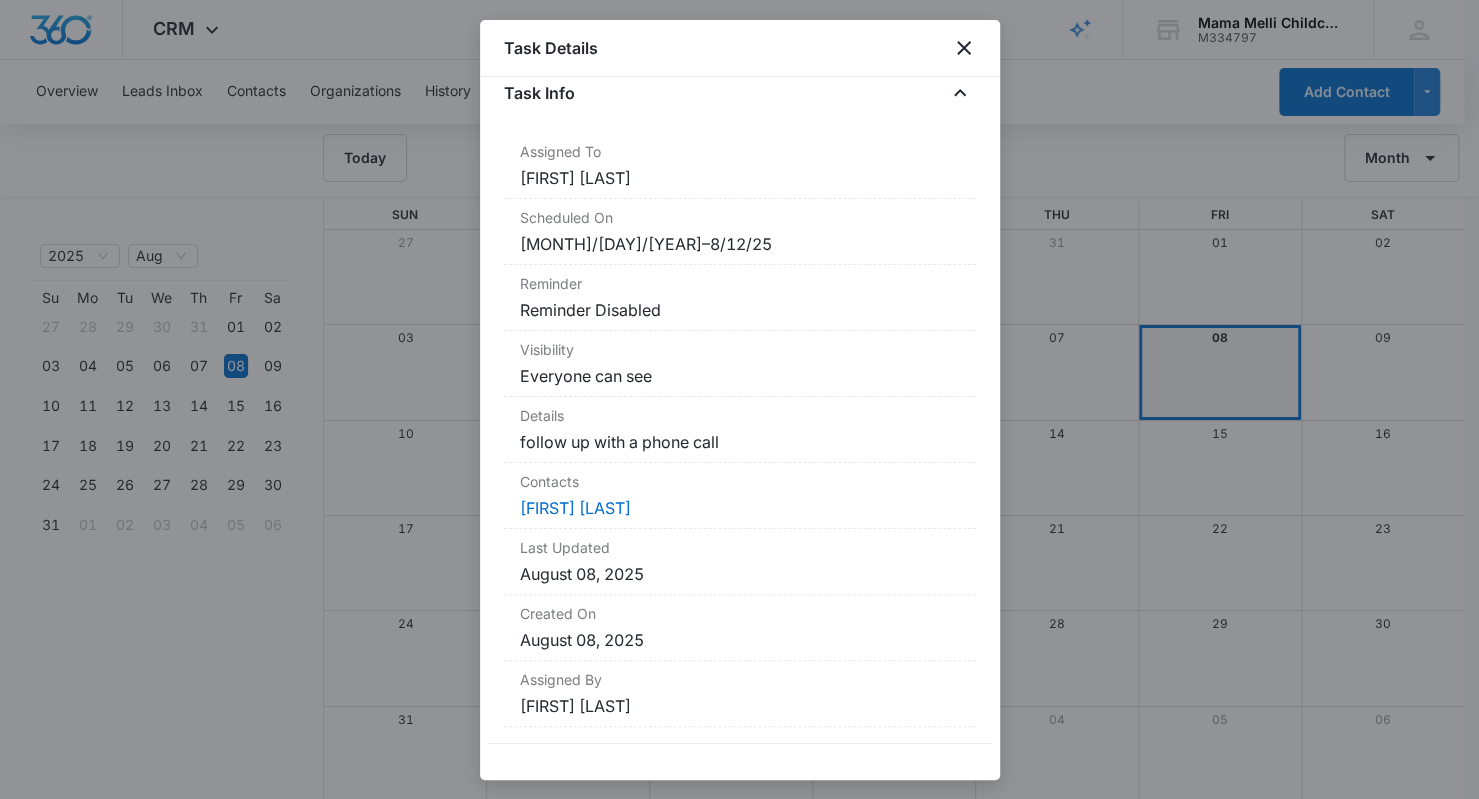 scroll, scrollTop: 0, scrollLeft: 0, axis: both 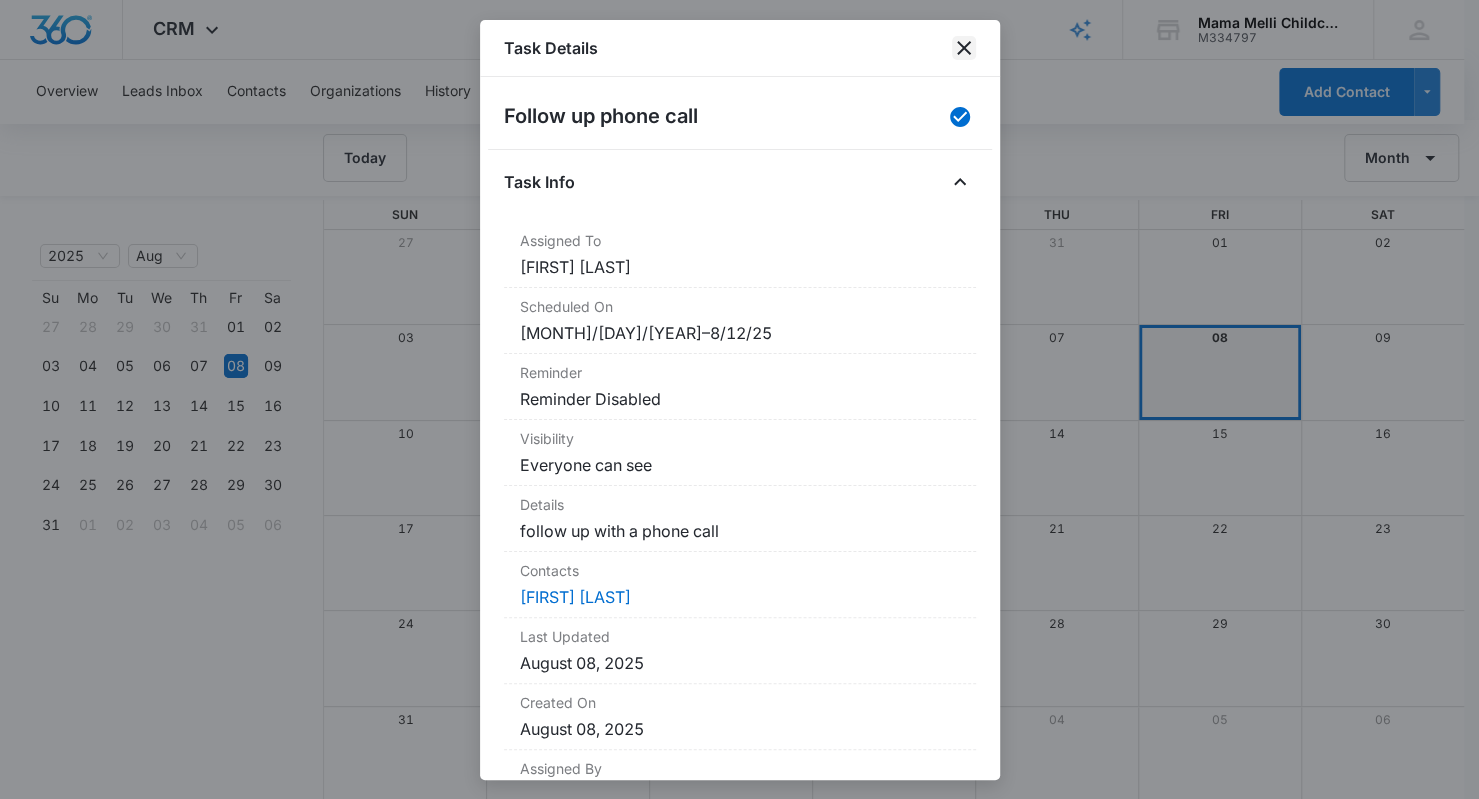 click 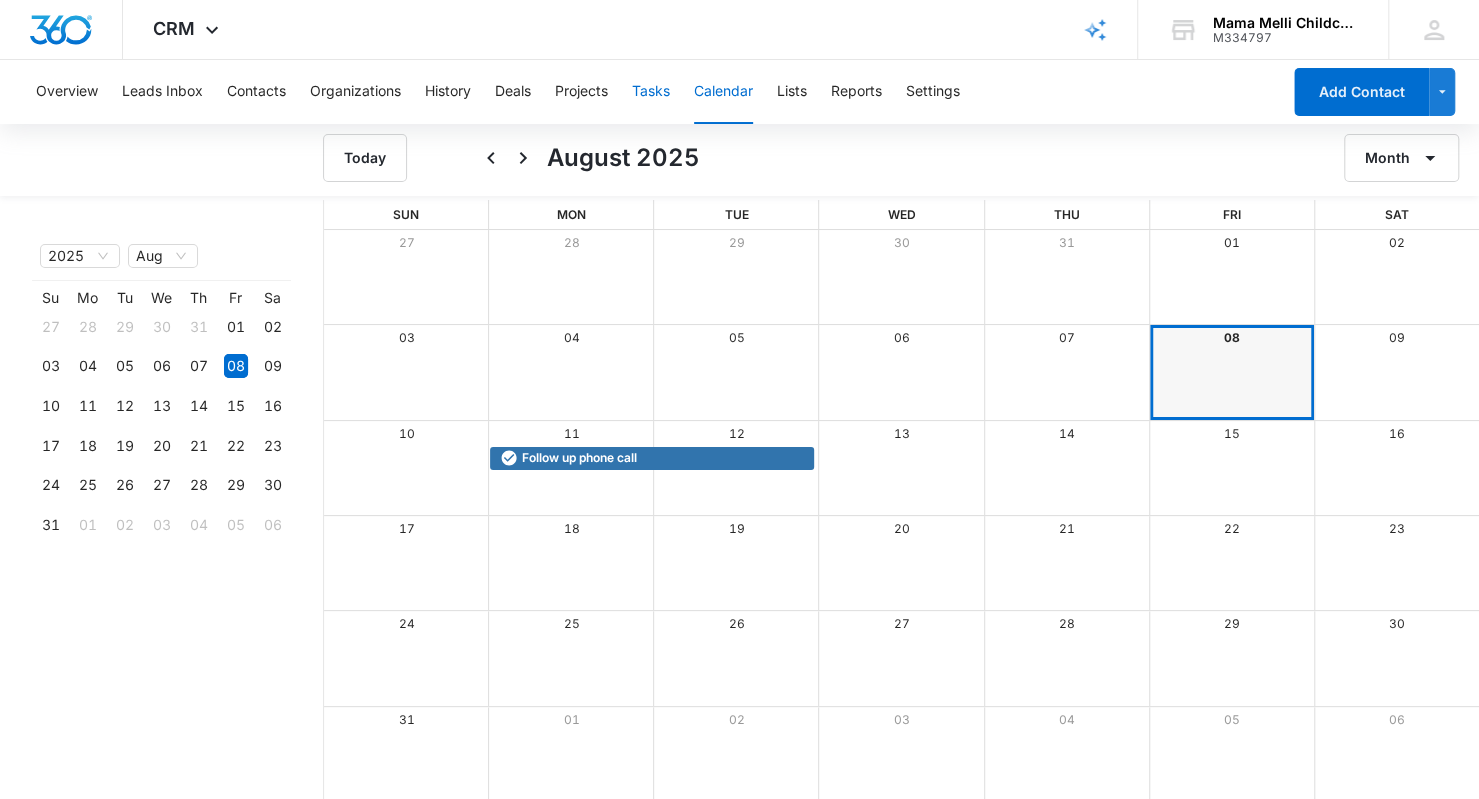click on "Tasks" at bounding box center (651, 92) 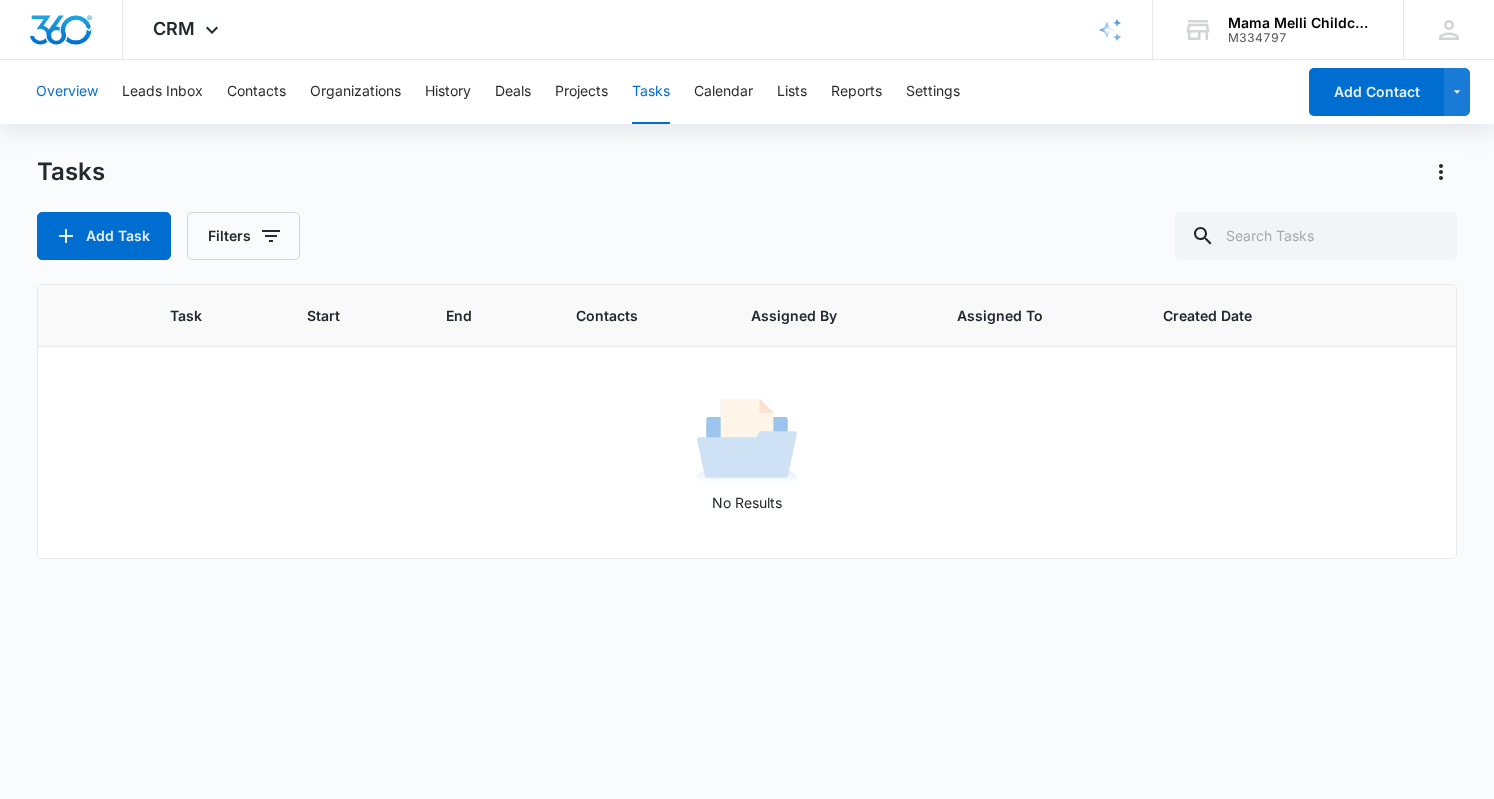 click on "Overview" at bounding box center (67, 92) 